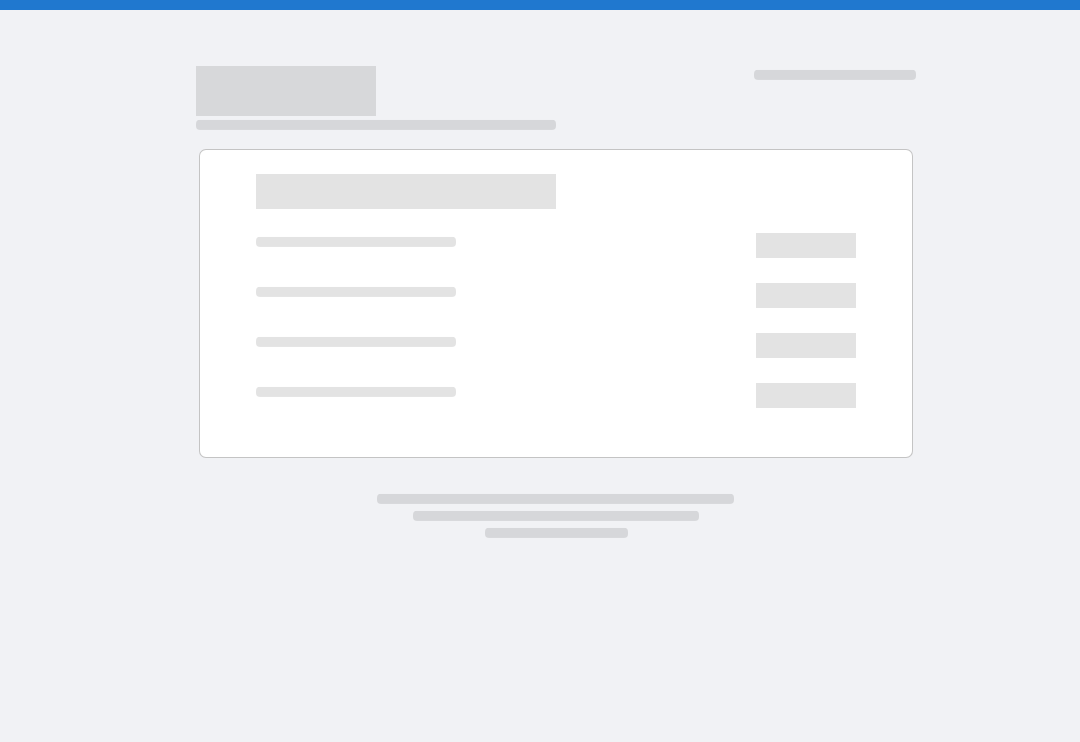 scroll, scrollTop: 0, scrollLeft: 0, axis: both 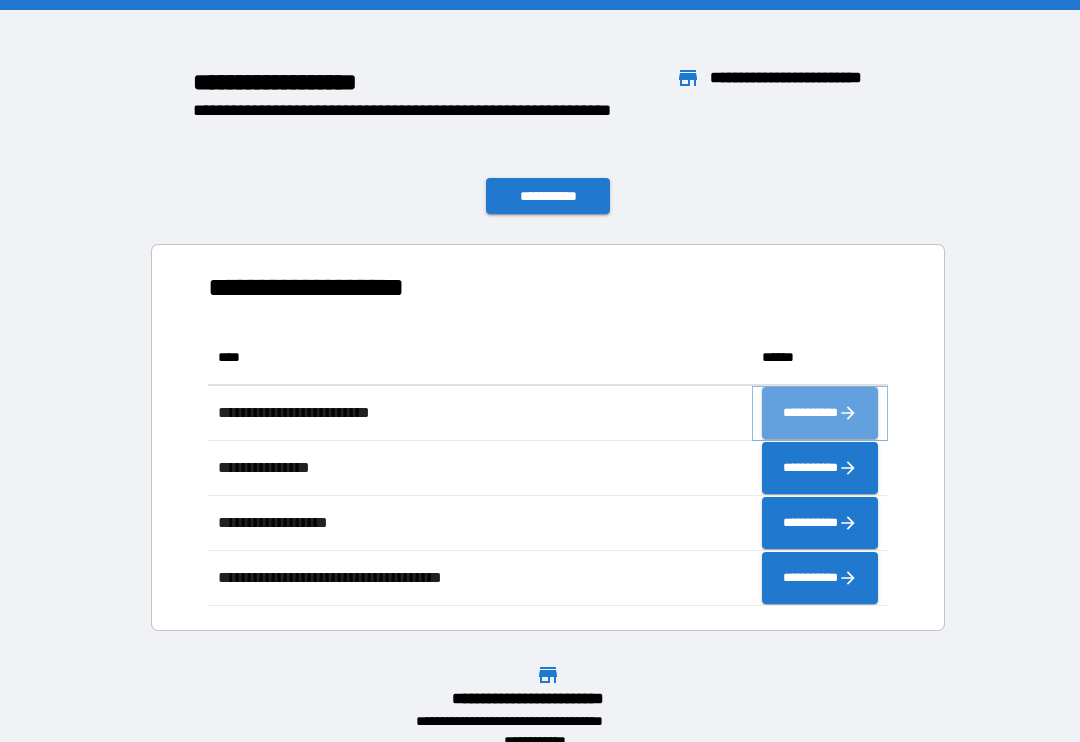 click on "**********" at bounding box center [820, 413] 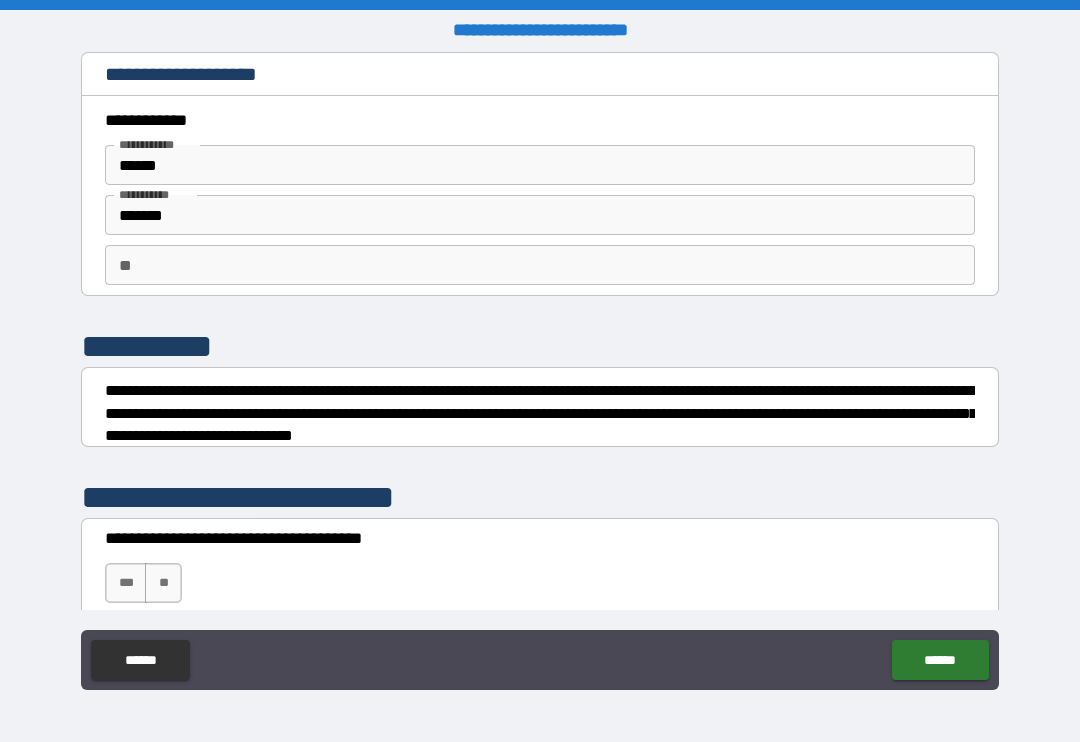 click on "***" at bounding box center [126, 583] 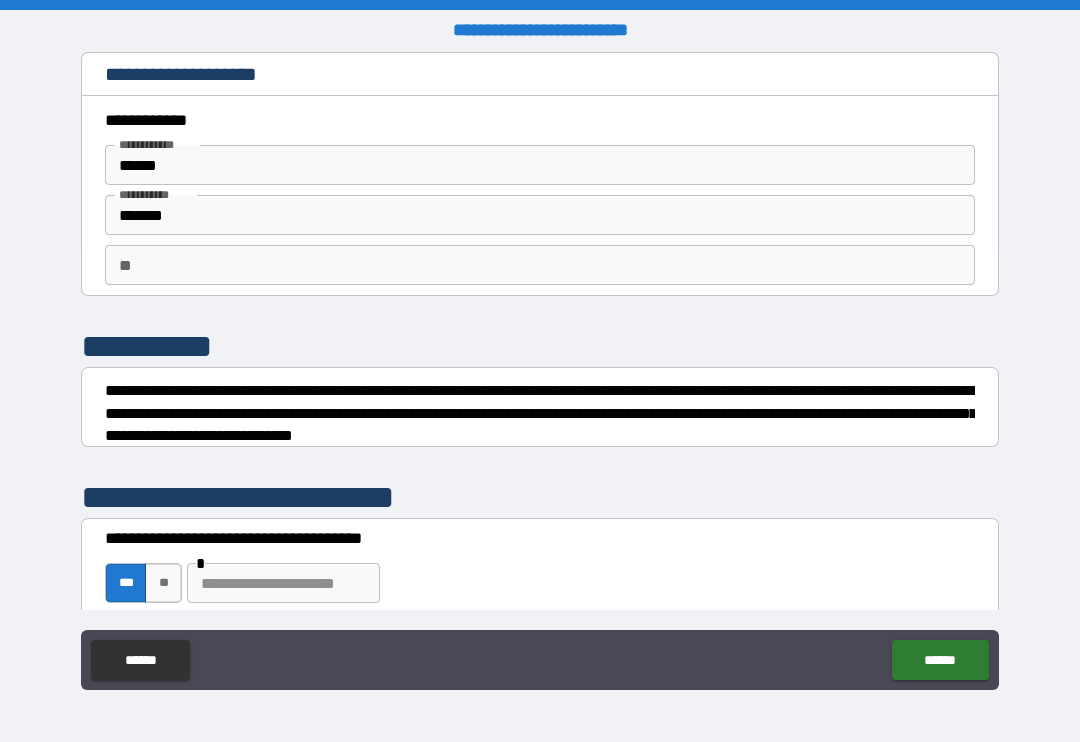 click at bounding box center [283, 583] 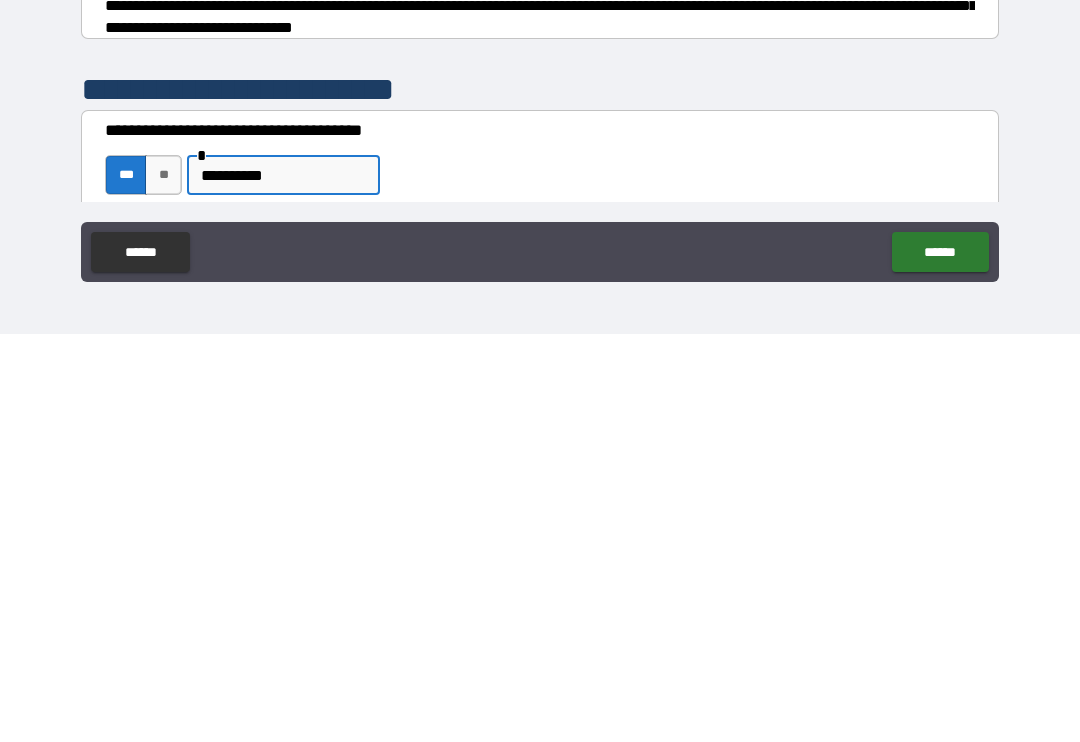 type on "**********" 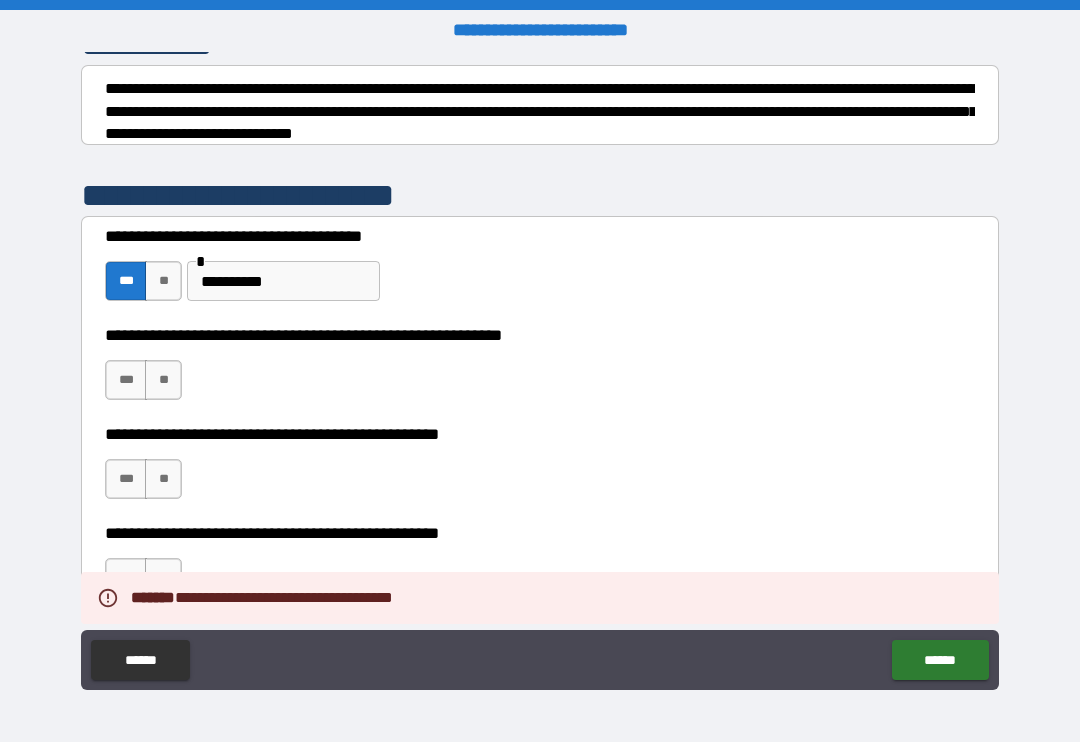scroll, scrollTop: 303, scrollLeft: 0, axis: vertical 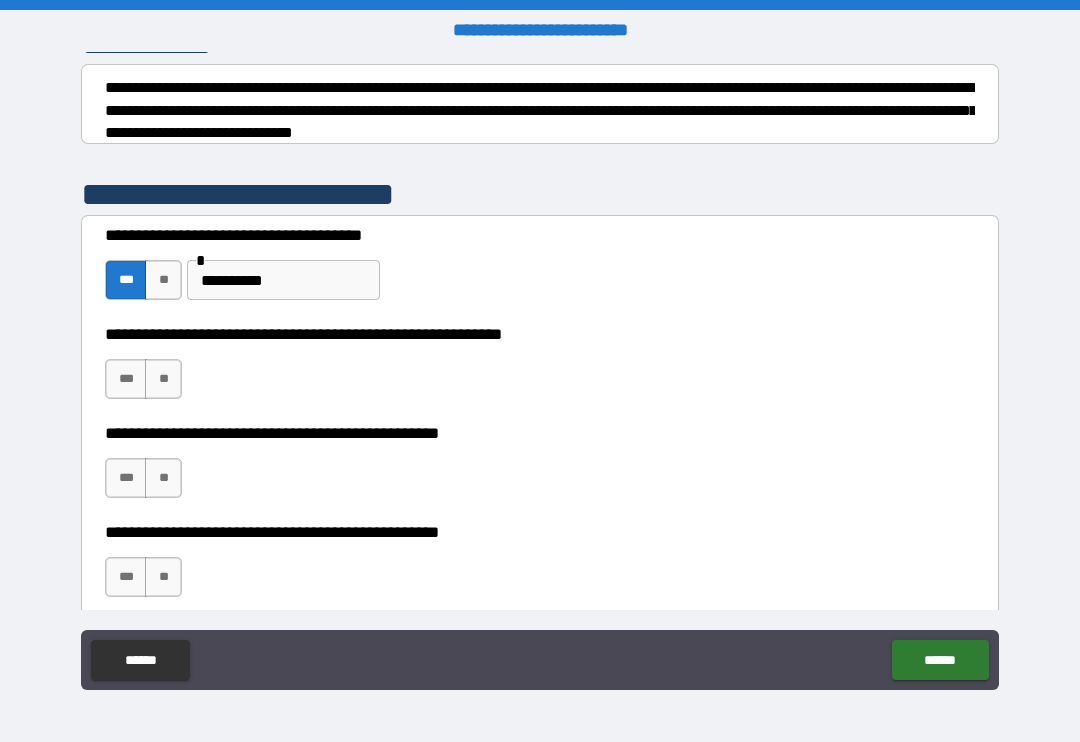 click on "**" at bounding box center [163, 478] 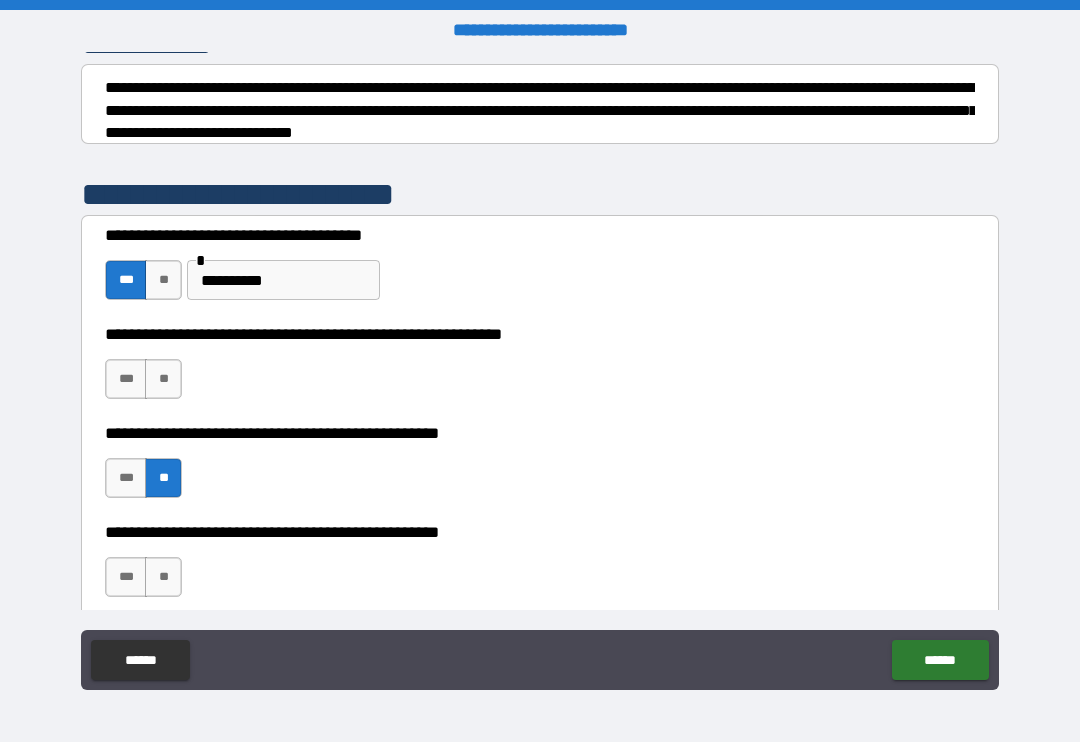click on "***" at bounding box center (126, 379) 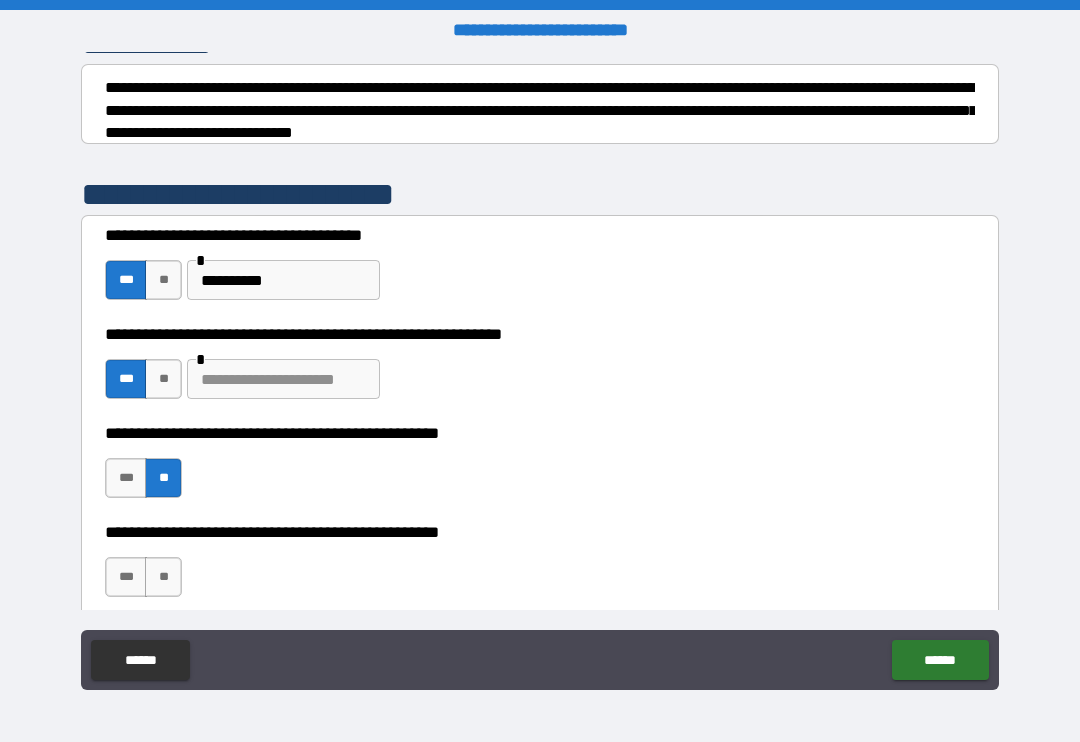 click at bounding box center [283, 379] 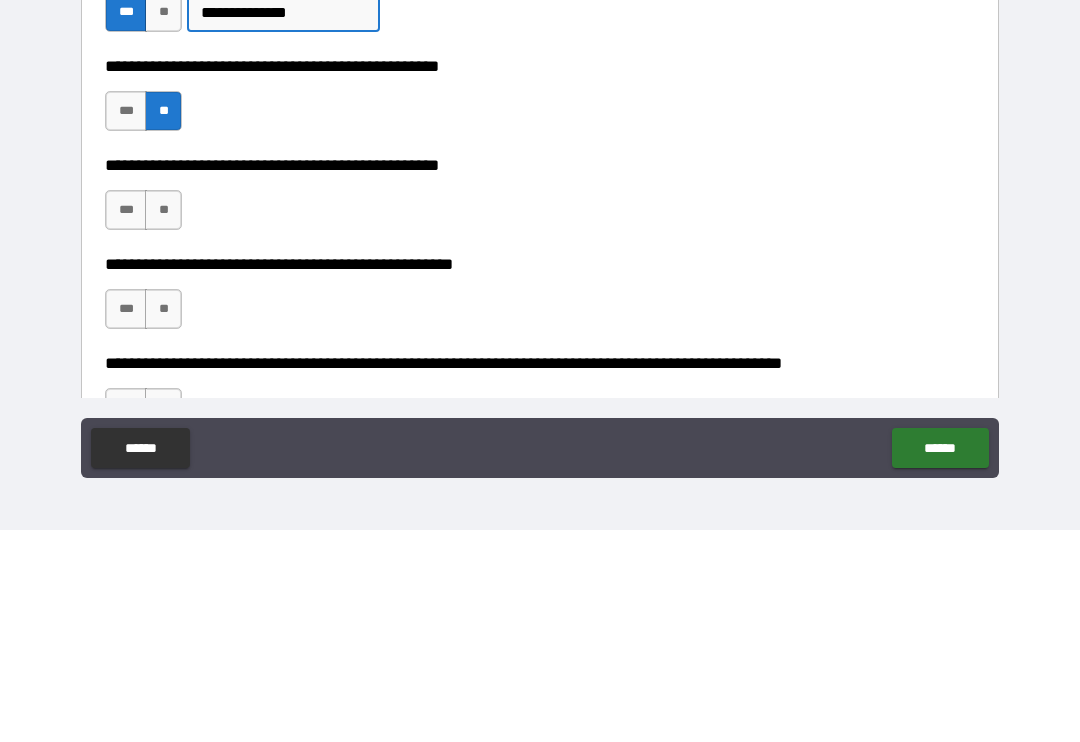 scroll, scrollTop: 467, scrollLeft: 0, axis: vertical 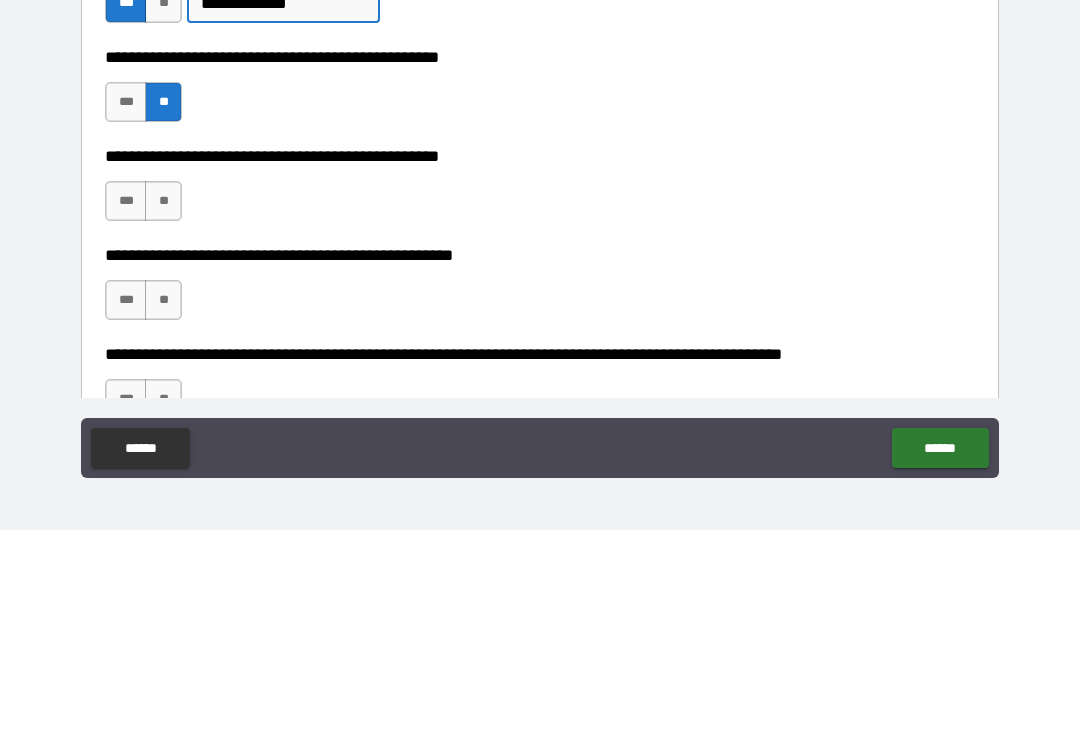 type on "**********" 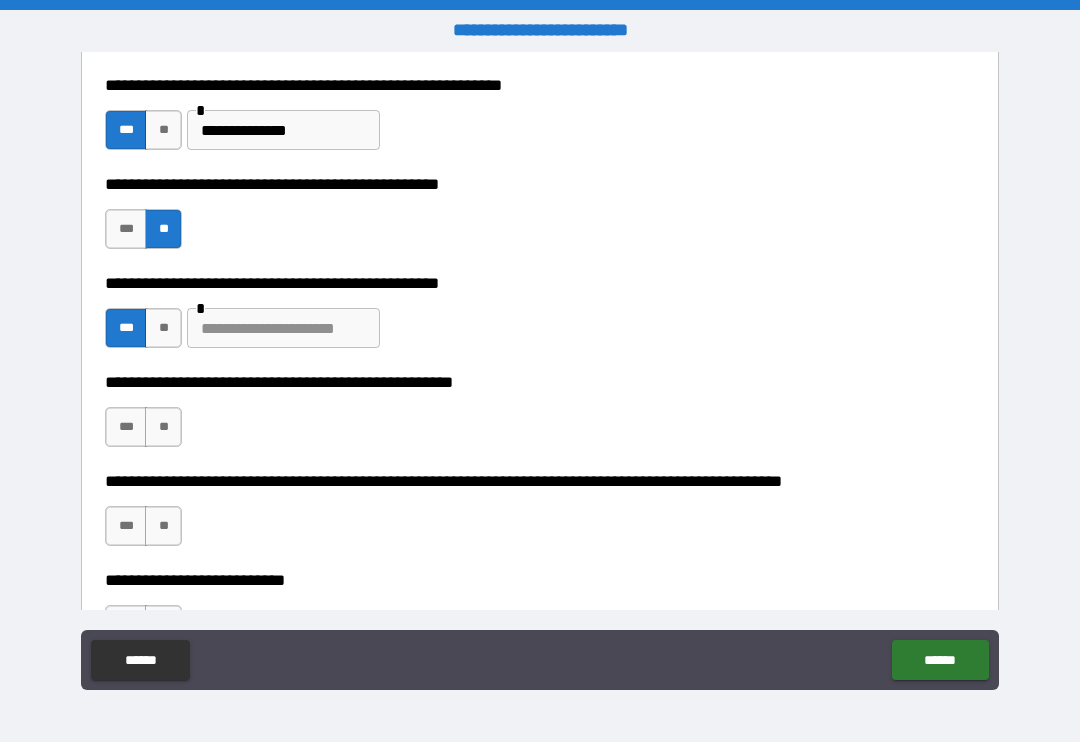 scroll, scrollTop: 553, scrollLeft: 0, axis: vertical 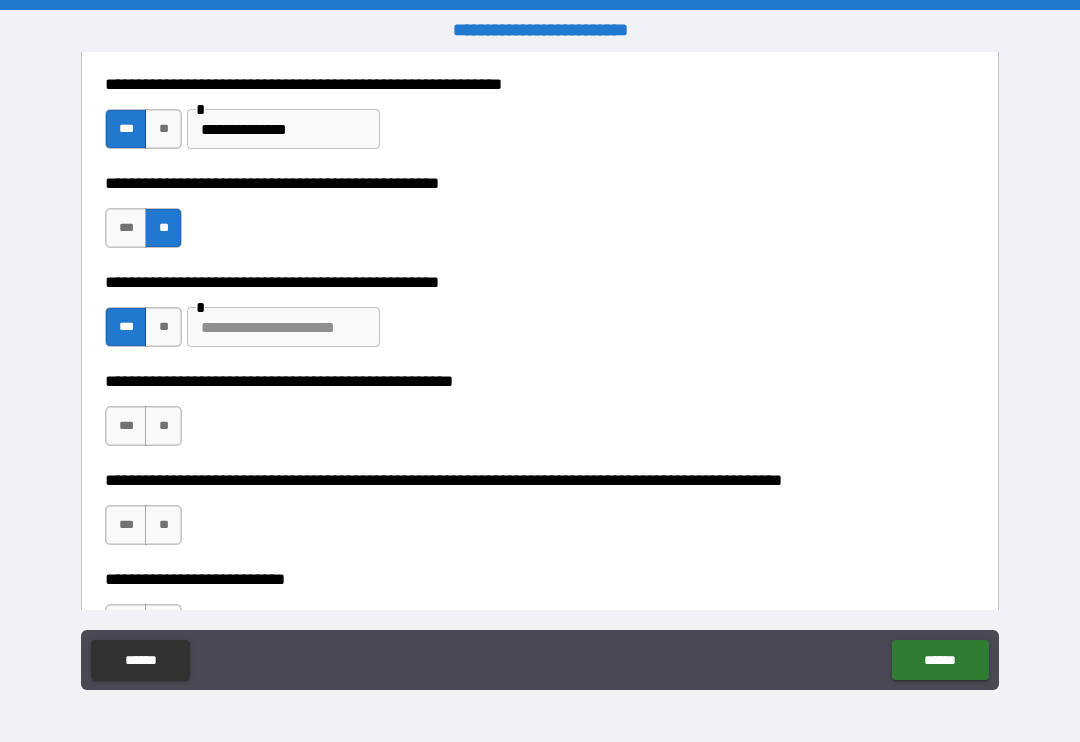 click at bounding box center [283, 327] 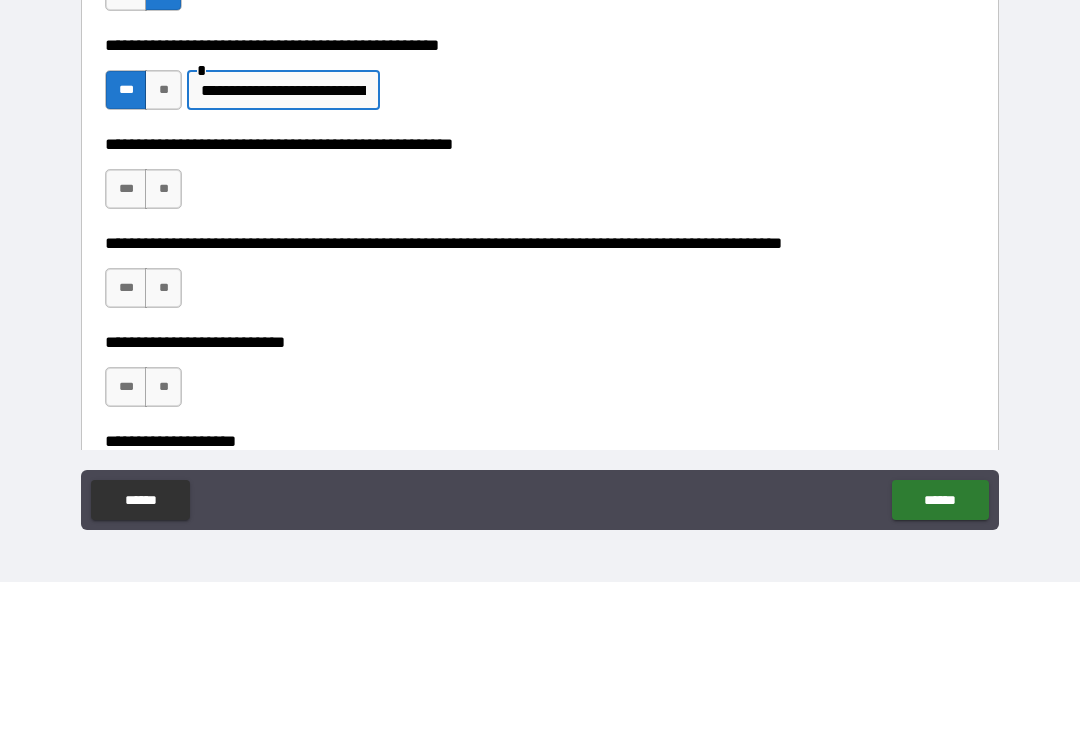 scroll, scrollTop: 631, scrollLeft: 0, axis: vertical 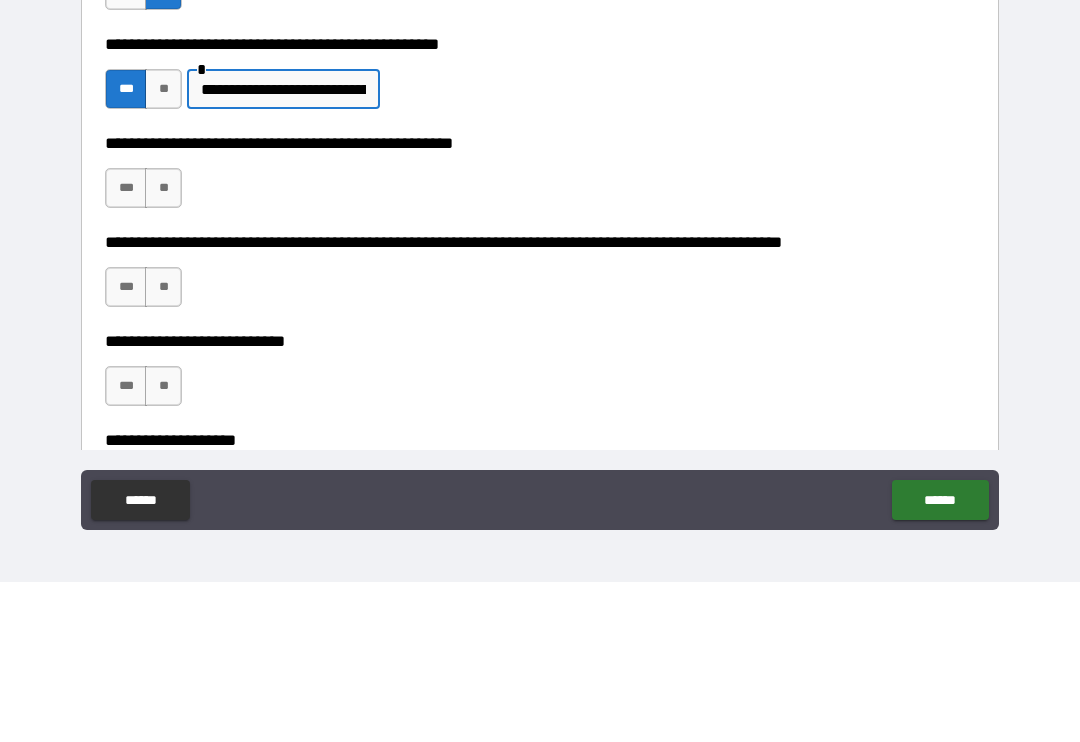 type on "**********" 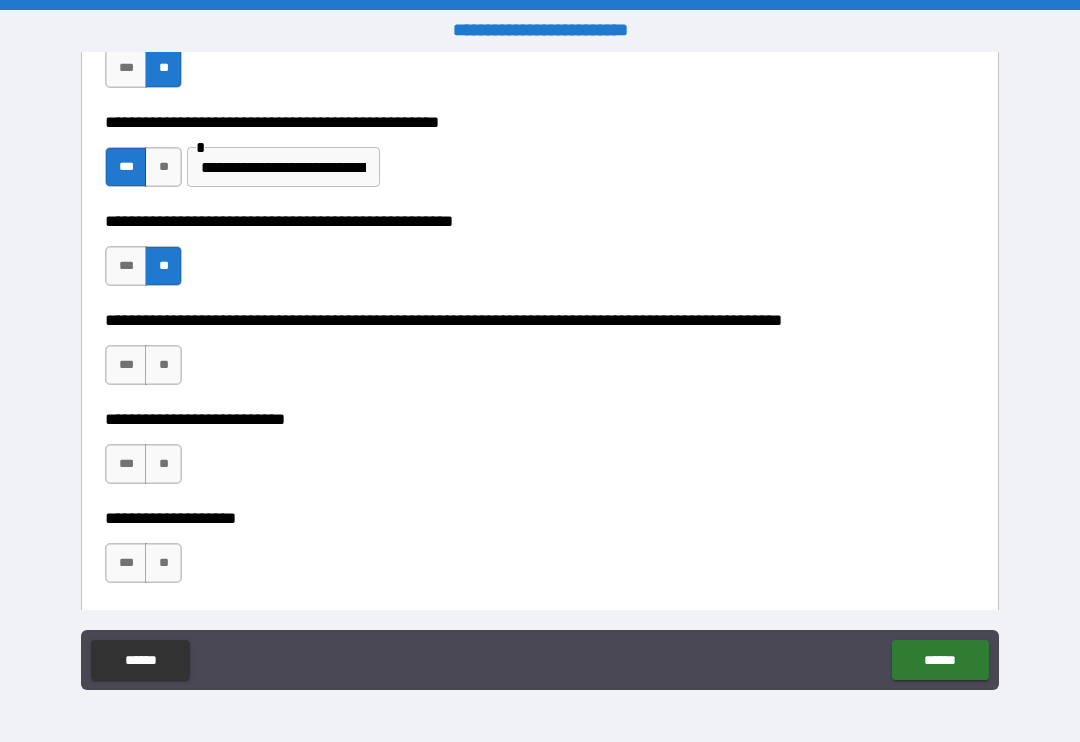 scroll, scrollTop: 717, scrollLeft: 0, axis: vertical 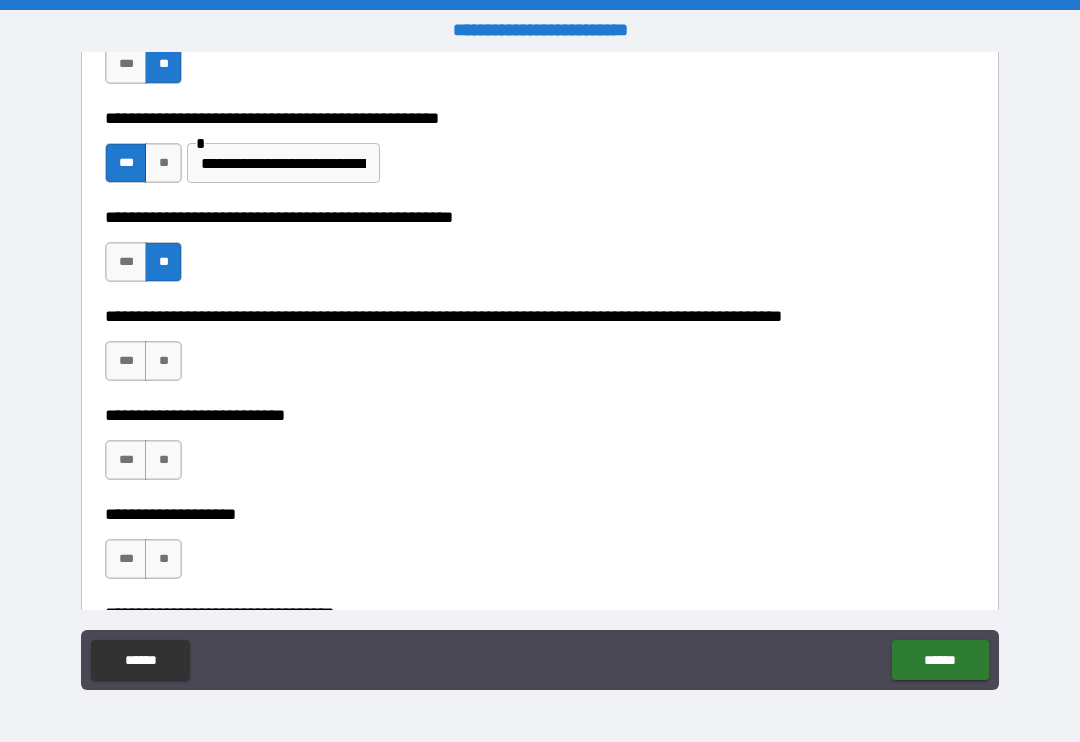 click on "**" at bounding box center [163, 361] 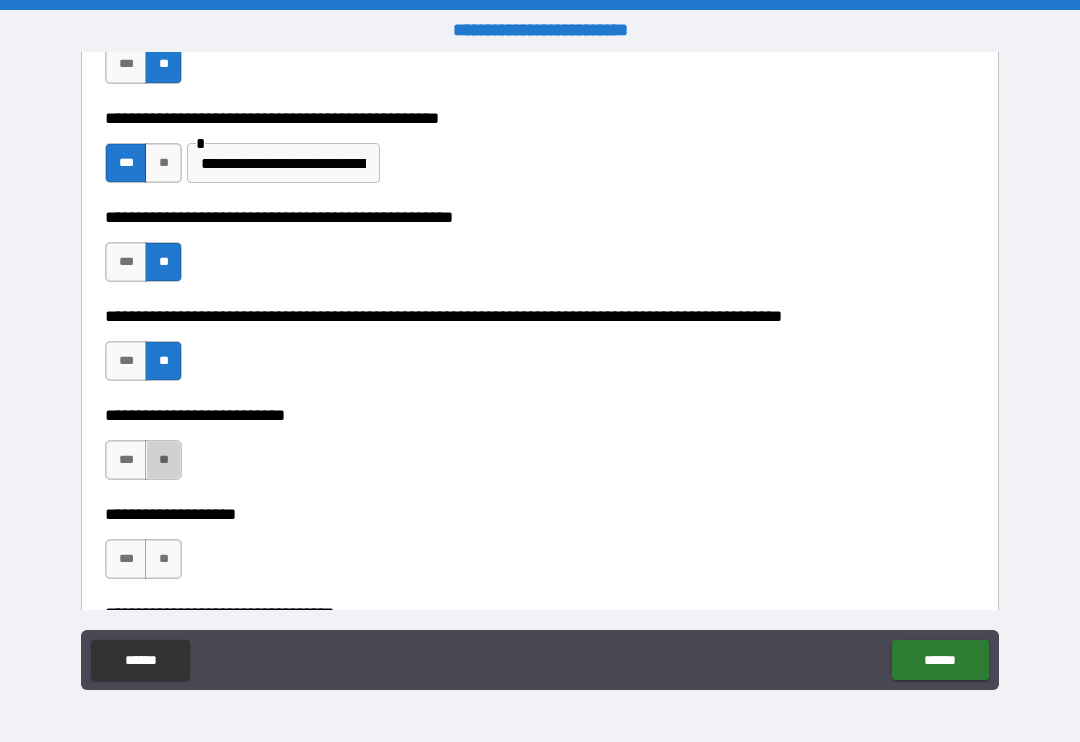 click on "**" at bounding box center [163, 460] 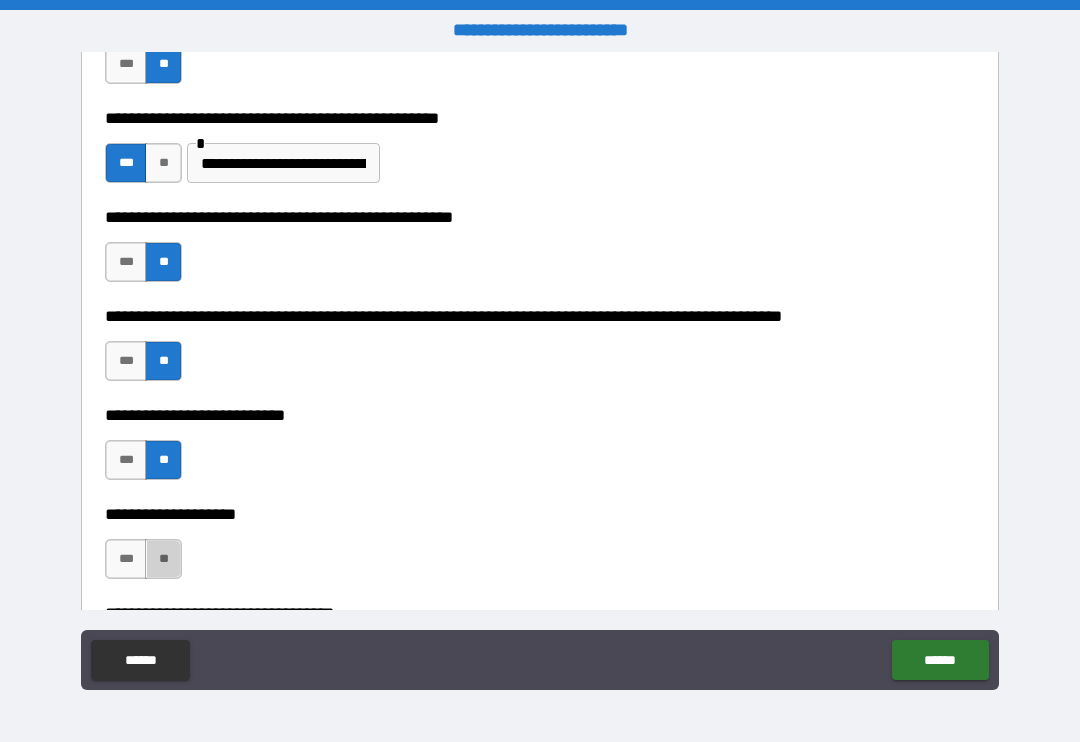 click on "**" at bounding box center [163, 559] 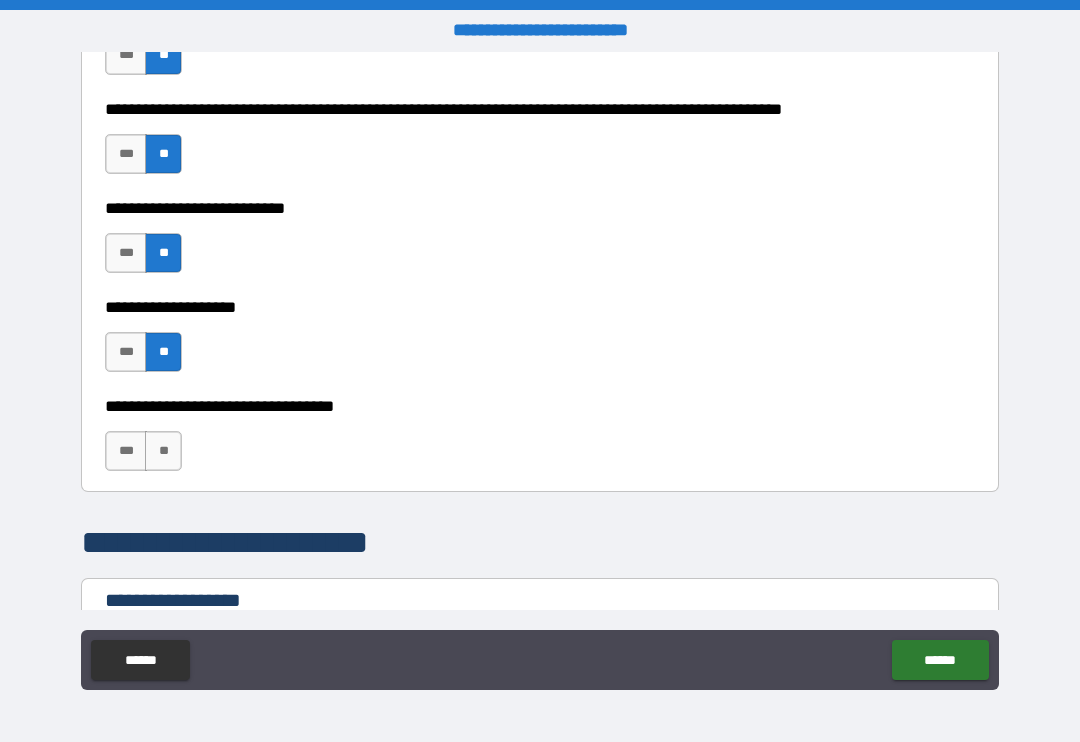 scroll, scrollTop: 926, scrollLeft: 0, axis: vertical 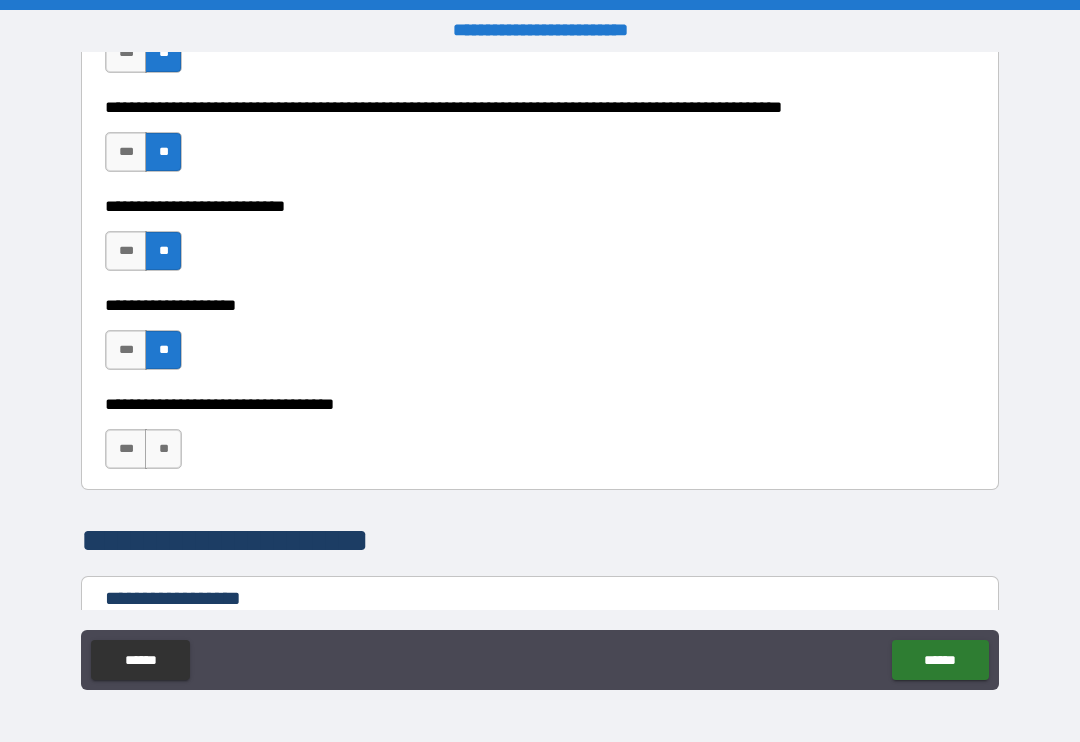 click on "**" at bounding box center (163, 449) 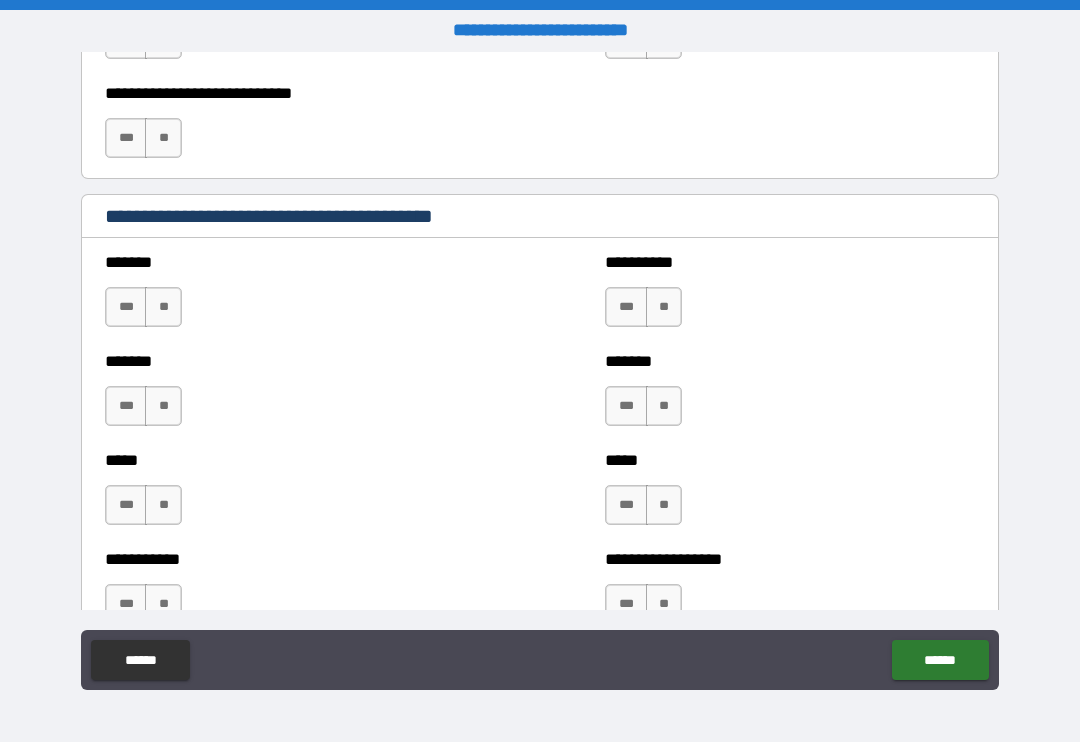 scroll, scrollTop: 1583, scrollLeft: 0, axis: vertical 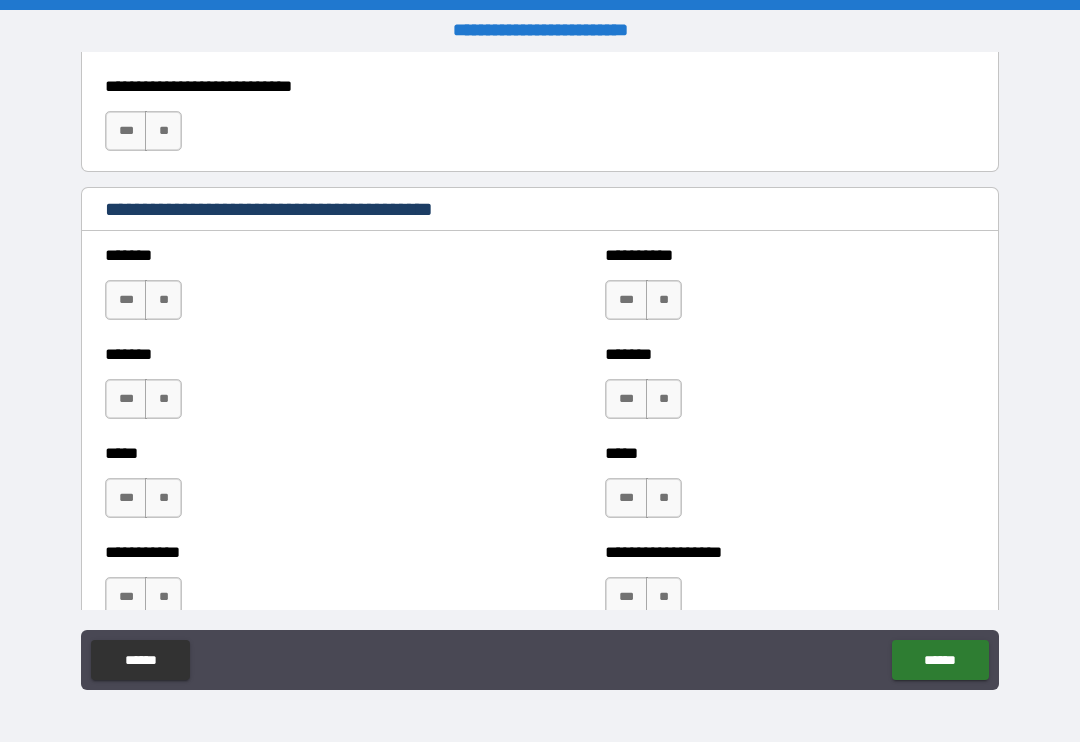 click on "**" at bounding box center [163, 300] 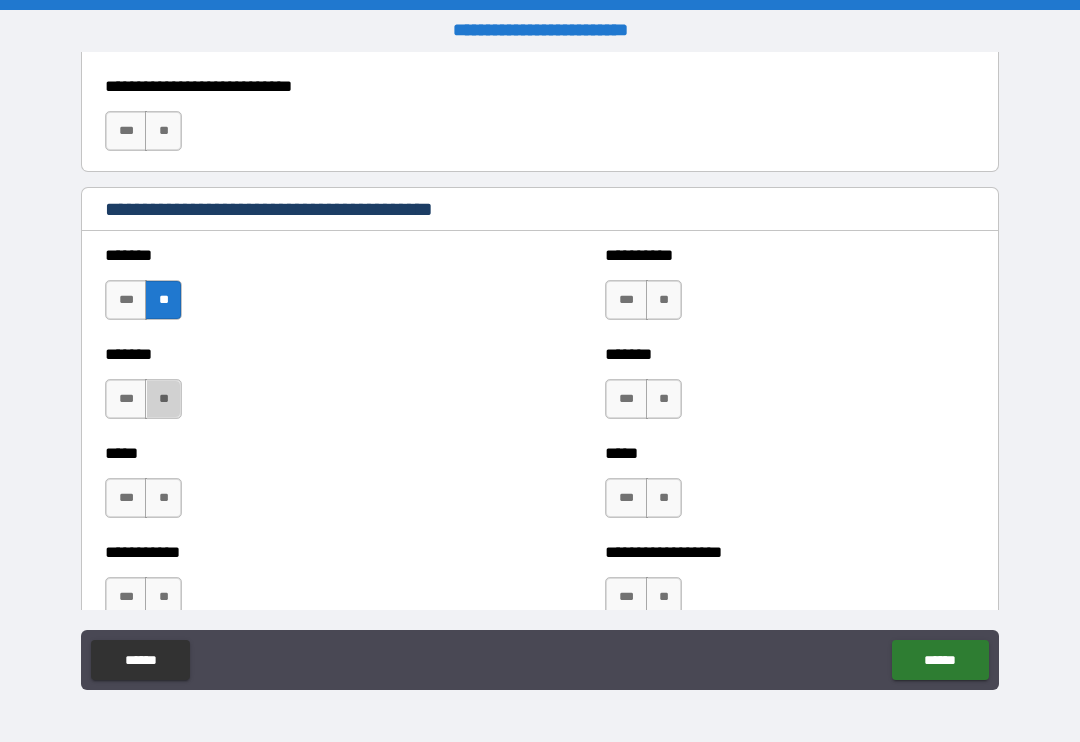 click on "**" at bounding box center [163, 399] 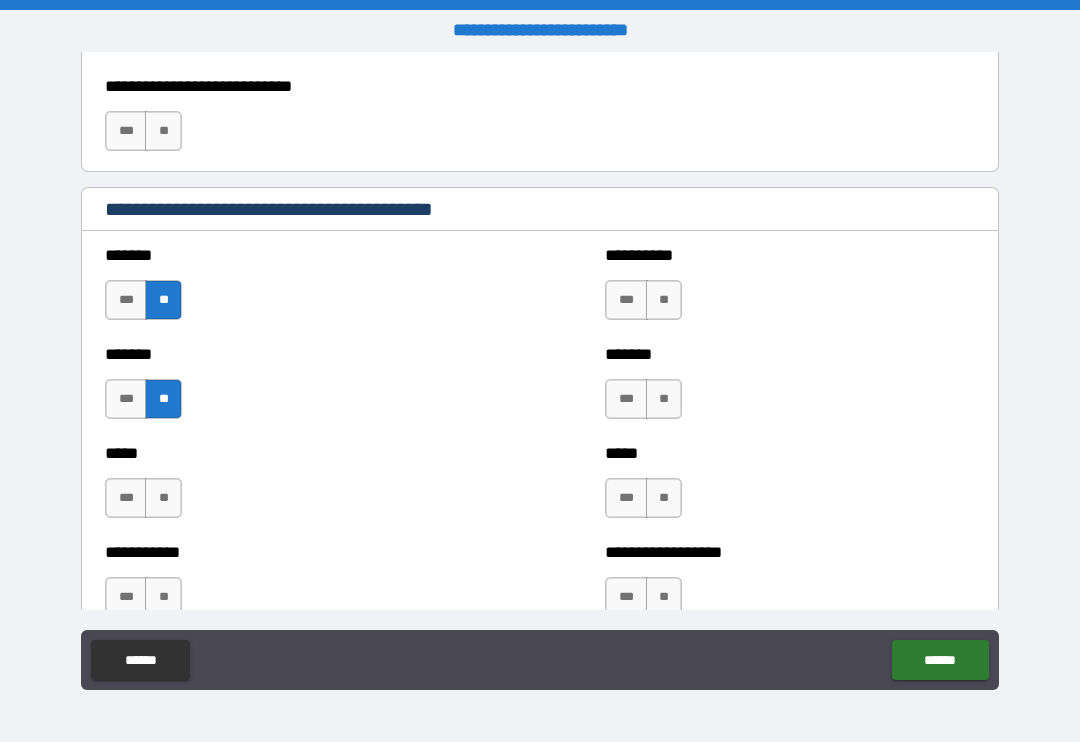 click on "**" at bounding box center (163, 498) 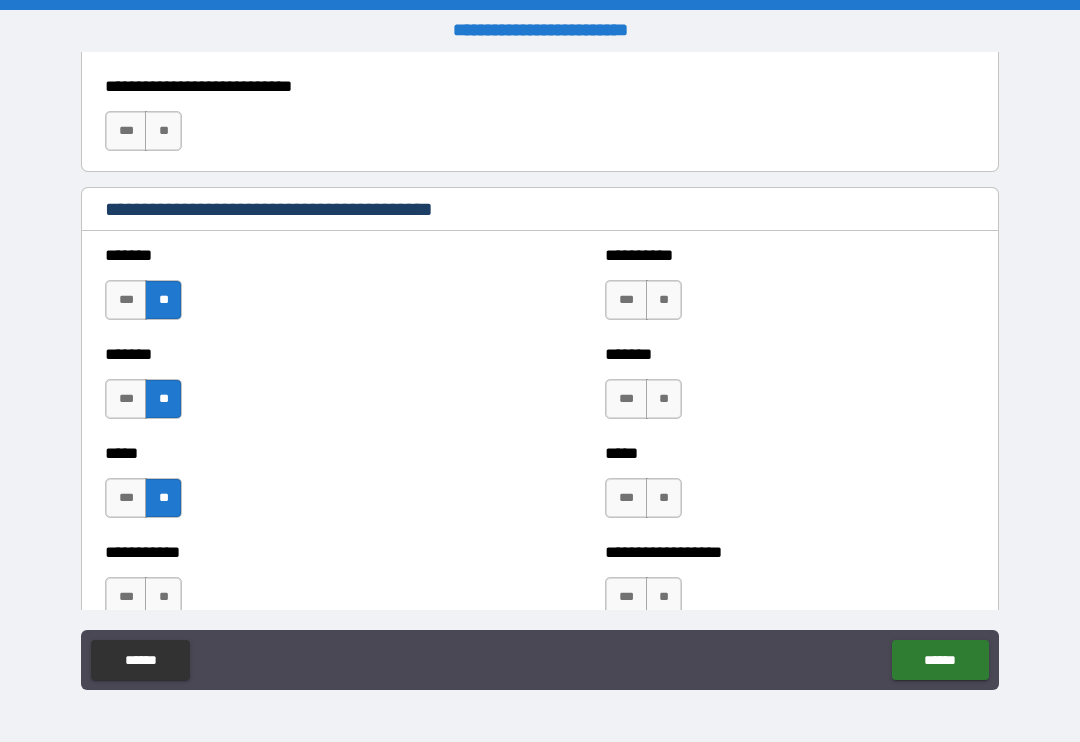 click on "**" at bounding box center [664, 300] 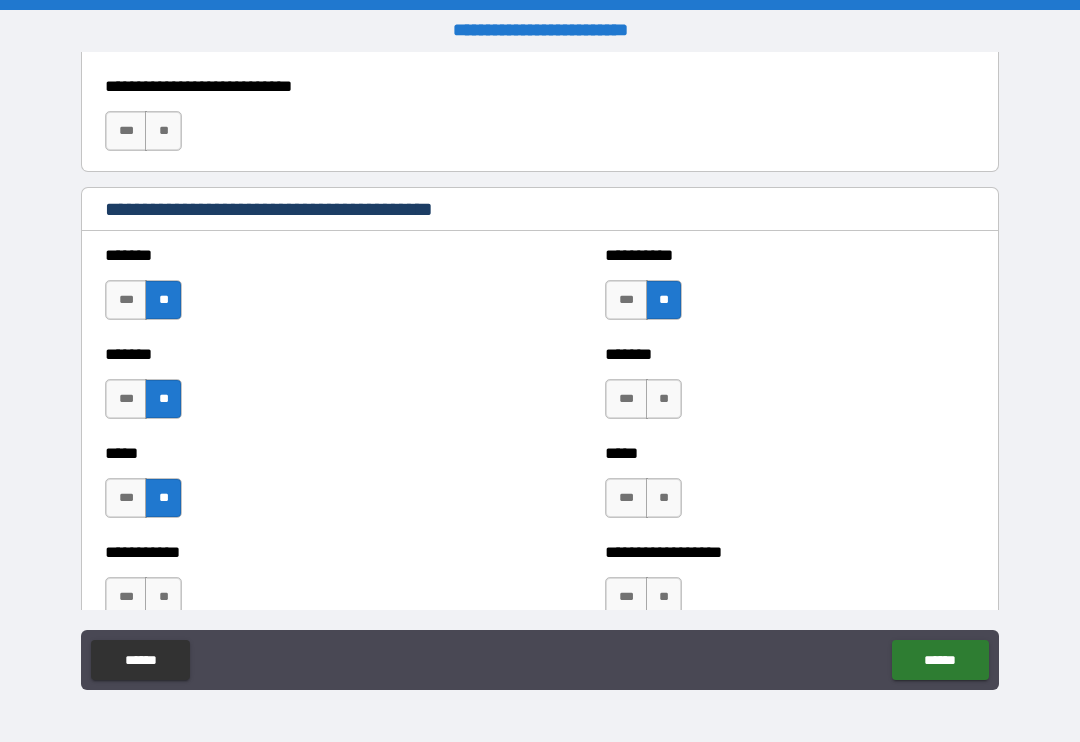 click on "**" at bounding box center (664, 399) 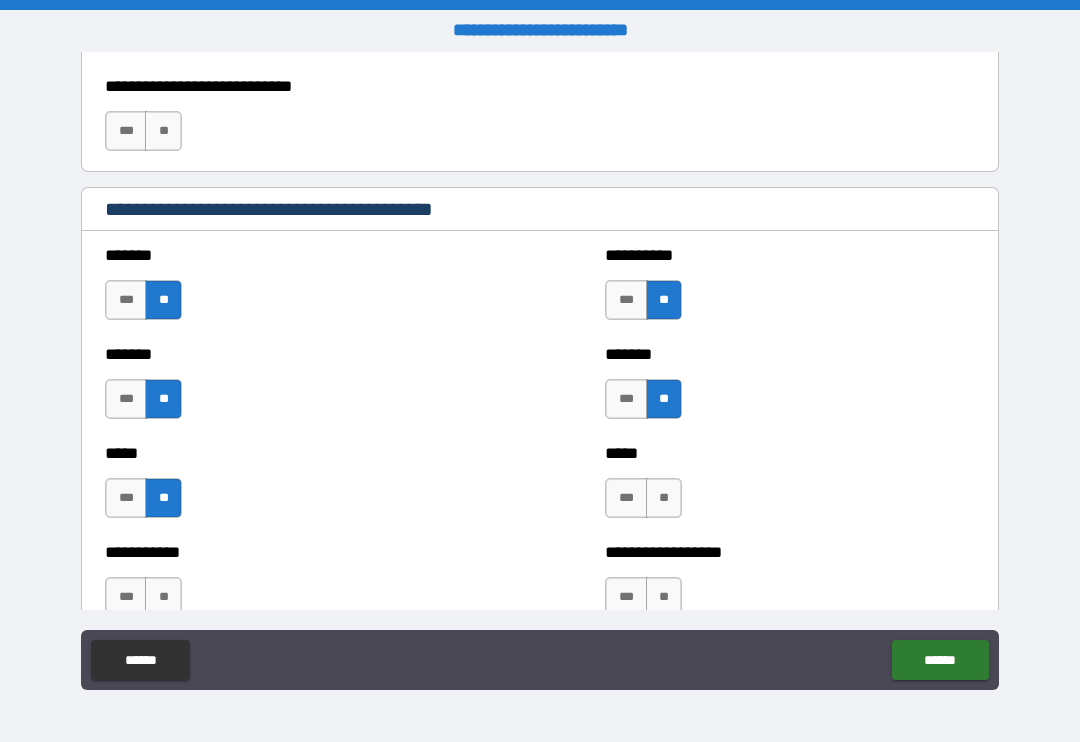 click on "**" at bounding box center [664, 498] 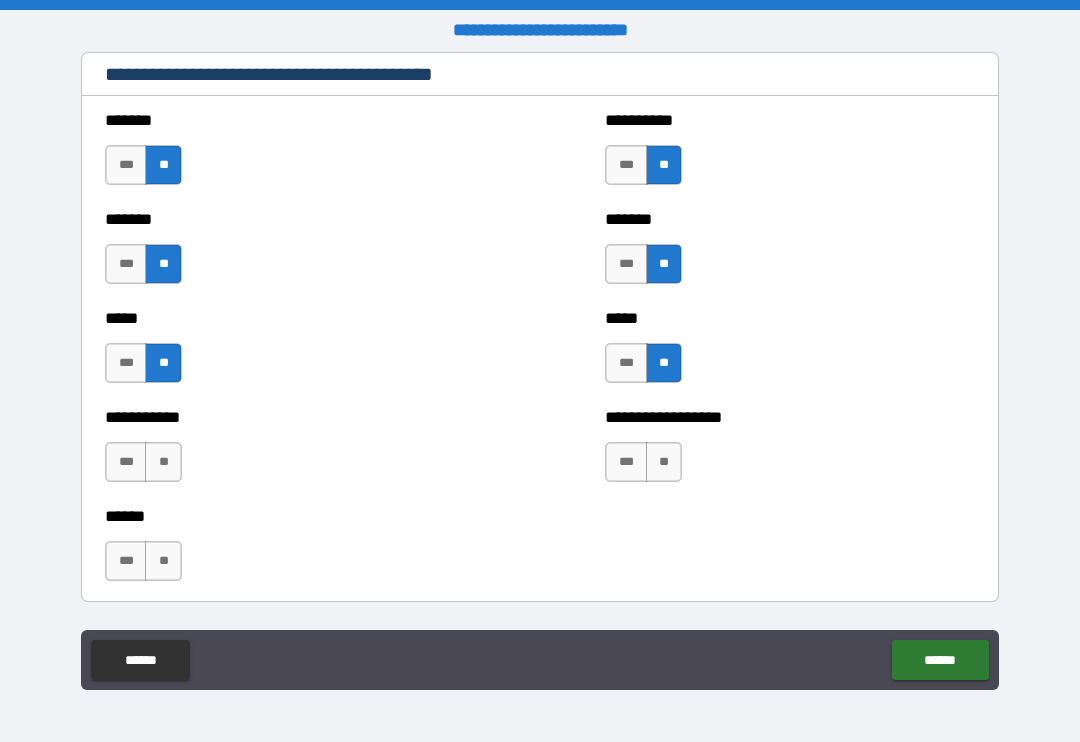 scroll, scrollTop: 1734, scrollLeft: 0, axis: vertical 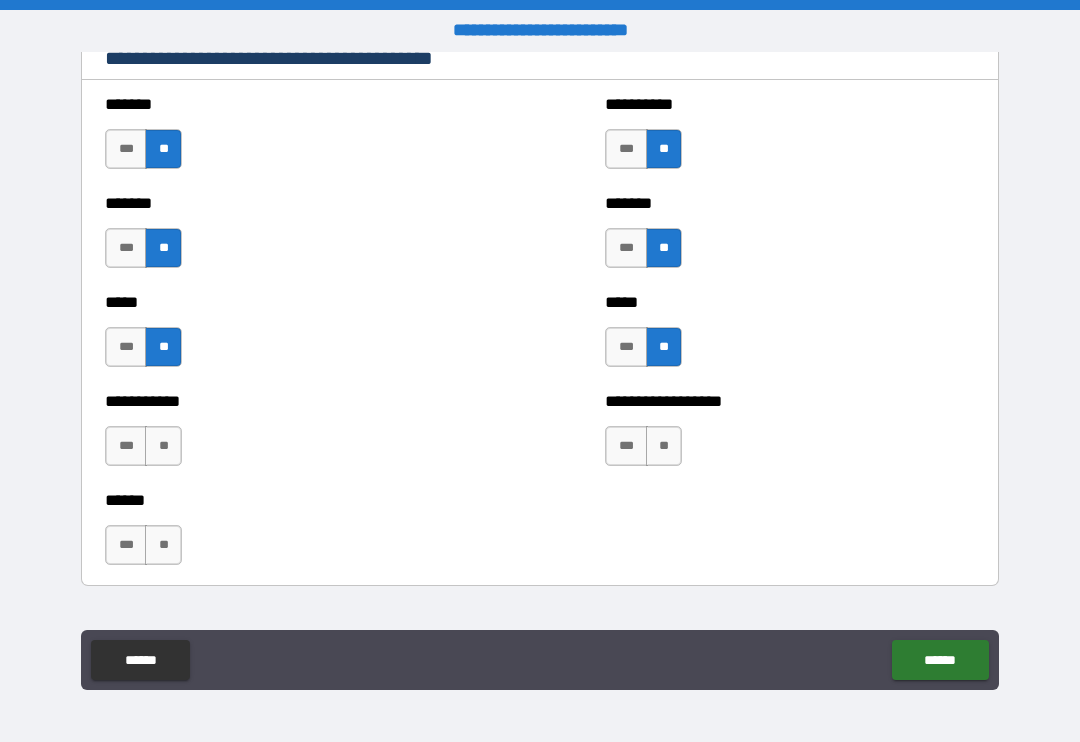 click on "**" at bounding box center [163, 446] 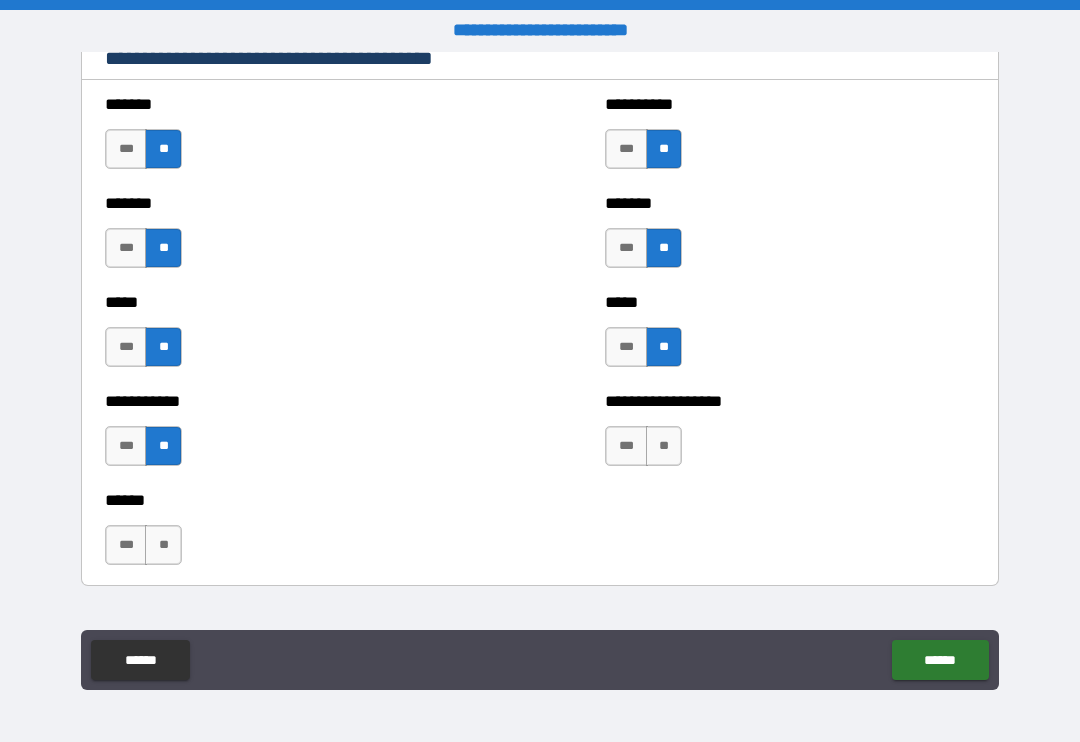 click on "**" at bounding box center [664, 446] 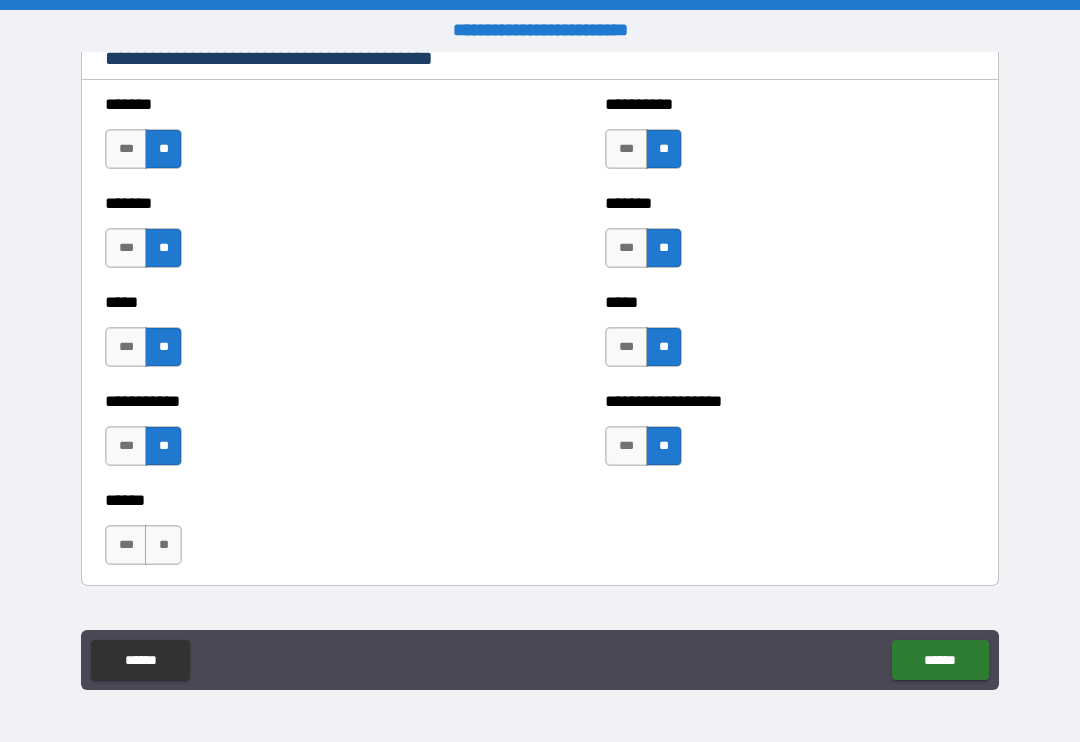 click on "***" at bounding box center [626, 446] 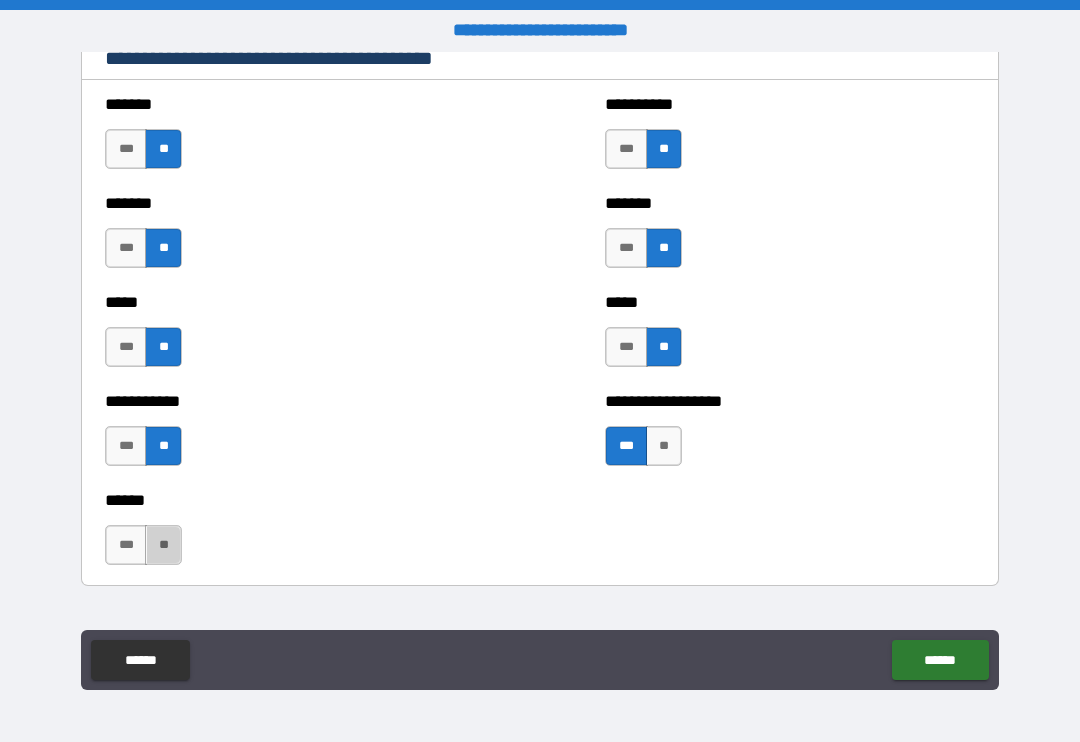 click on "**" at bounding box center [163, 545] 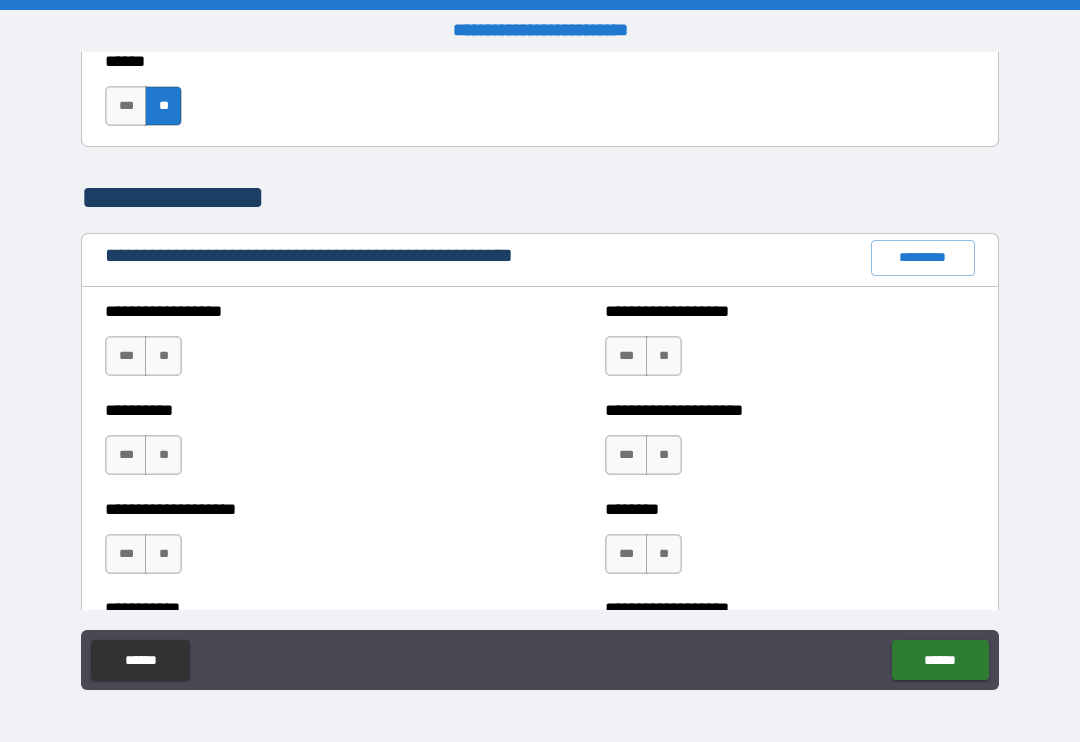 scroll, scrollTop: 2175, scrollLeft: 0, axis: vertical 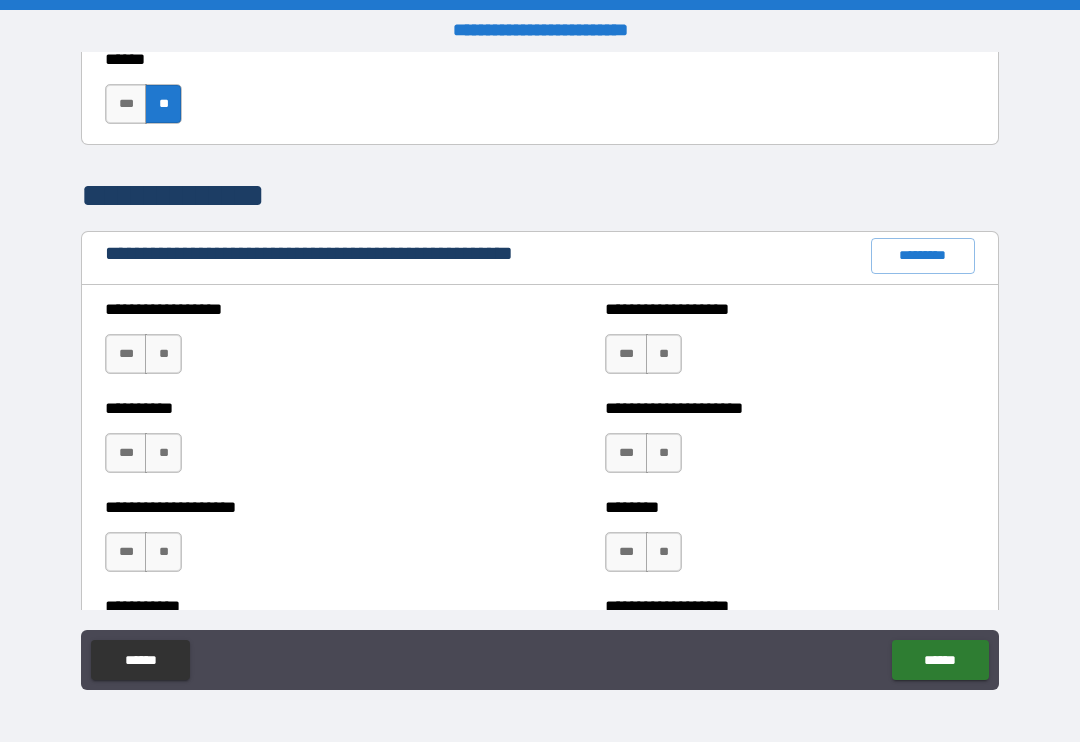 click on "**" at bounding box center [163, 354] 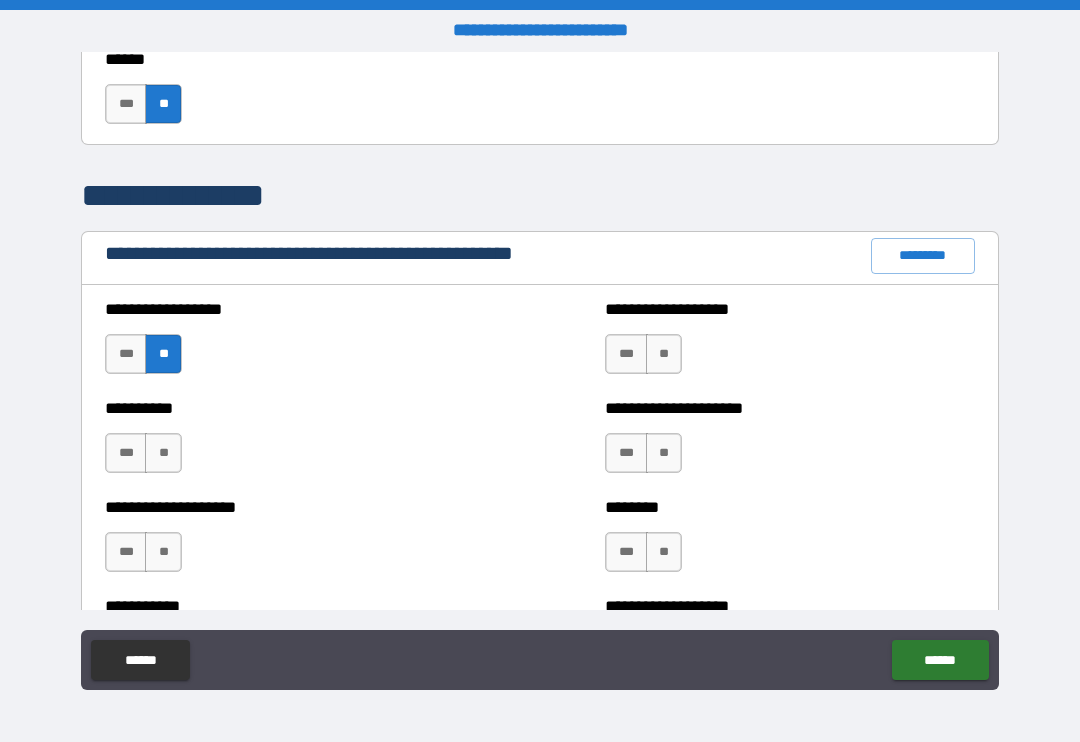 click on "**" at bounding box center [163, 453] 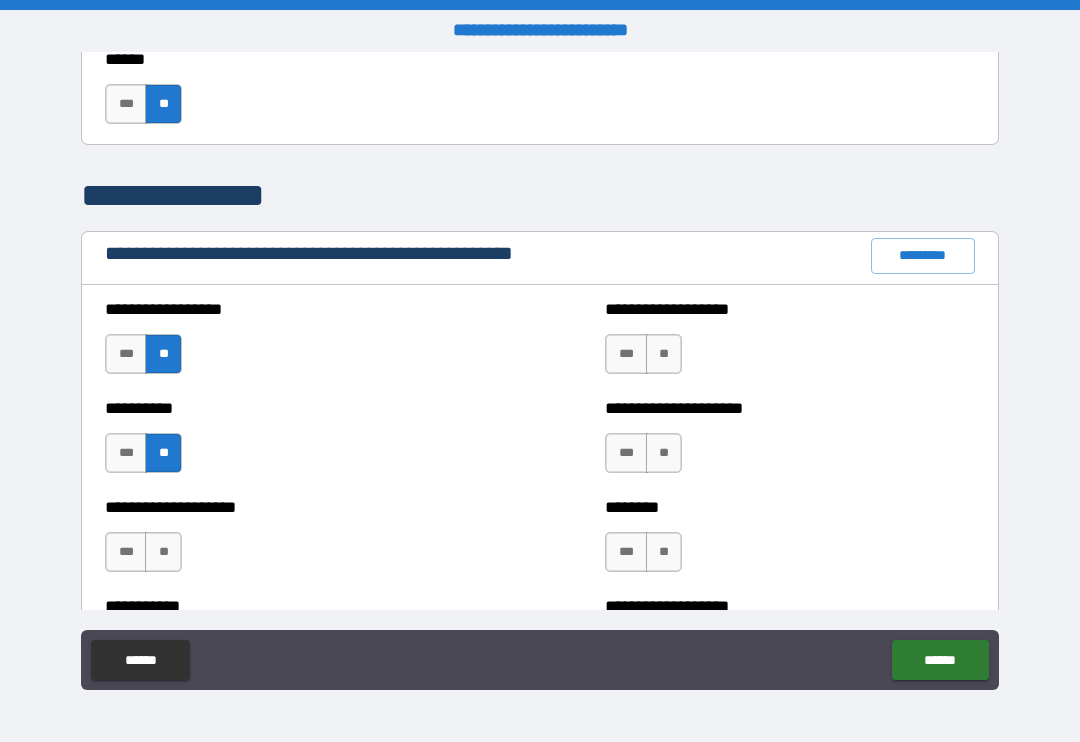 click on "**" at bounding box center (163, 552) 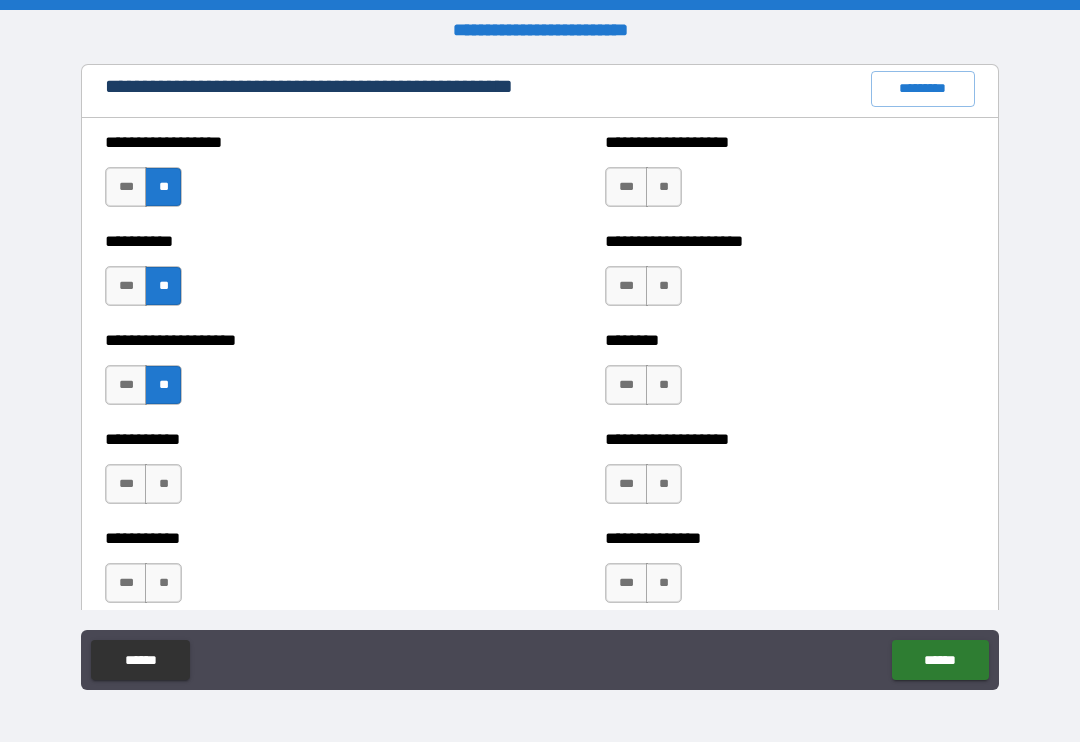 scroll, scrollTop: 2351, scrollLeft: 0, axis: vertical 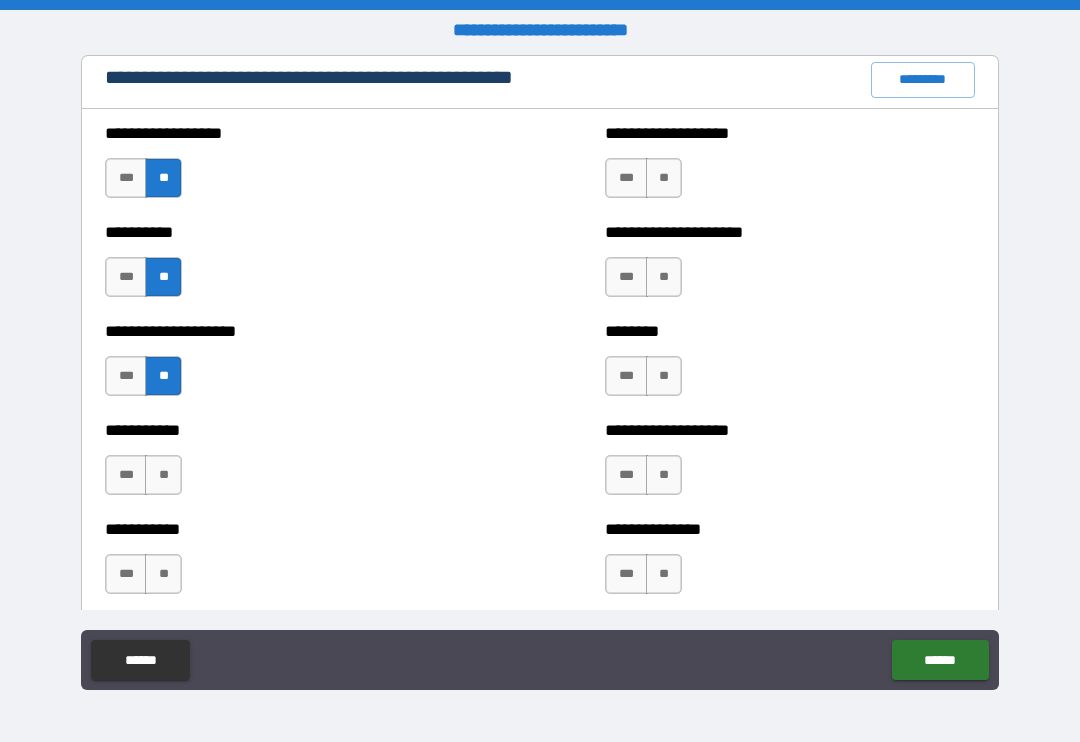 click on "**" at bounding box center [664, 178] 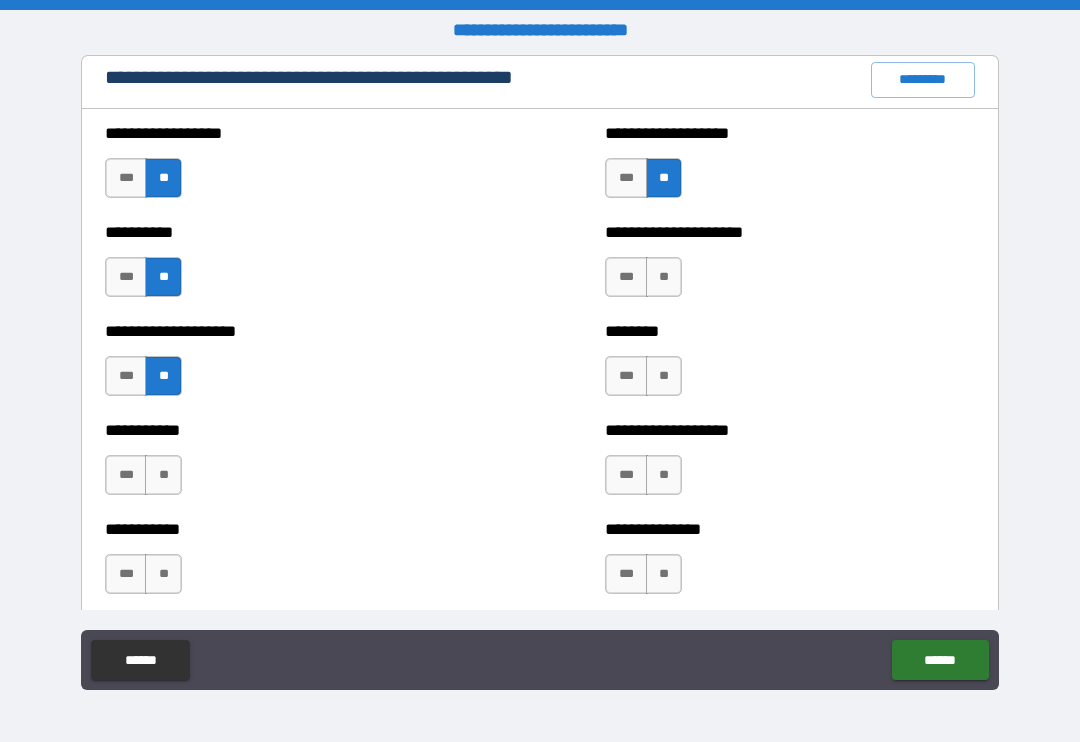 click on "**" at bounding box center [664, 277] 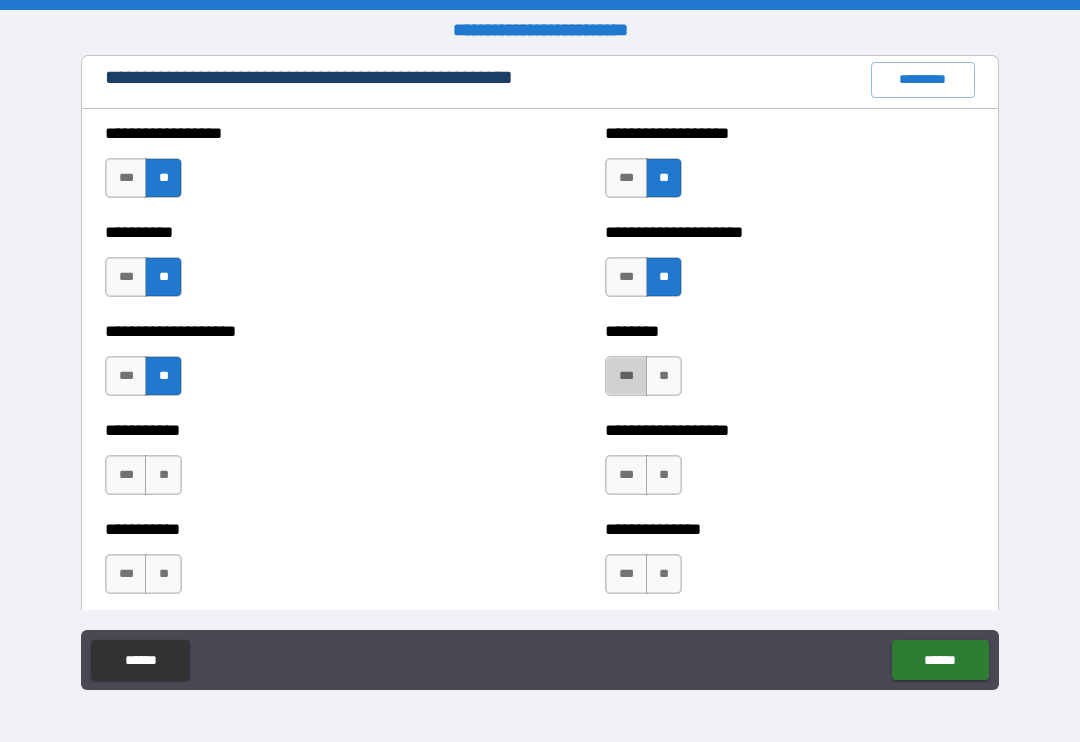 click on "***" at bounding box center [626, 376] 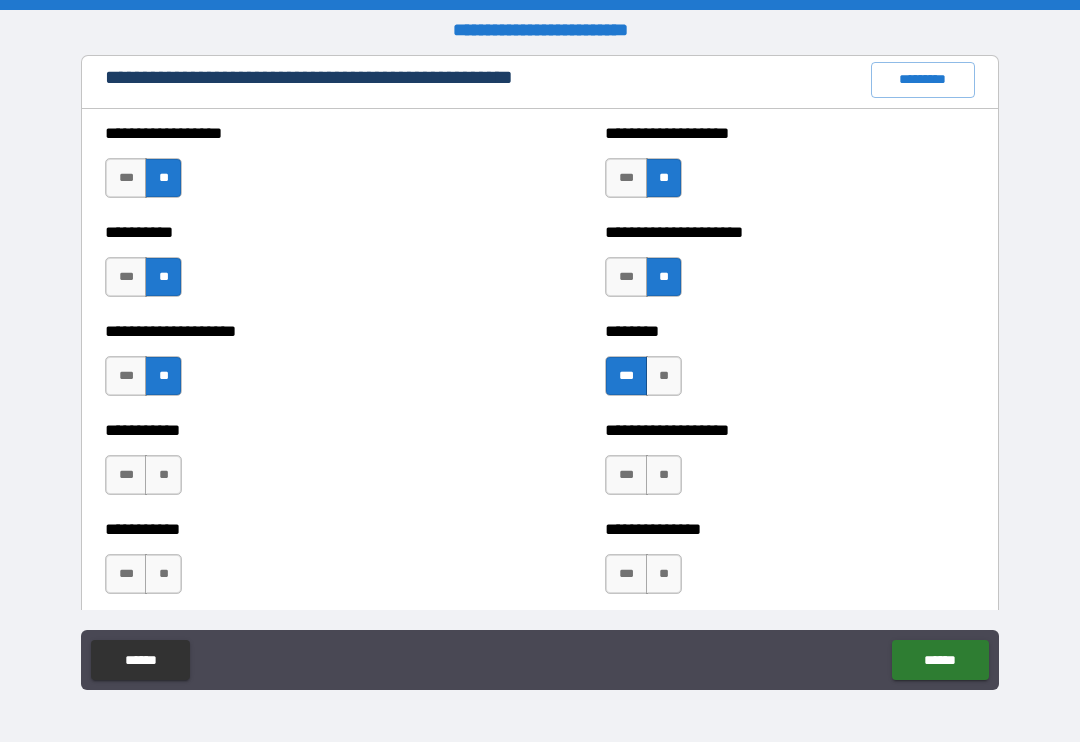 click on "***" at bounding box center (626, 475) 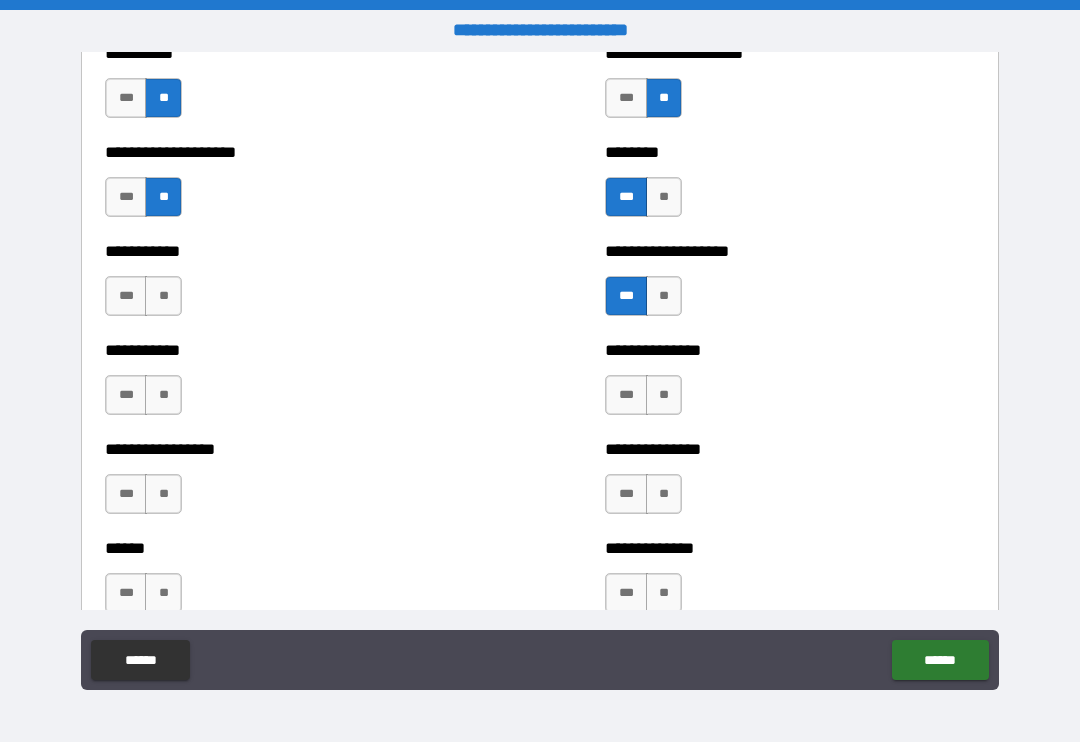 scroll, scrollTop: 2532, scrollLeft: 0, axis: vertical 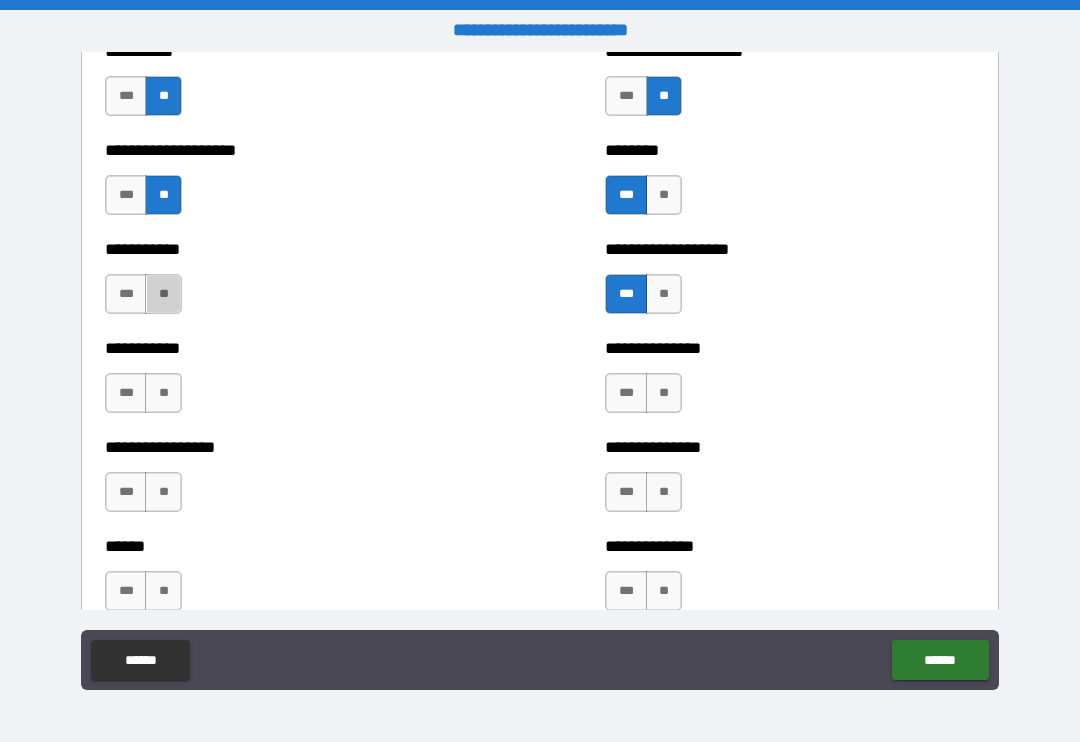 click on "**" at bounding box center [163, 294] 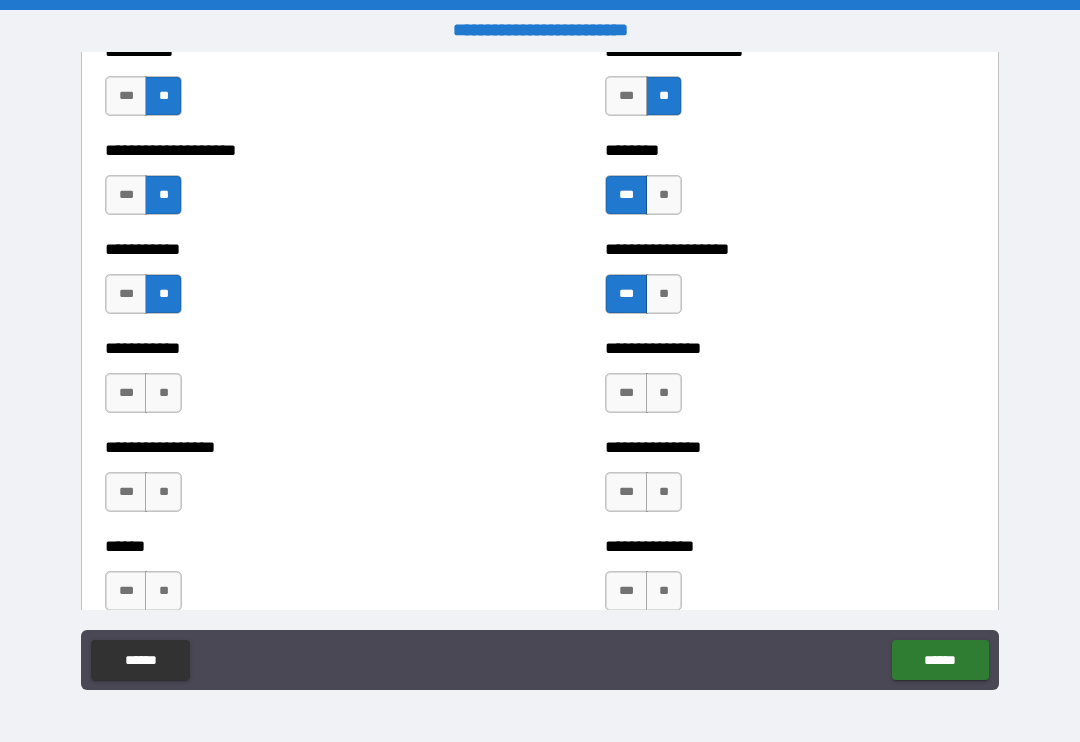 click on "**" at bounding box center (163, 393) 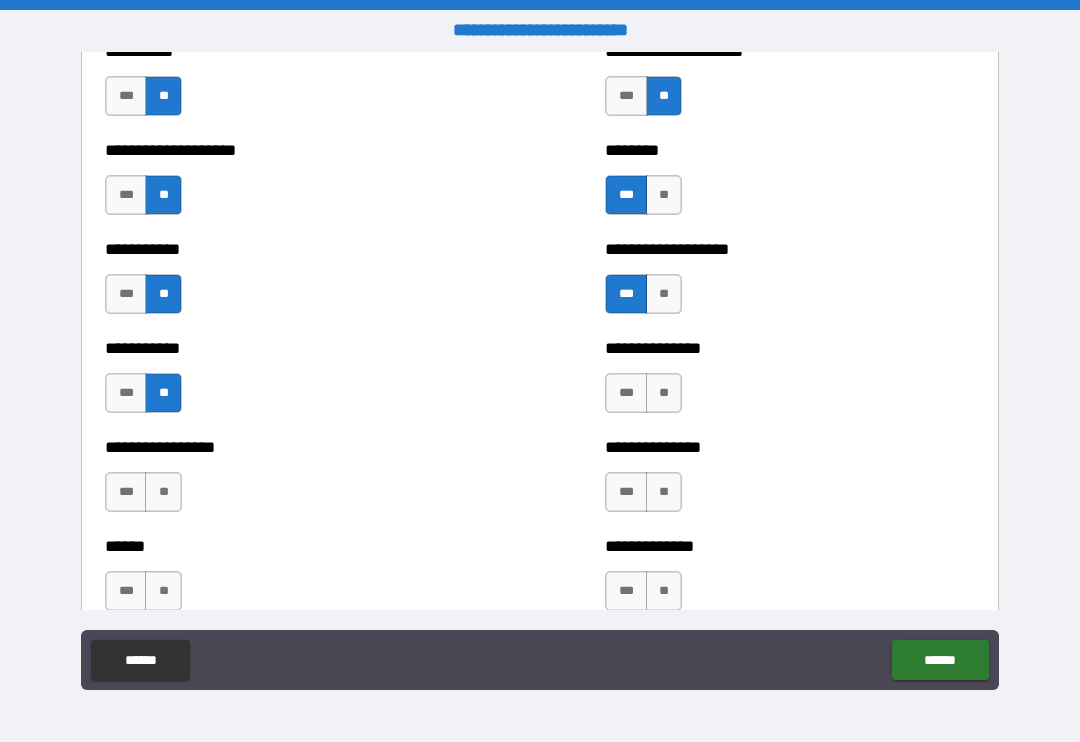 click on "**" at bounding box center (163, 492) 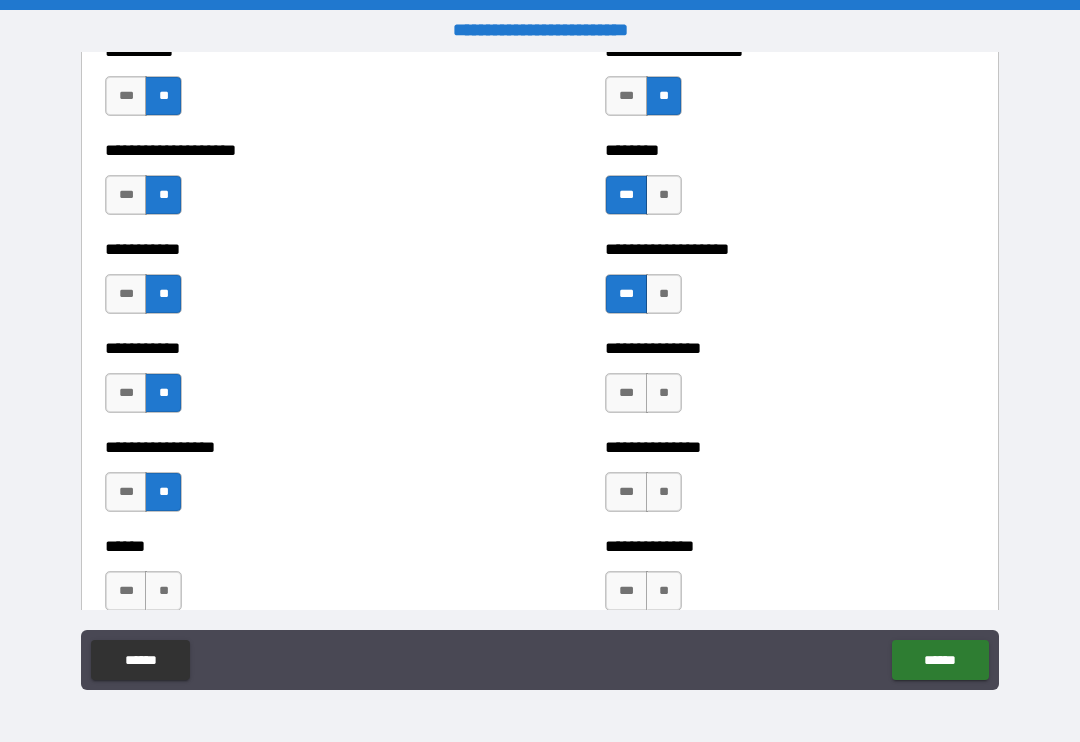 click on "**" at bounding box center [664, 492] 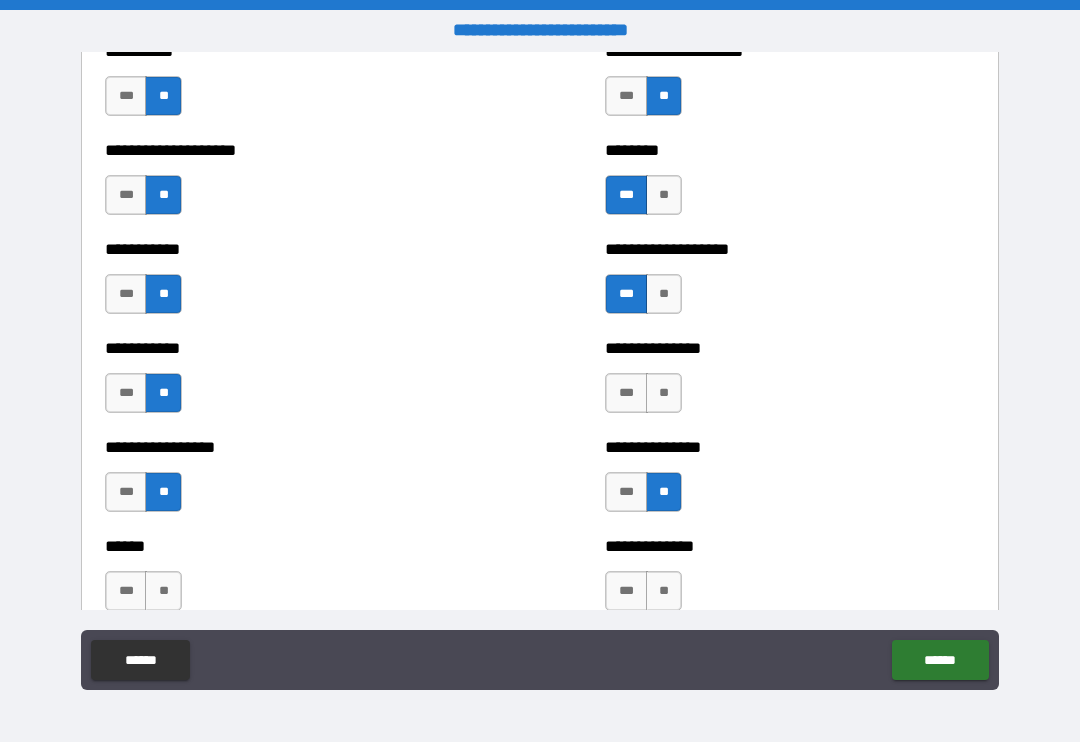 click on "**" at bounding box center [664, 393] 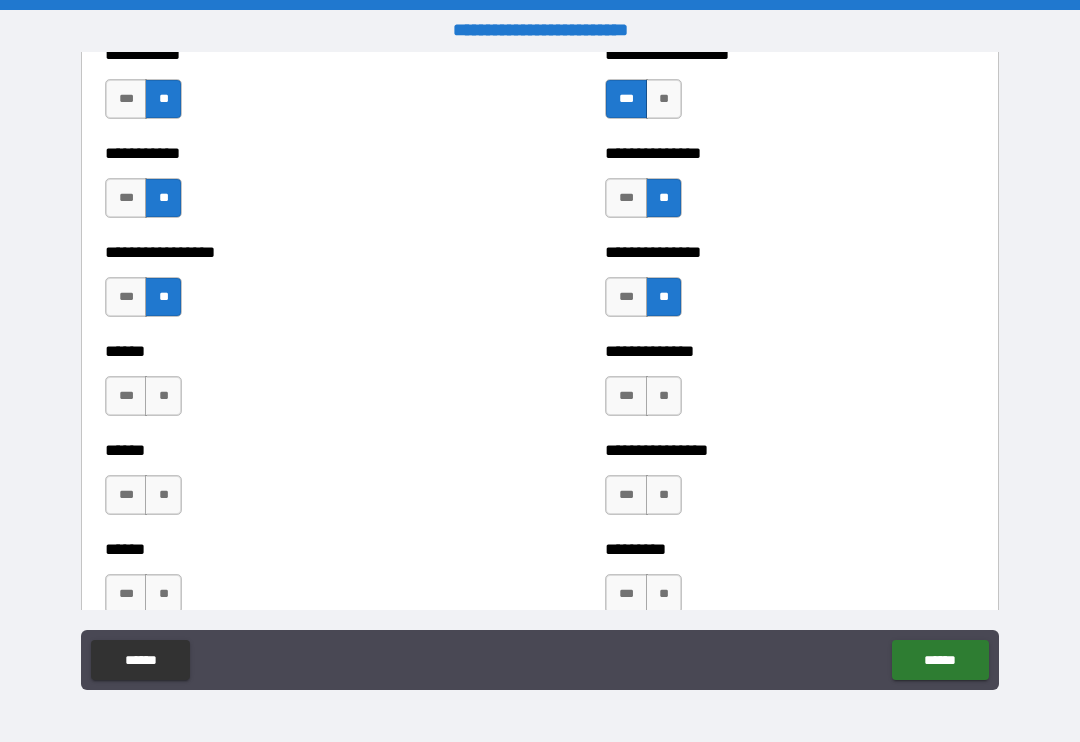scroll, scrollTop: 2728, scrollLeft: 0, axis: vertical 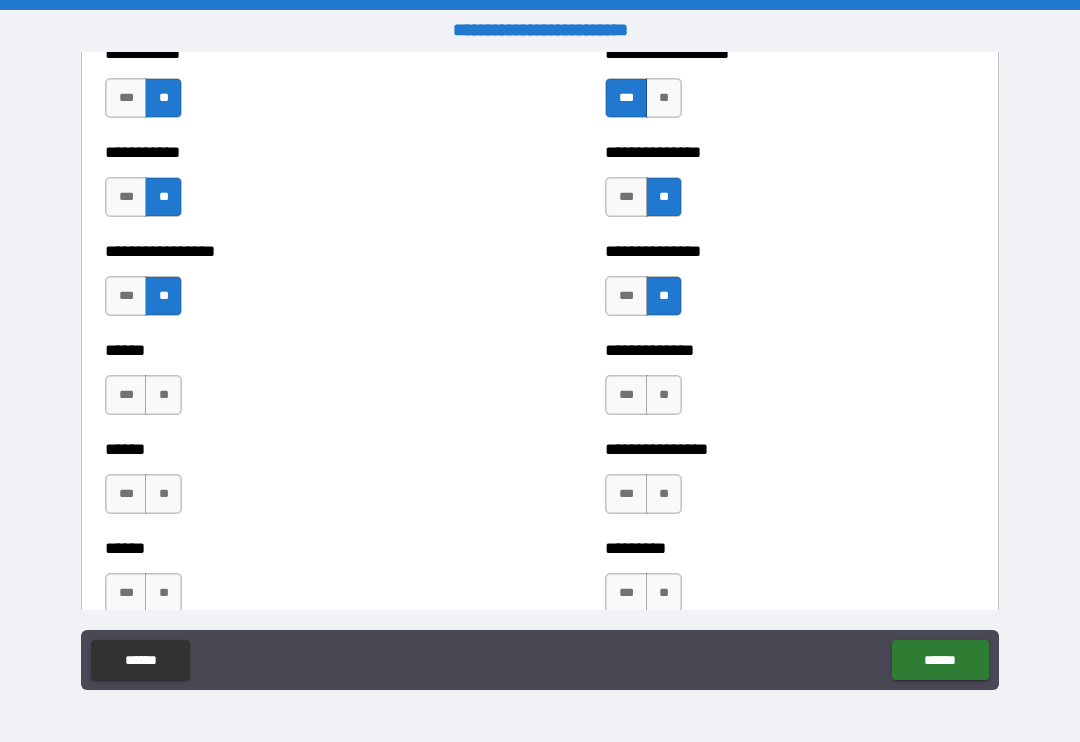 click on "****** *** **" at bounding box center [290, 385] 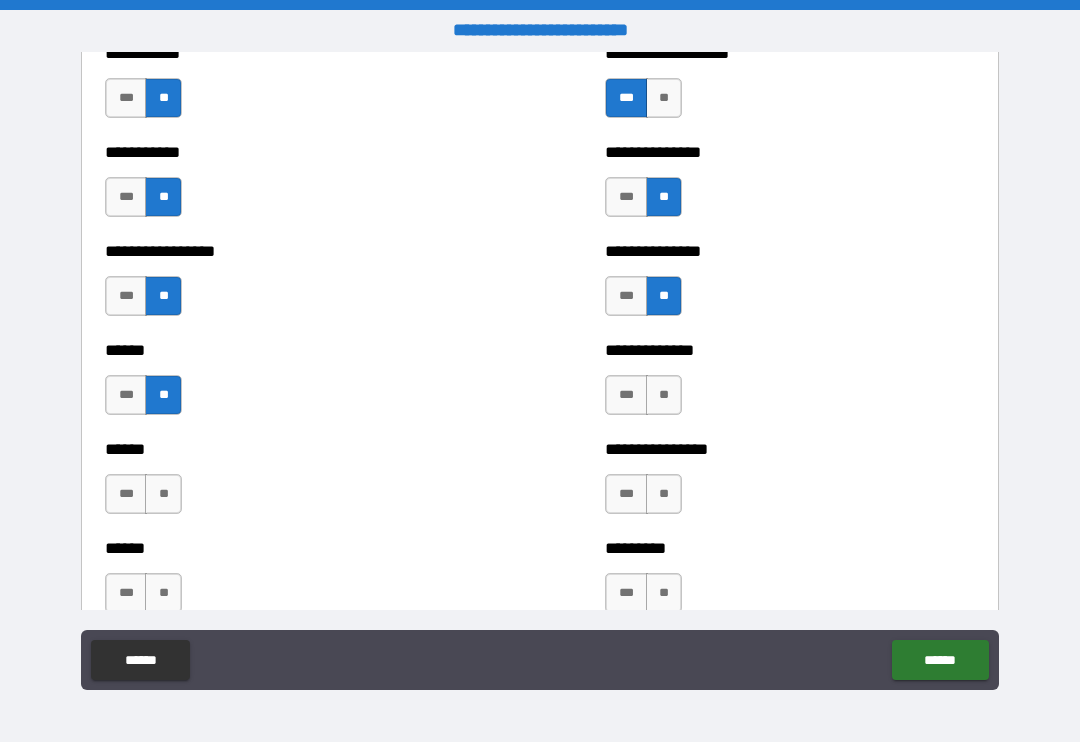 click on "**" at bounding box center [163, 494] 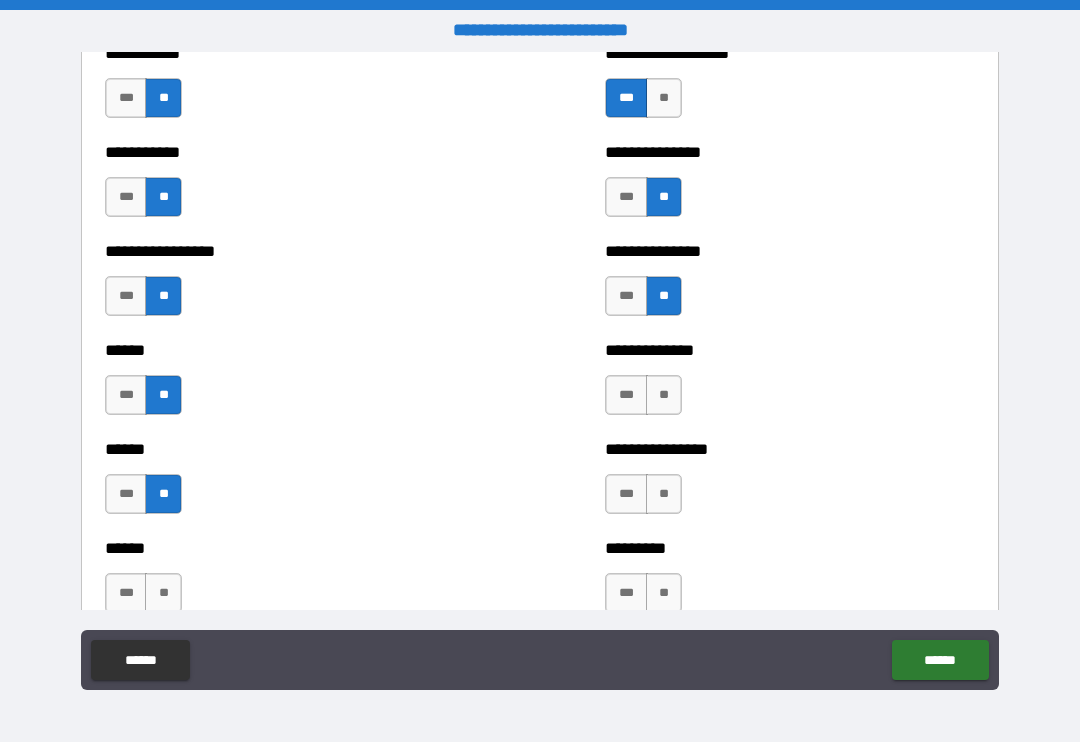 click on "***" at bounding box center (626, 395) 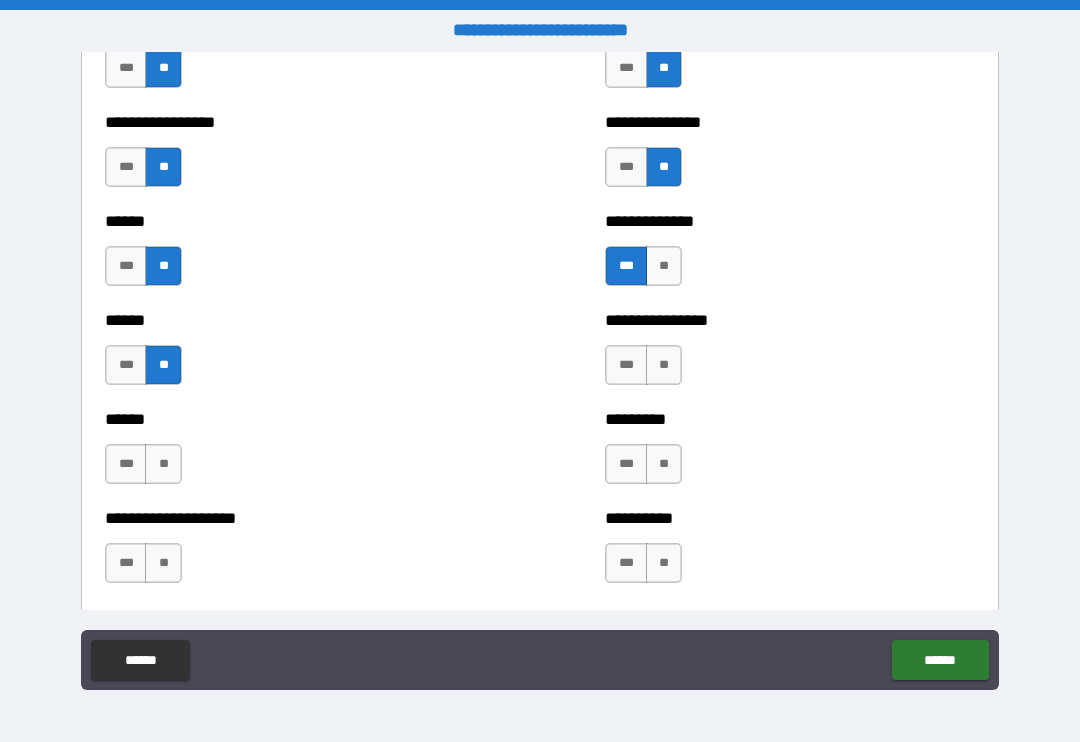 scroll, scrollTop: 2859, scrollLeft: 0, axis: vertical 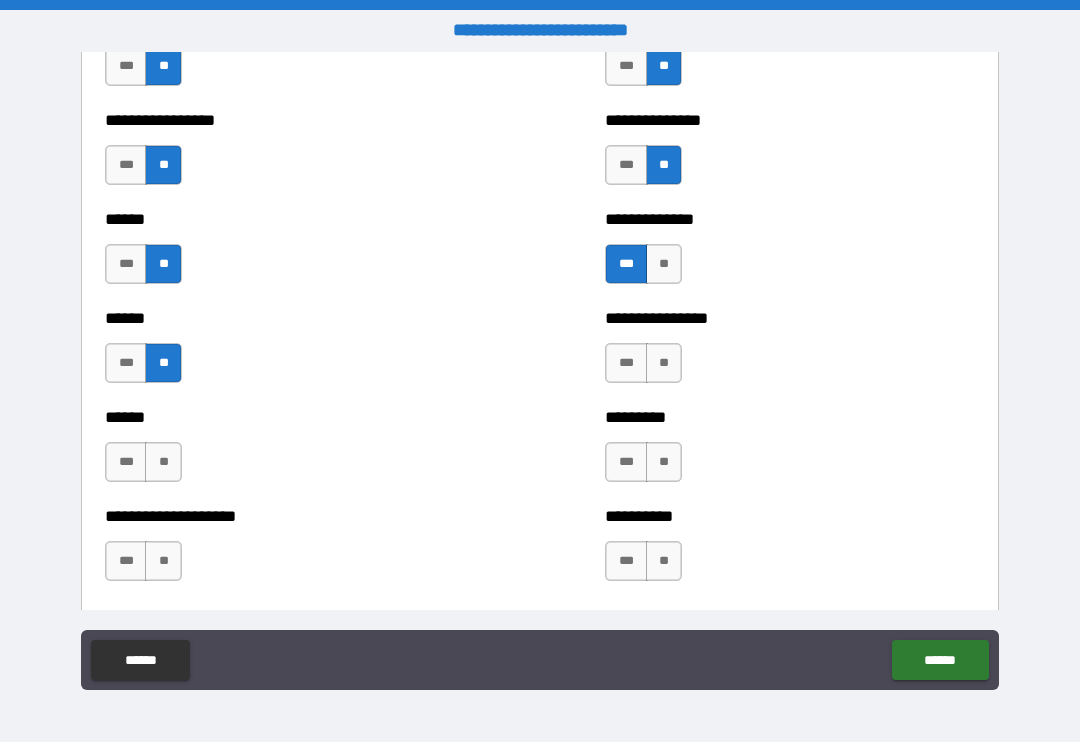 click on "**" at bounding box center [664, 363] 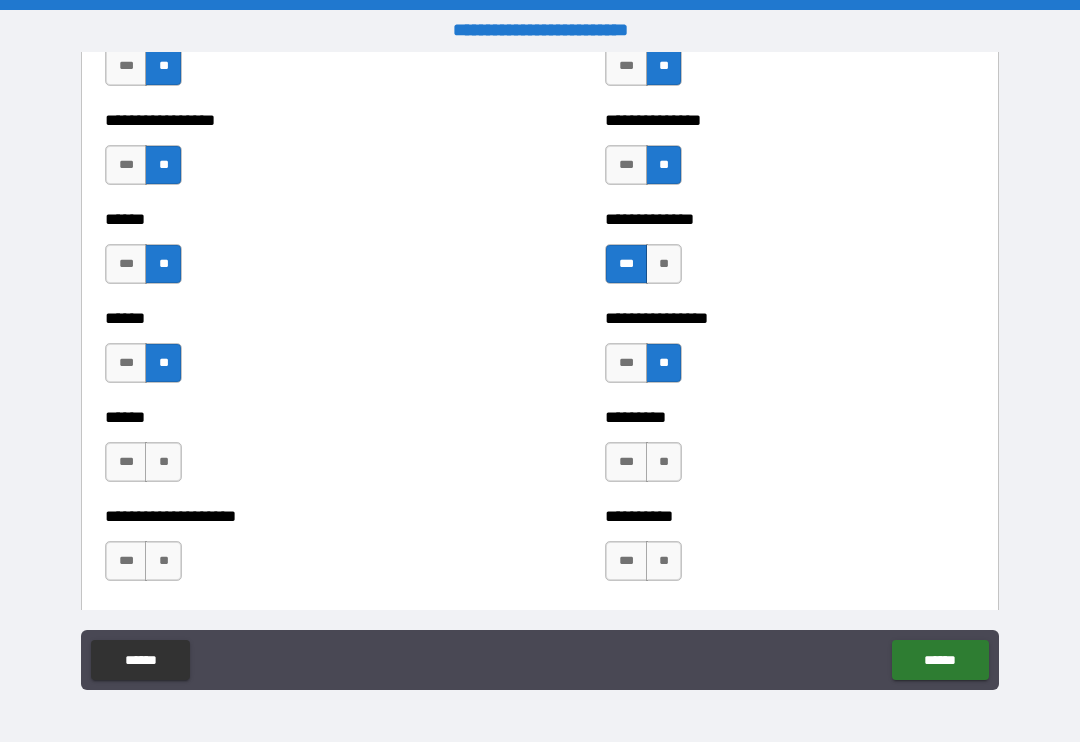 click on "**" at bounding box center [664, 462] 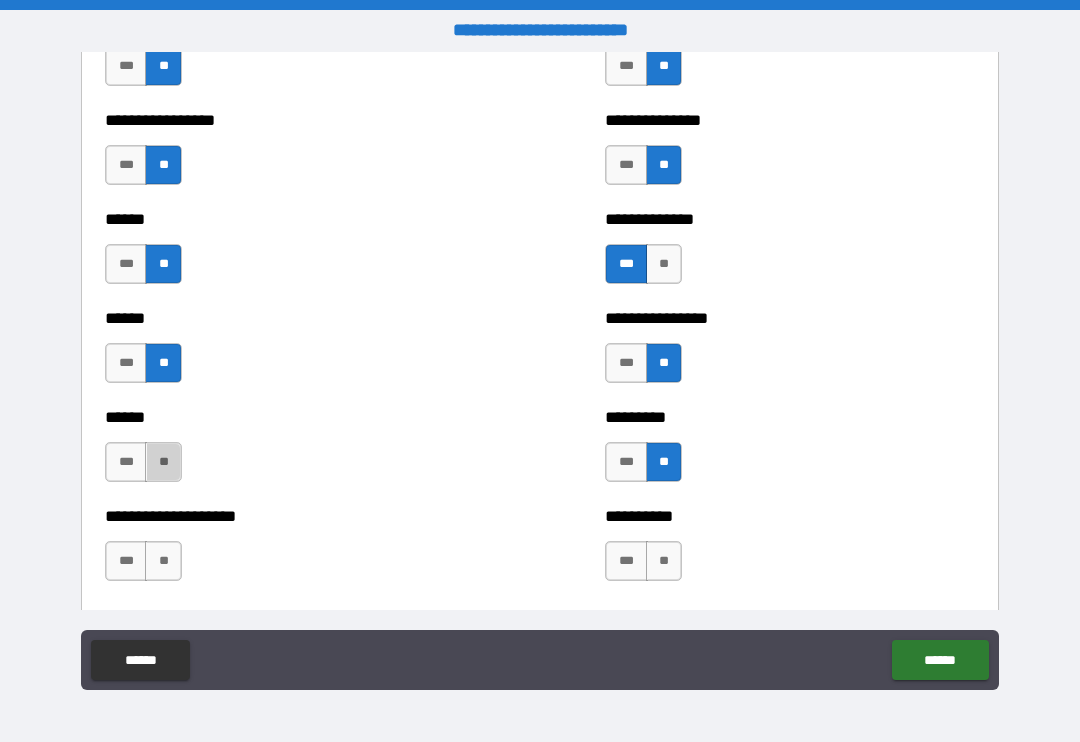 click on "**" at bounding box center [163, 462] 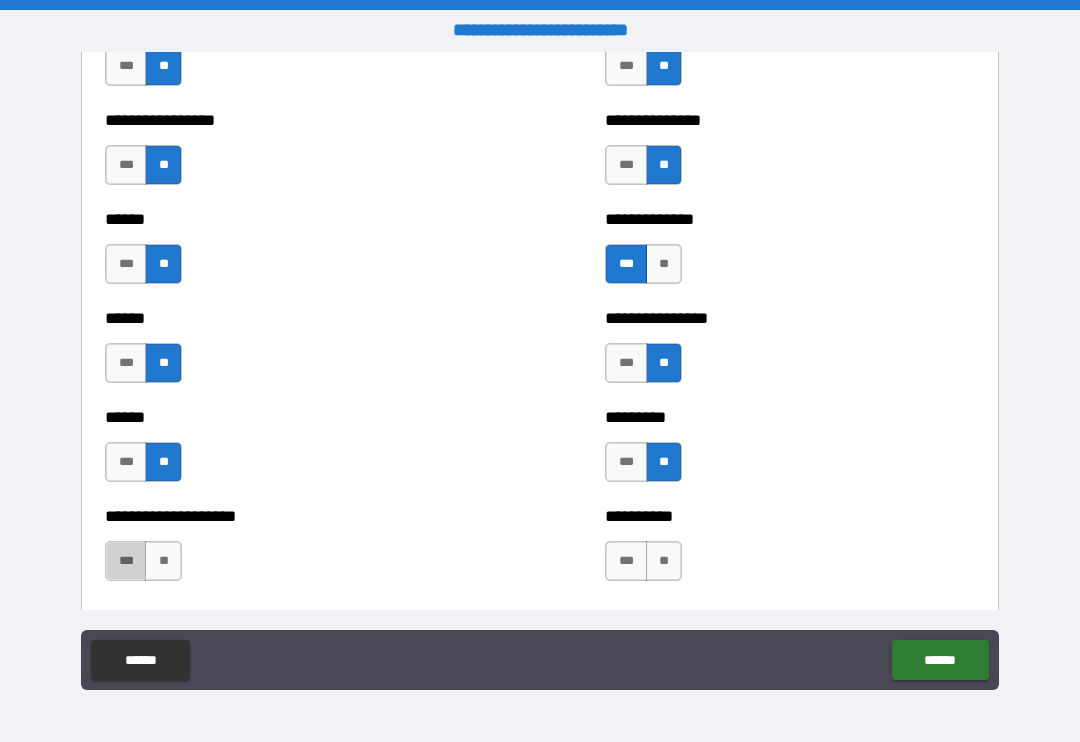 click on "***" at bounding box center (126, 561) 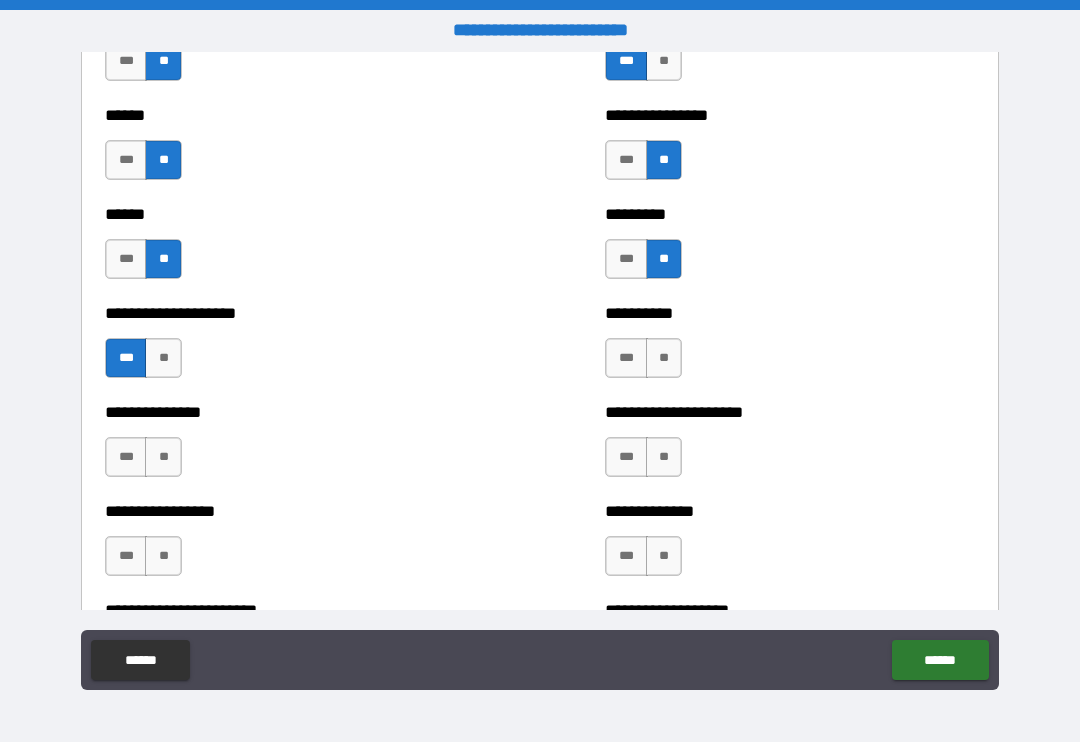 scroll, scrollTop: 3070, scrollLeft: 0, axis: vertical 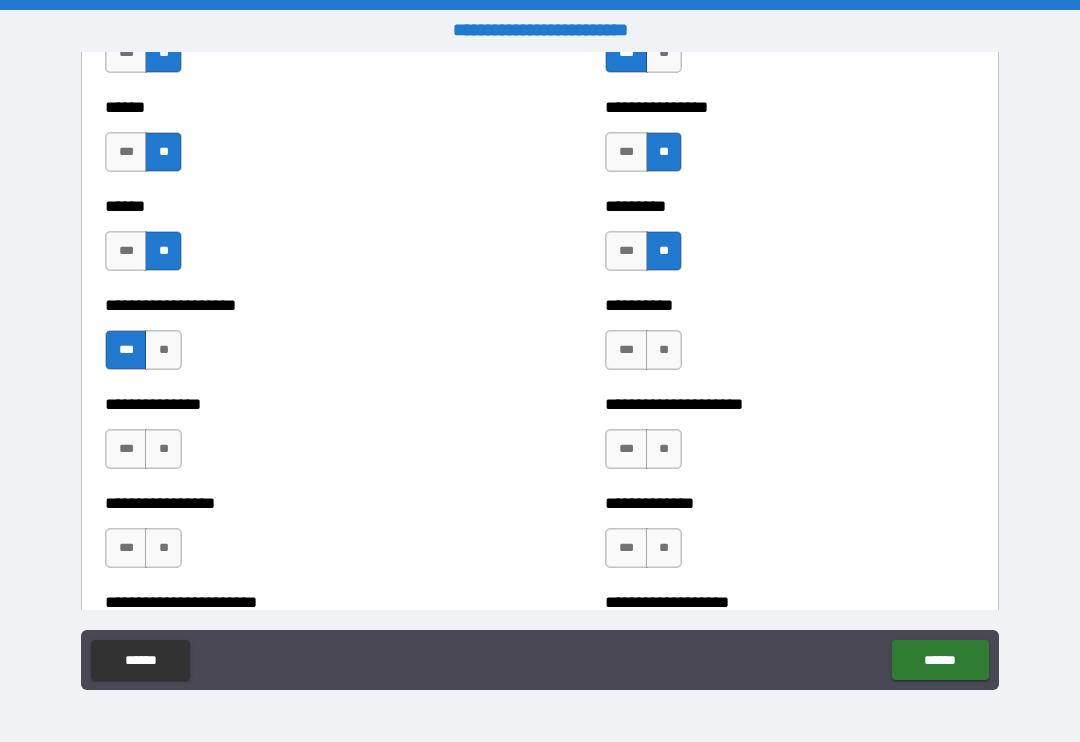click on "**" at bounding box center (664, 350) 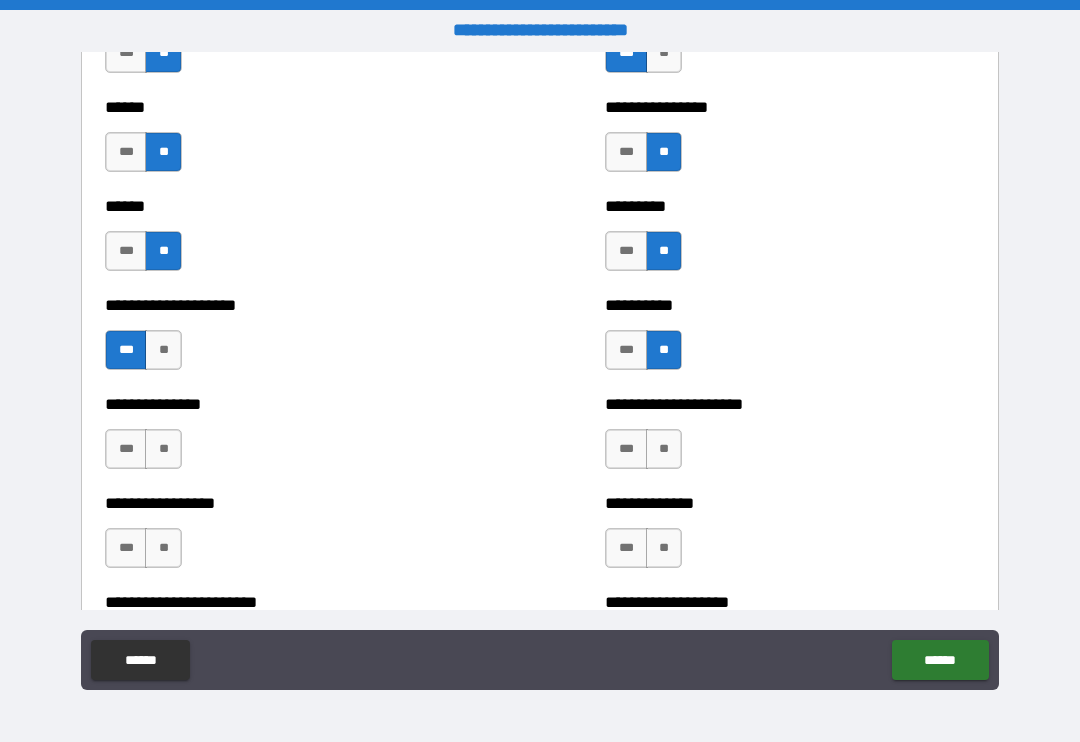 click on "**" at bounding box center (664, 449) 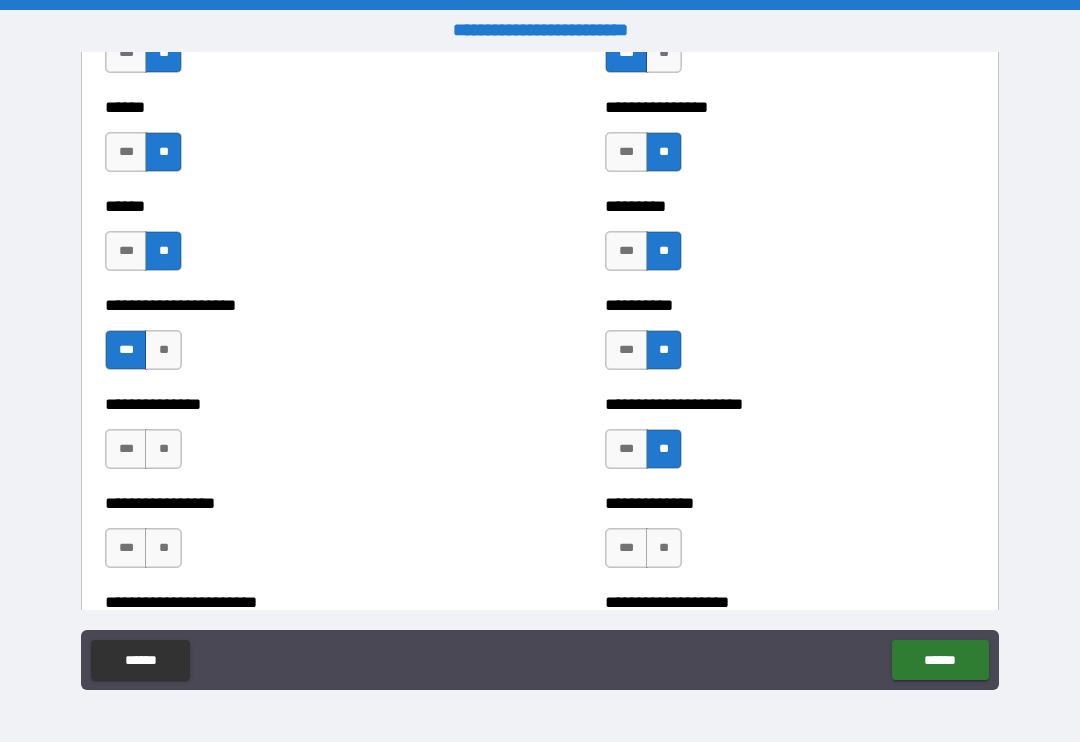 click on "***" at bounding box center [126, 449] 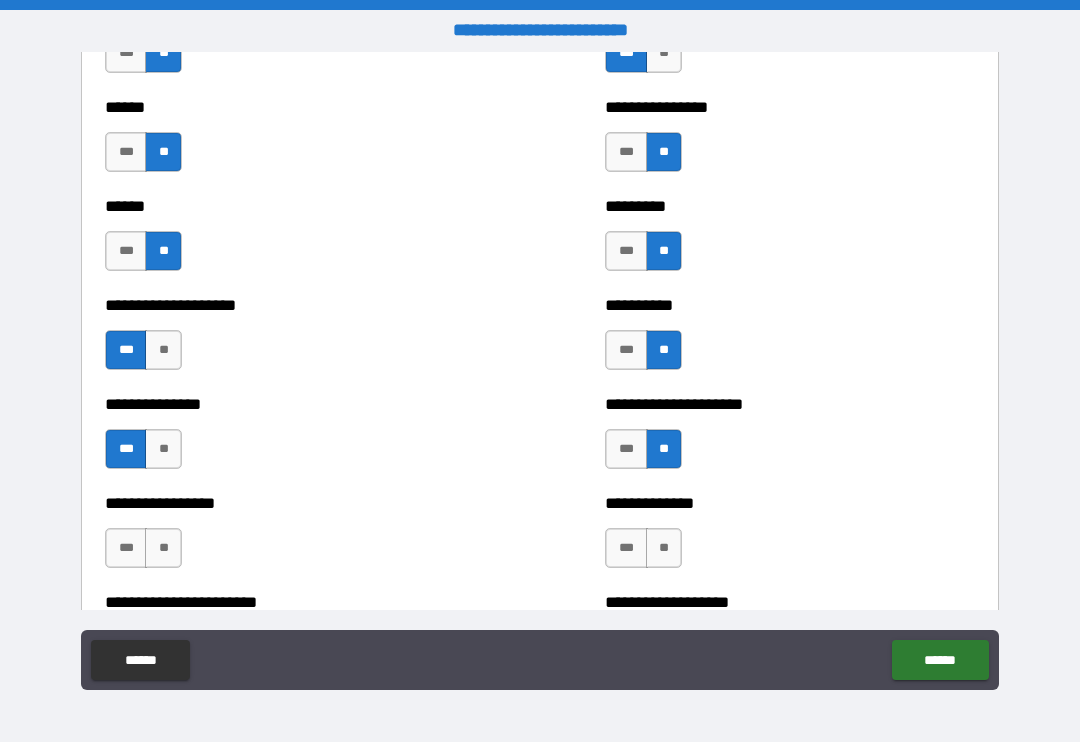click on "**" at bounding box center [163, 548] 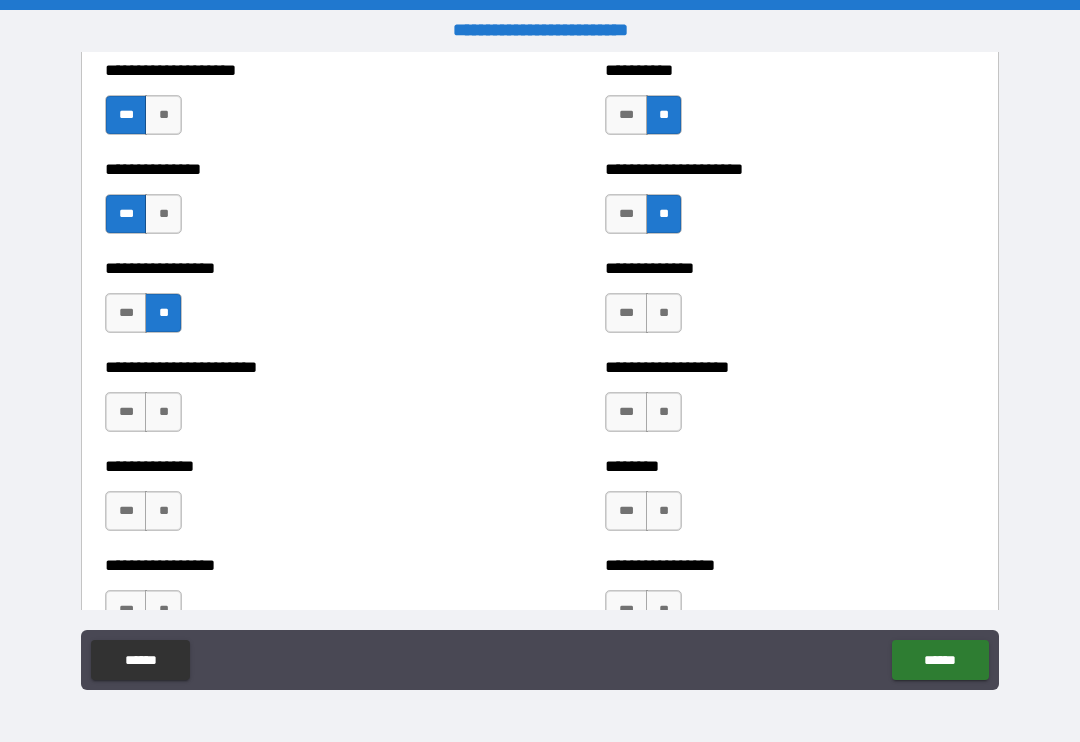 scroll, scrollTop: 3308, scrollLeft: 0, axis: vertical 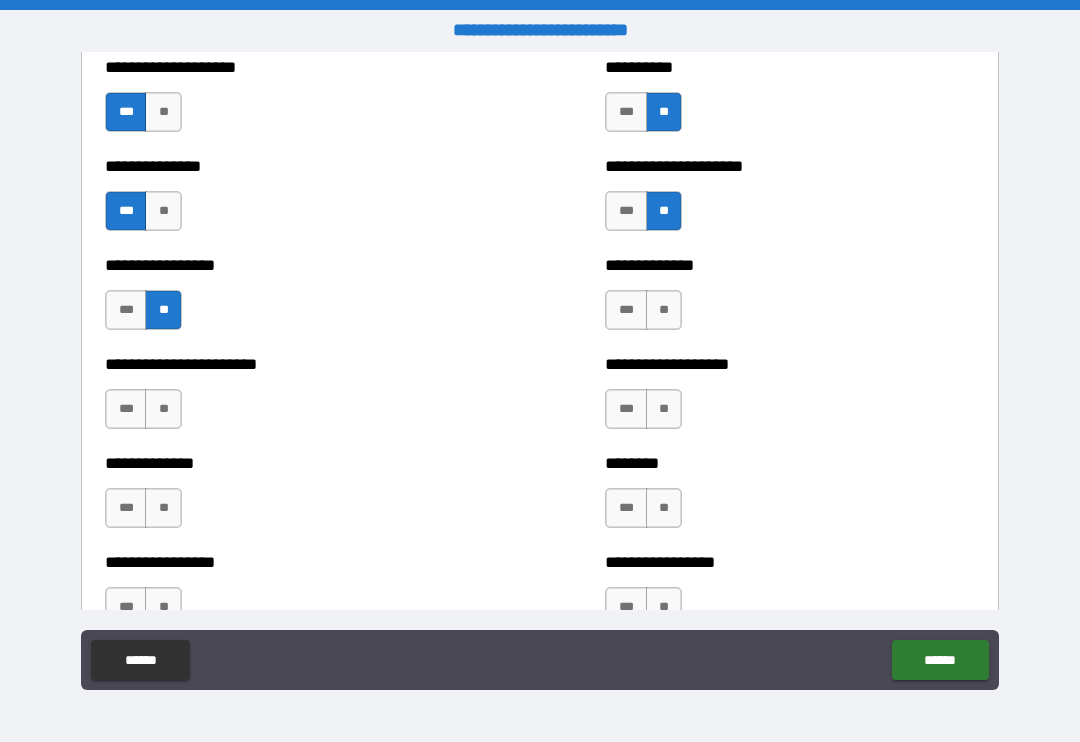 click on "**" at bounding box center [664, 310] 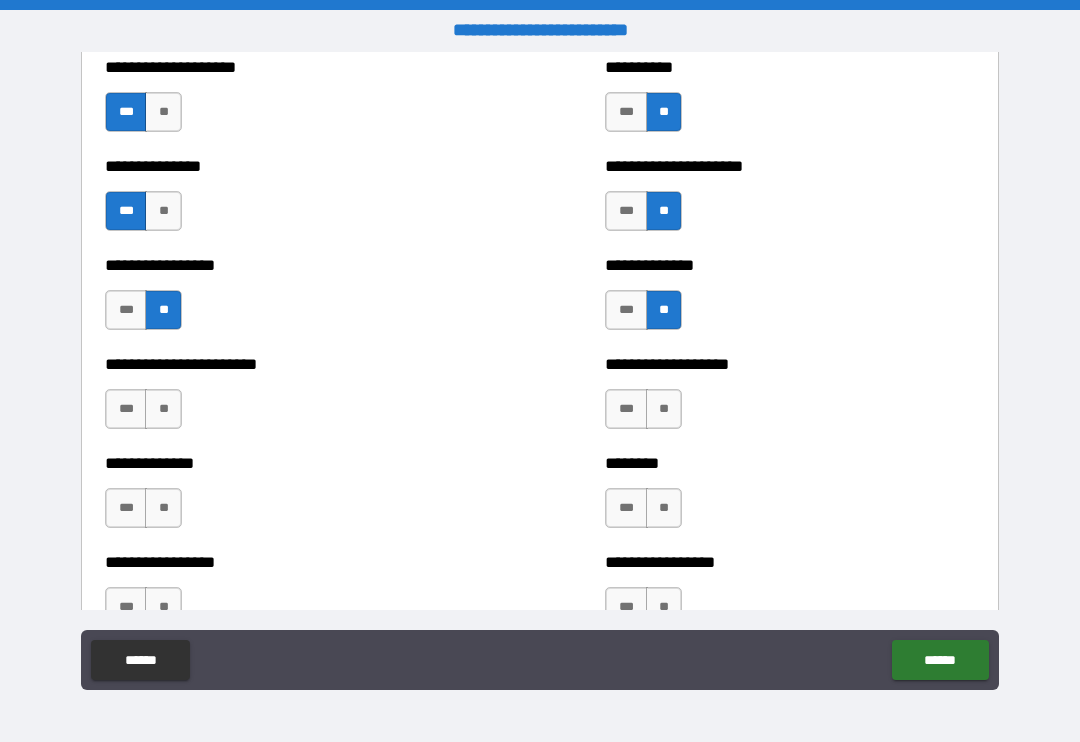 click on "**" at bounding box center [664, 409] 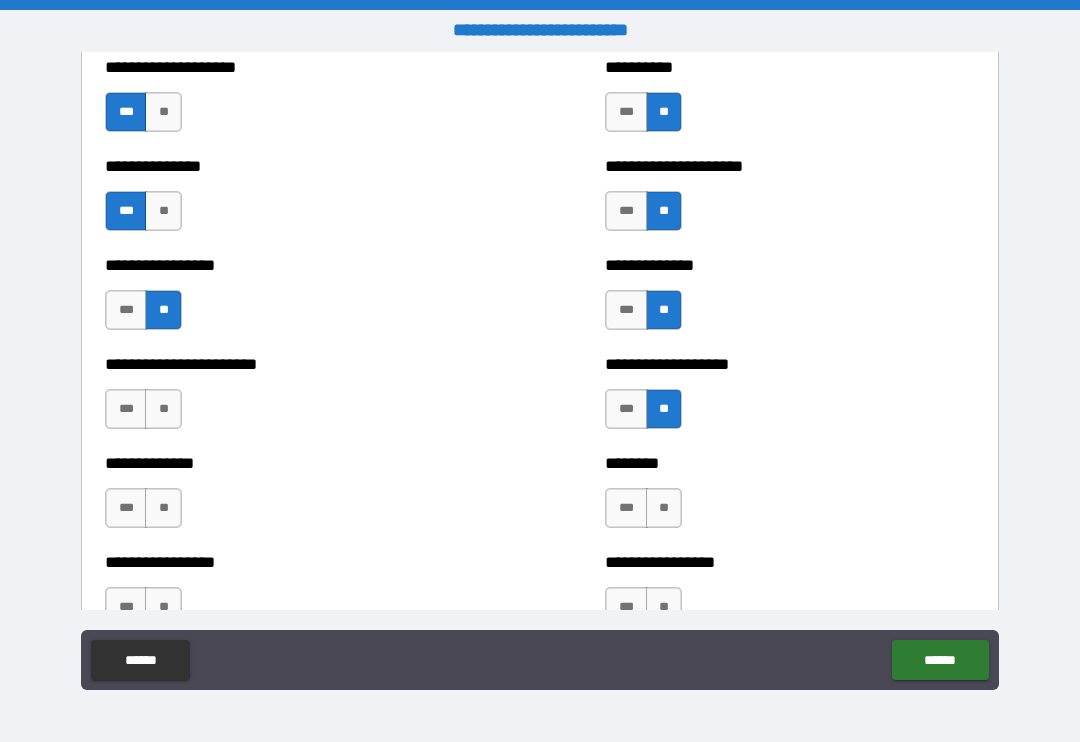 click on "**" at bounding box center [664, 508] 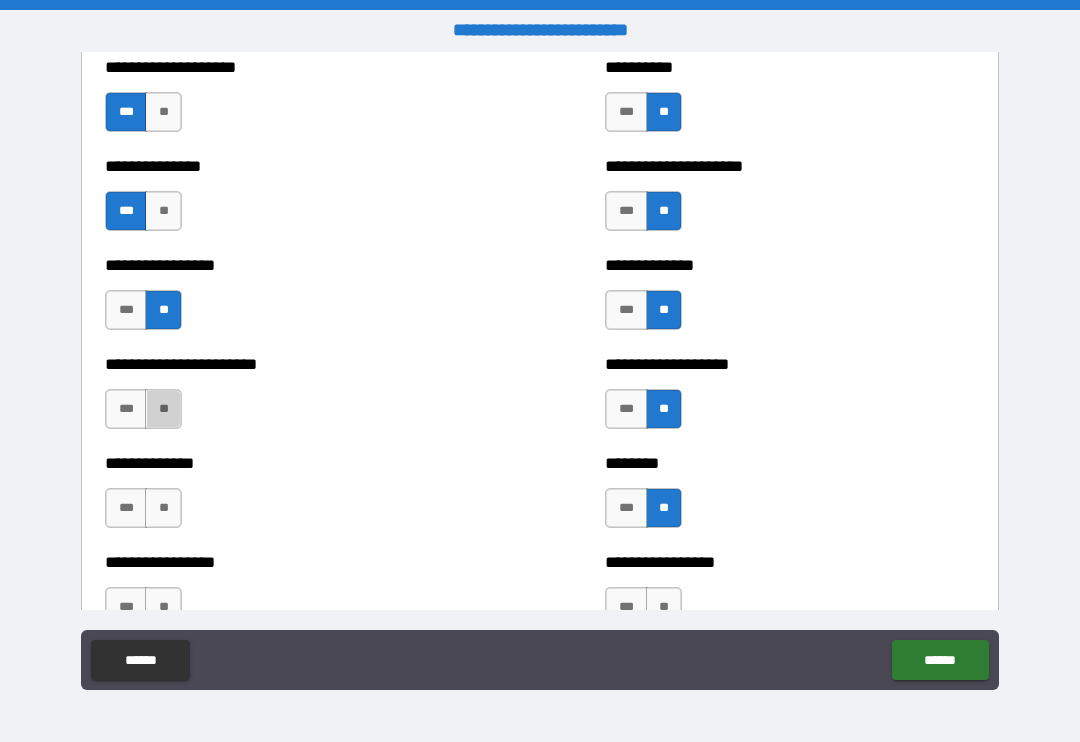 click on "**" at bounding box center (163, 409) 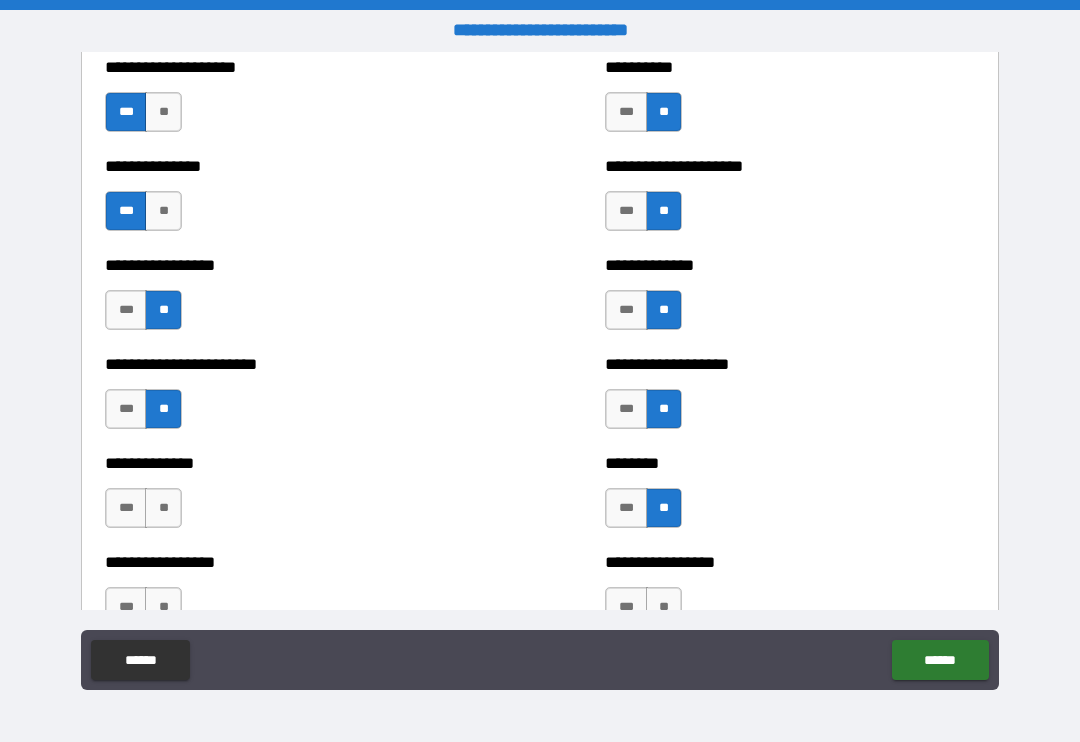 click on "**" at bounding box center [163, 508] 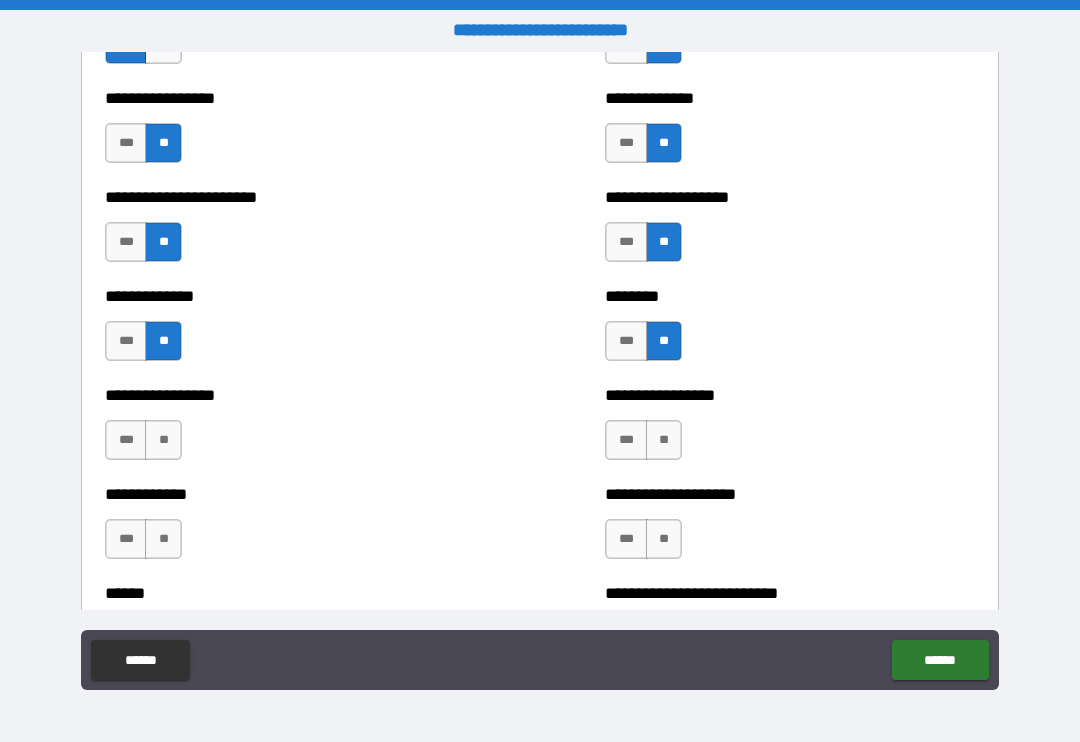 scroll, scrollTop: 3484, scrollLeft: 0, axis: vertical 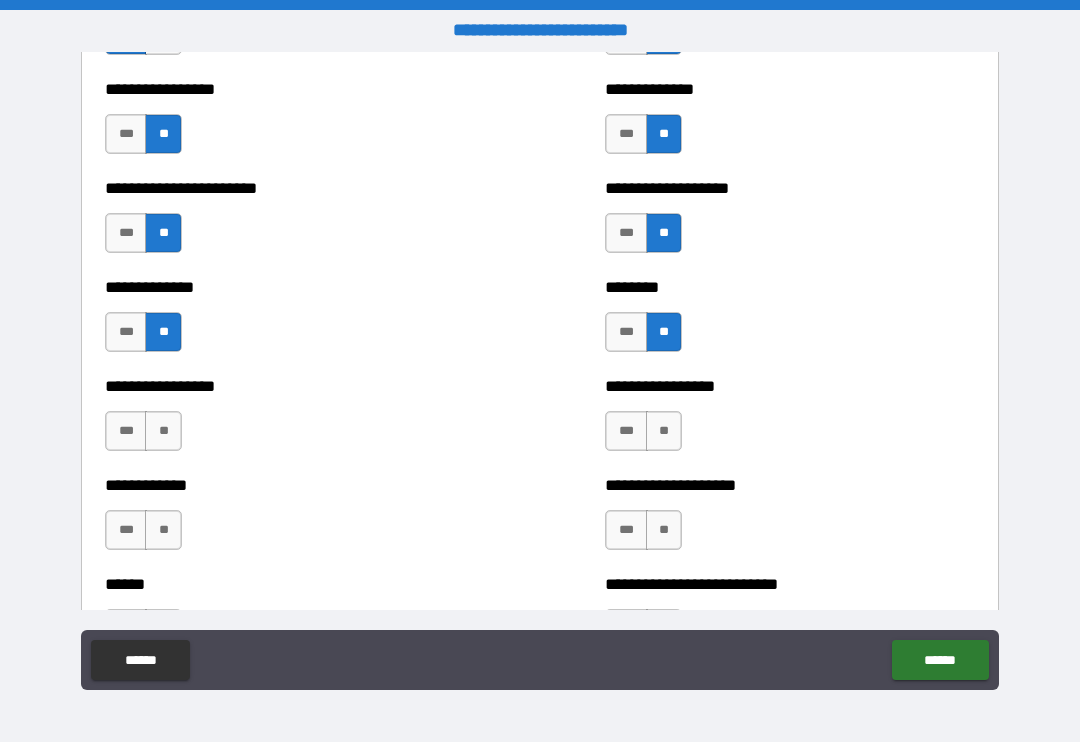 click on "***" at bounding box center [126, 431] 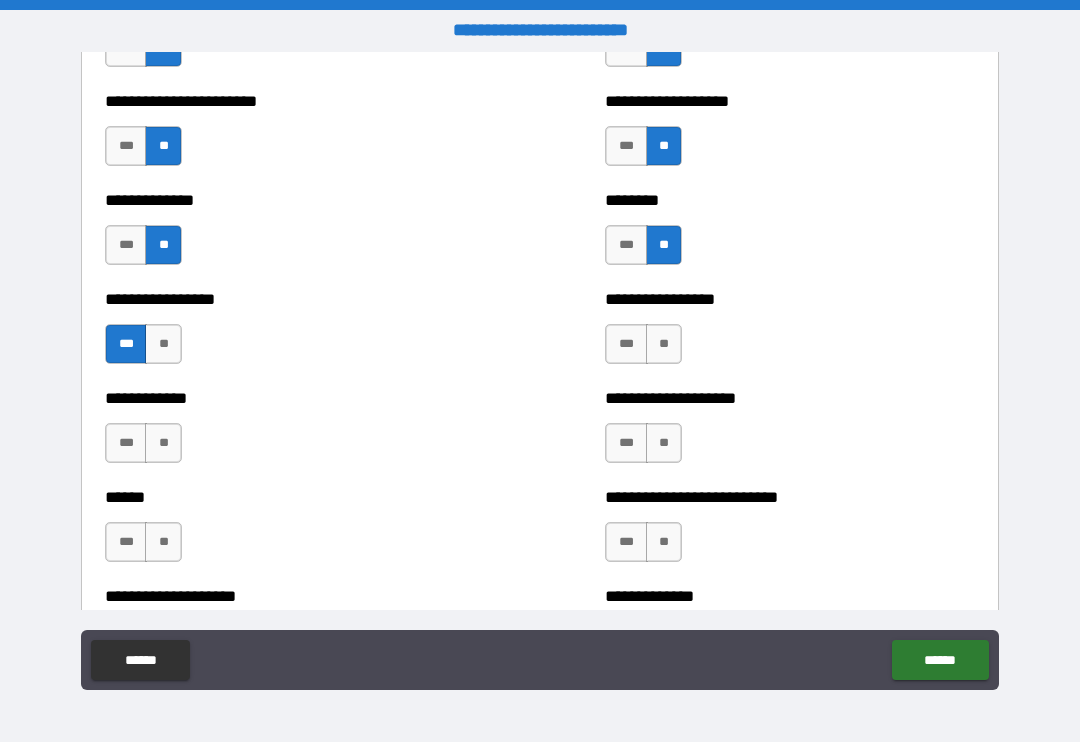 scroll, scrollTop: 3573, scrollLeft: 0, axis: vertical 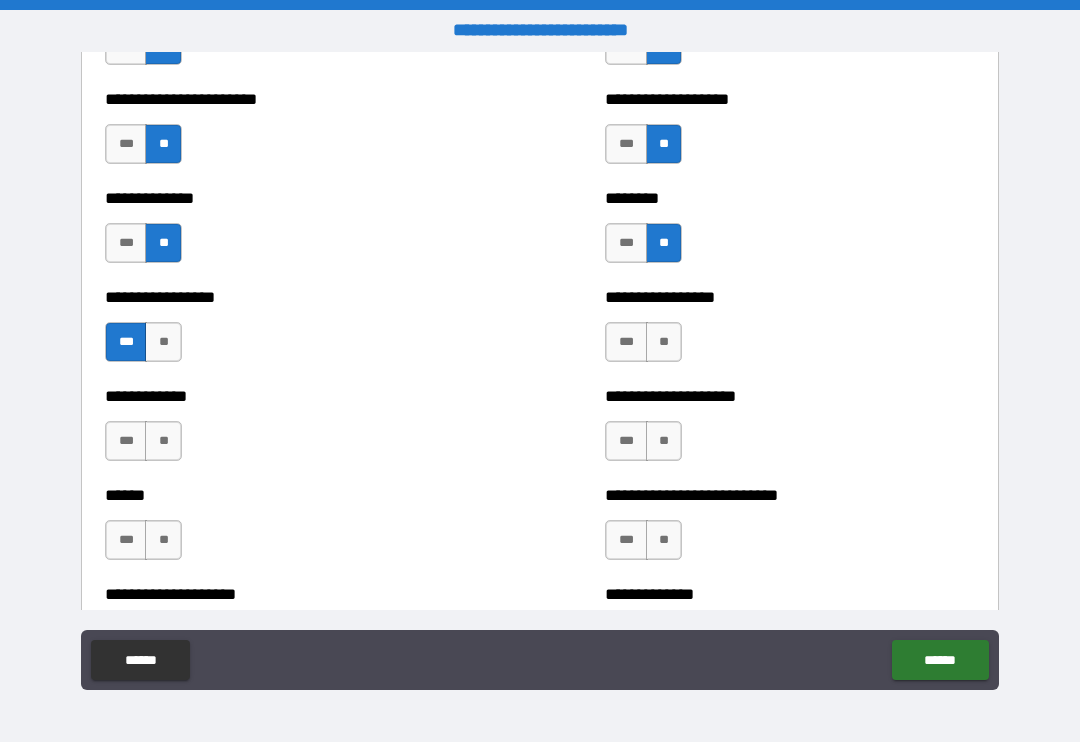 click on "**" at bounding box center [664, 342] 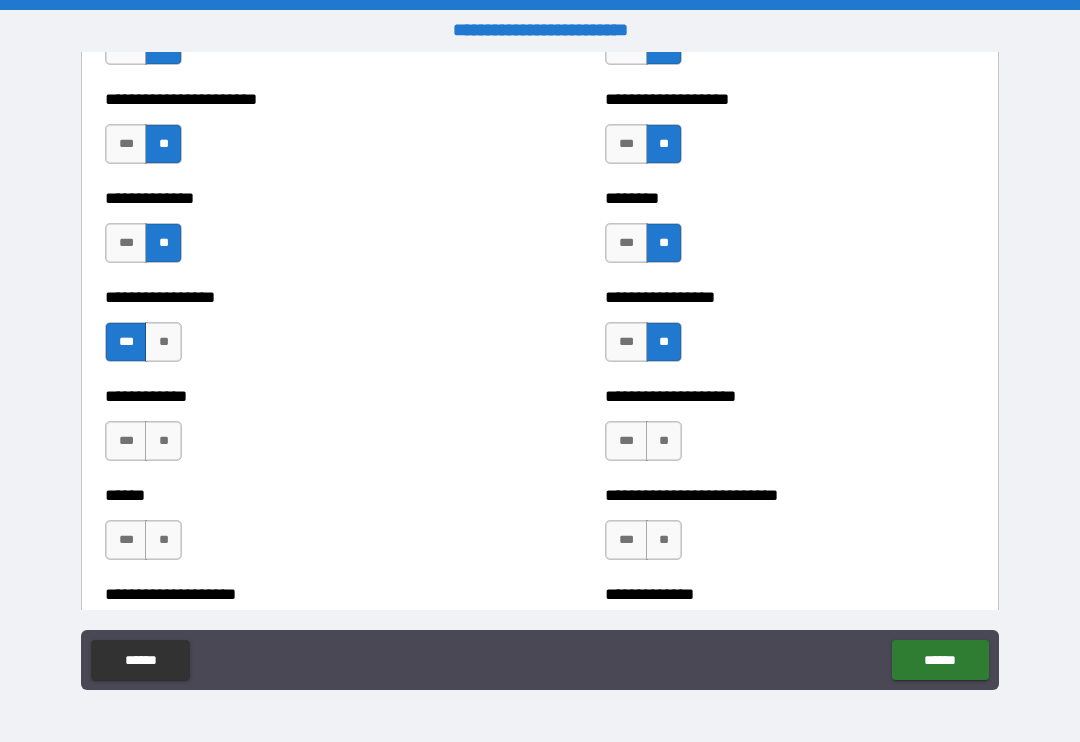 click on "**" at bounding box center [664, 441] 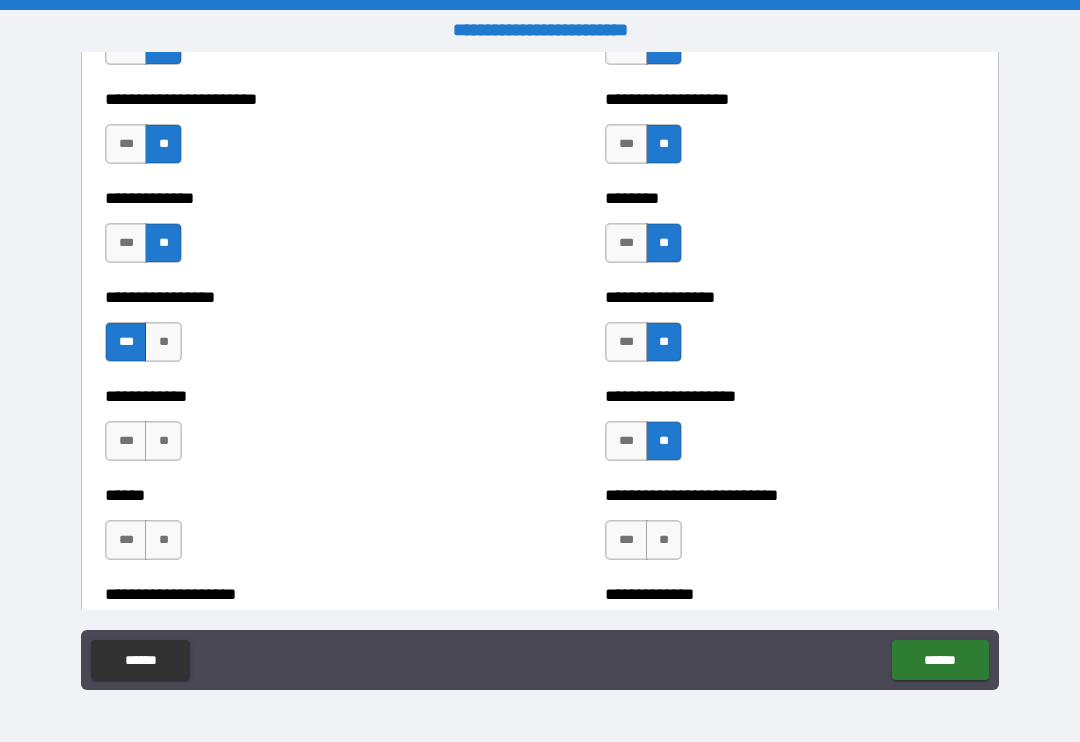 click on "**" at bounding box center (163, 441) 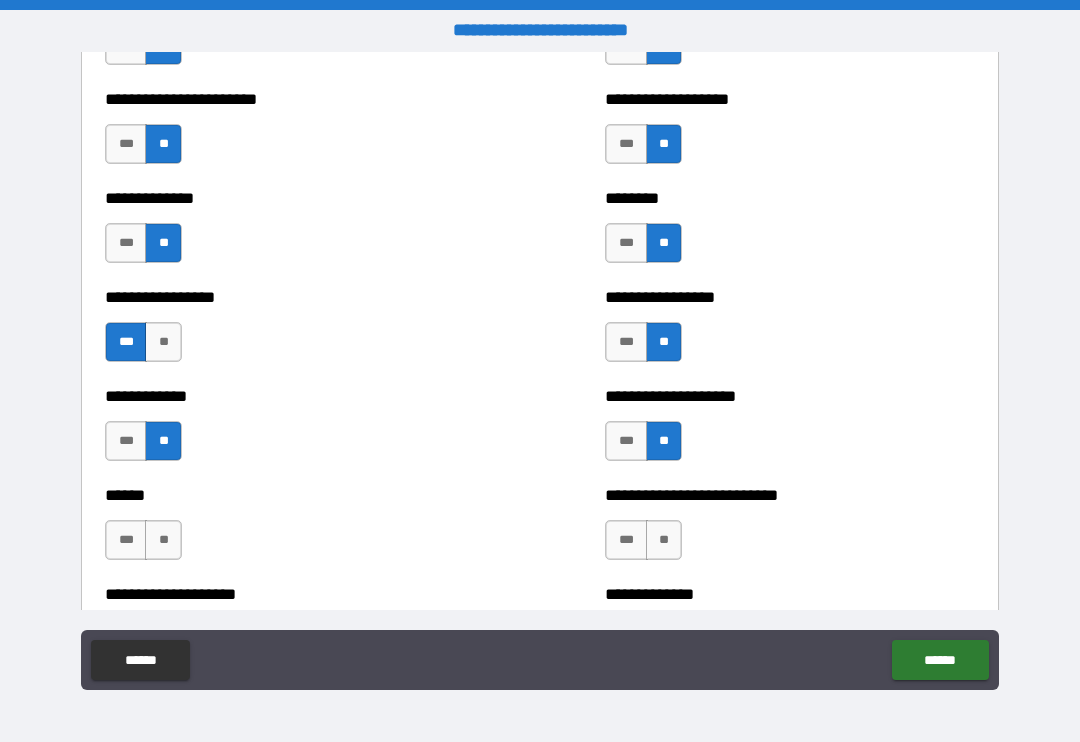 click on "**" at bounding box center (163, 540) 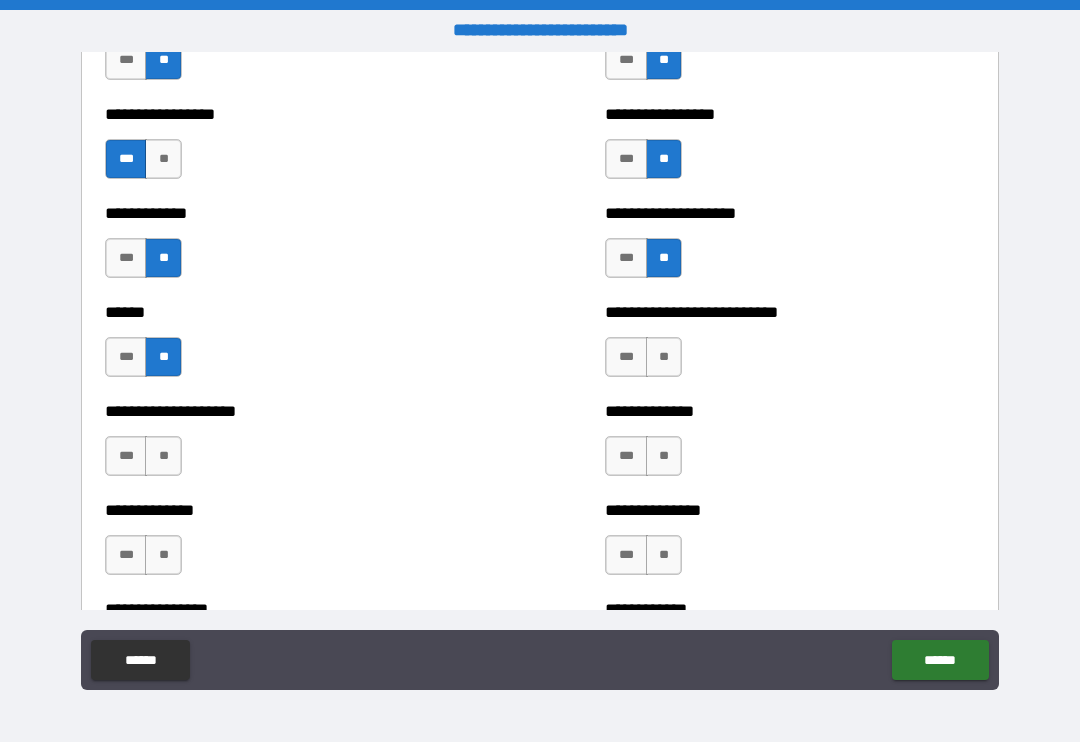 scroll, scrollTop: 3757, scrollLeft: 0, axis: vertical 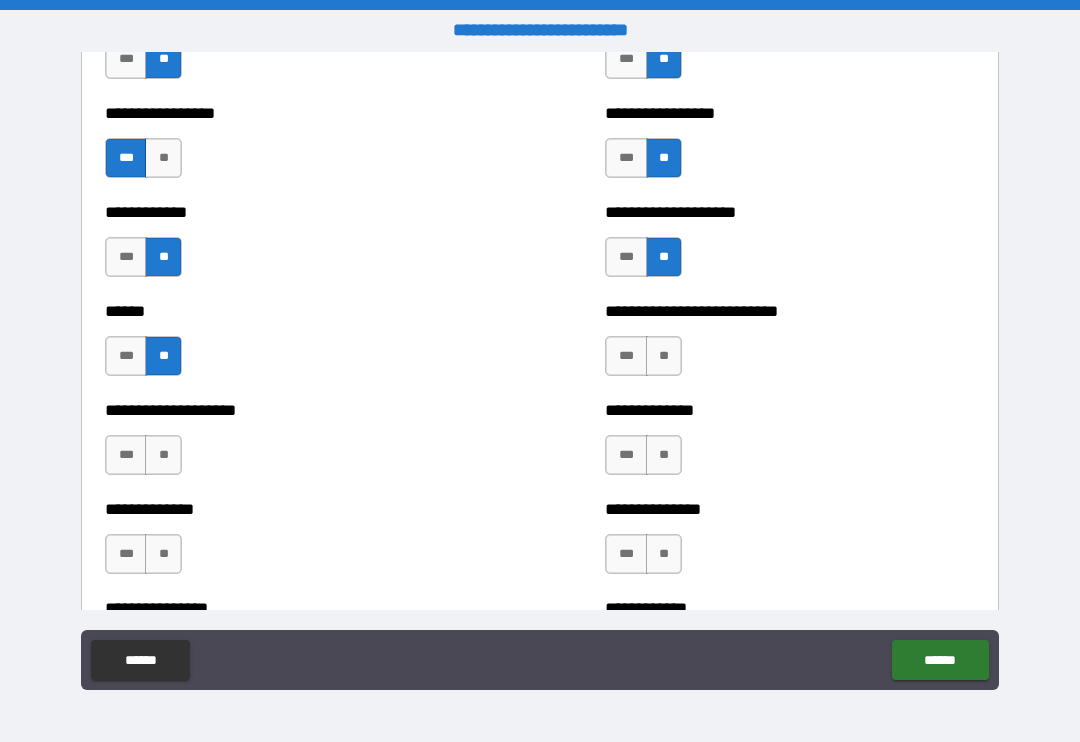click on "**" at bounding box center (664, 356) 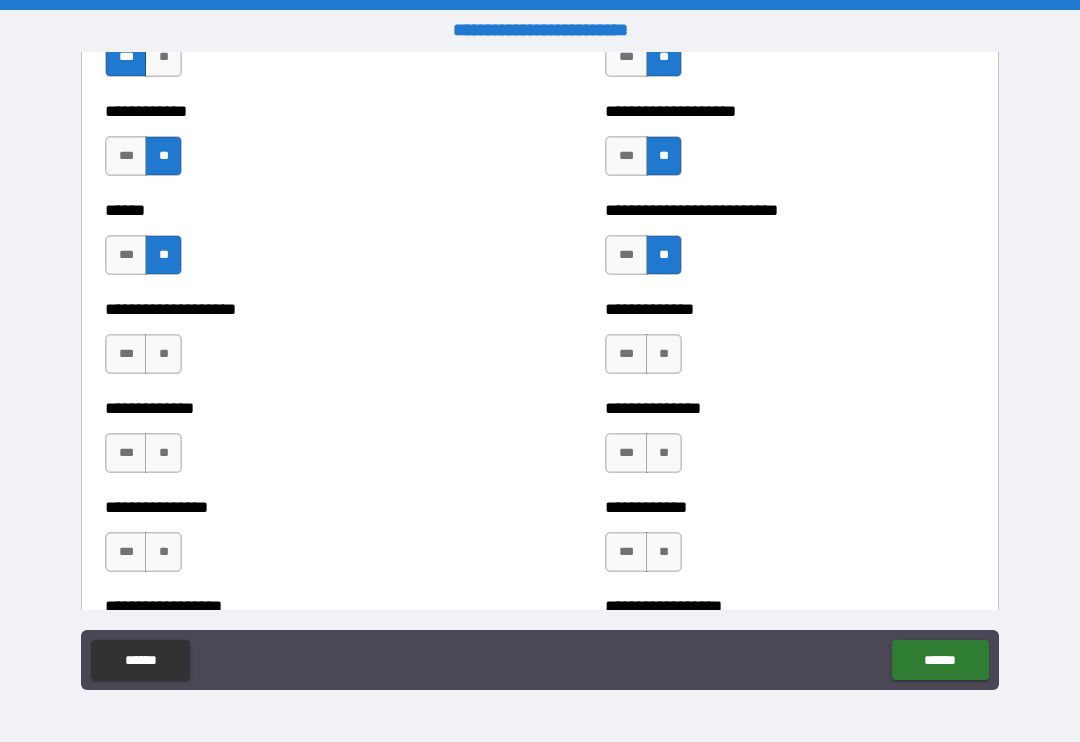 scroll, scrollTop: 3871, scrollLeft: 0, axis: vertical 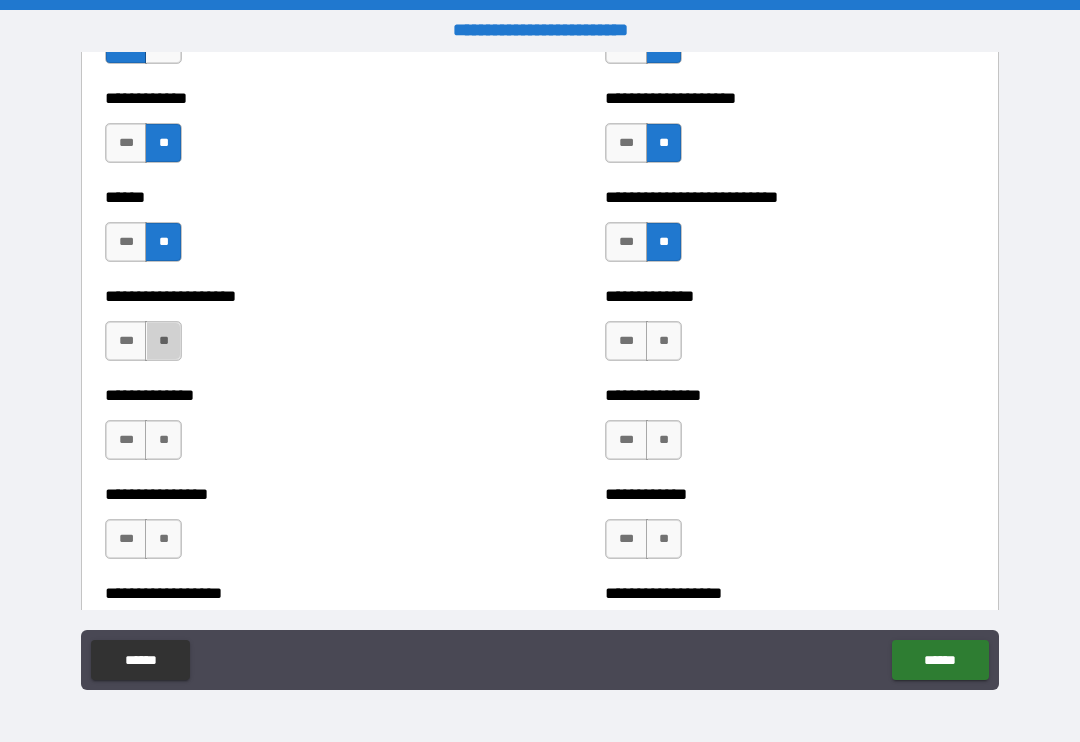 click on "**" at bounding box center (163, 341) 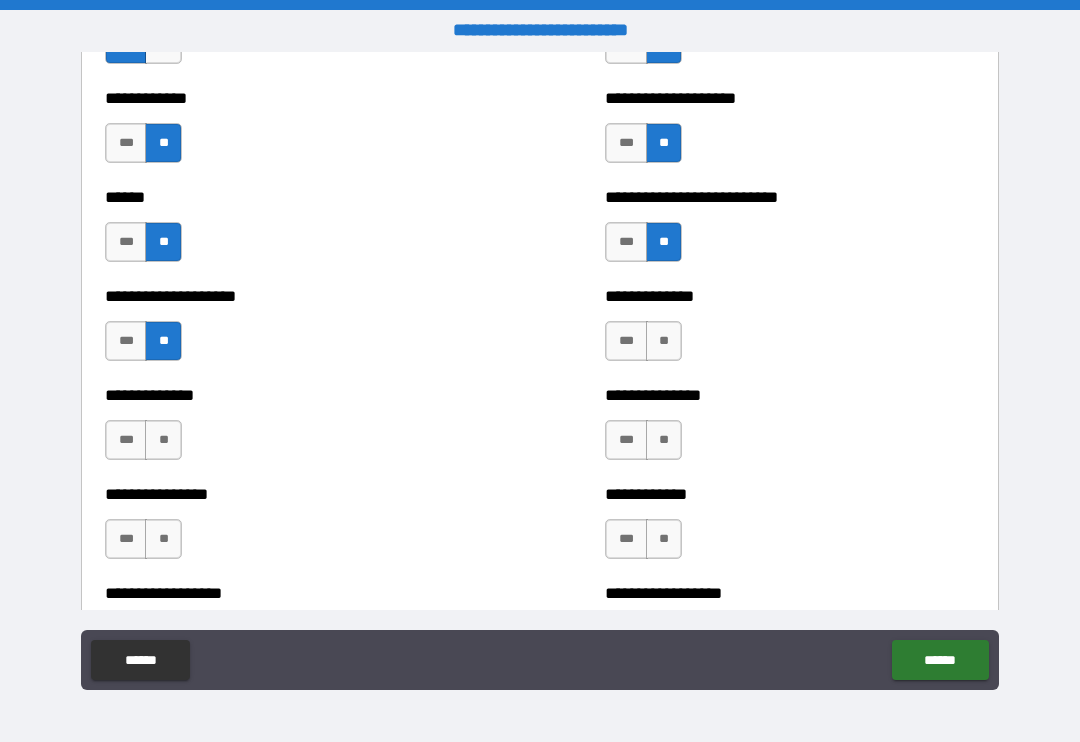 click on "**" at bounding box center [664, 341] 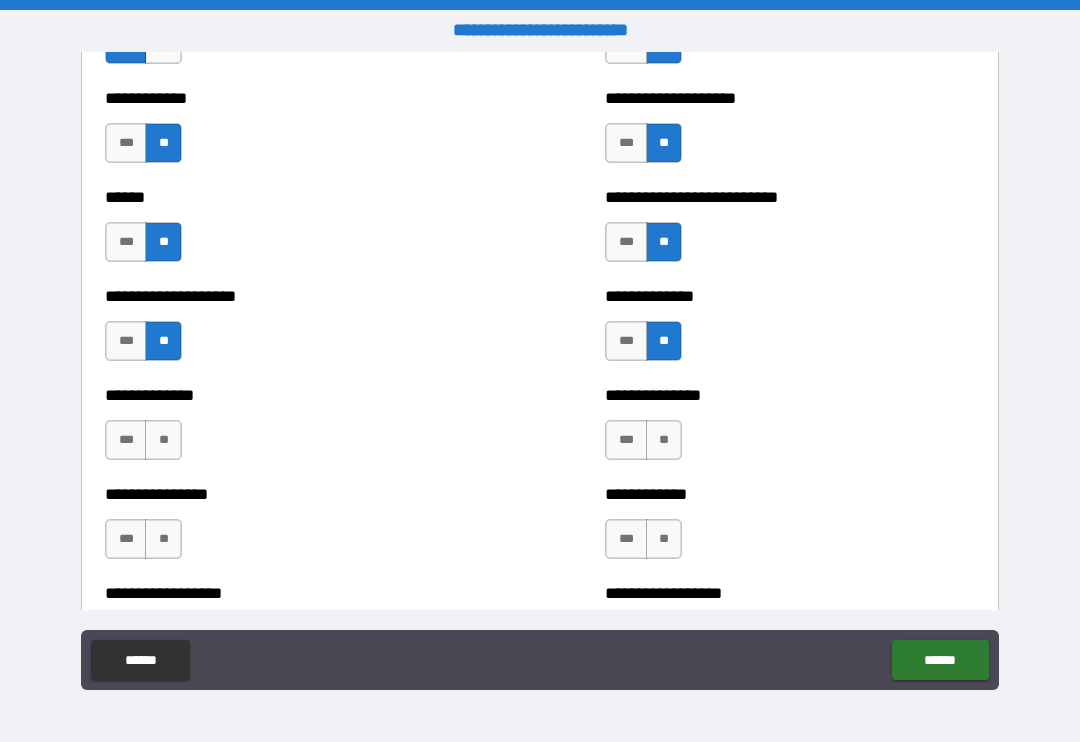 click on "**" at bounding box center [664, 440] 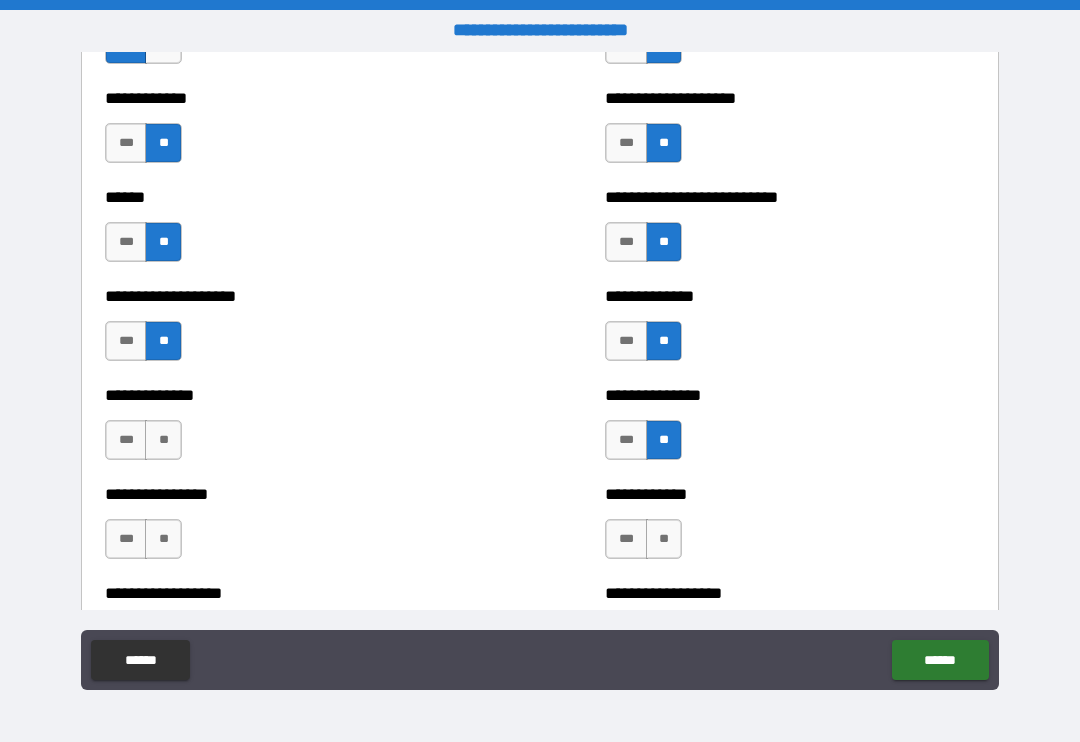 click on "**" at bounding box center (163, 440) 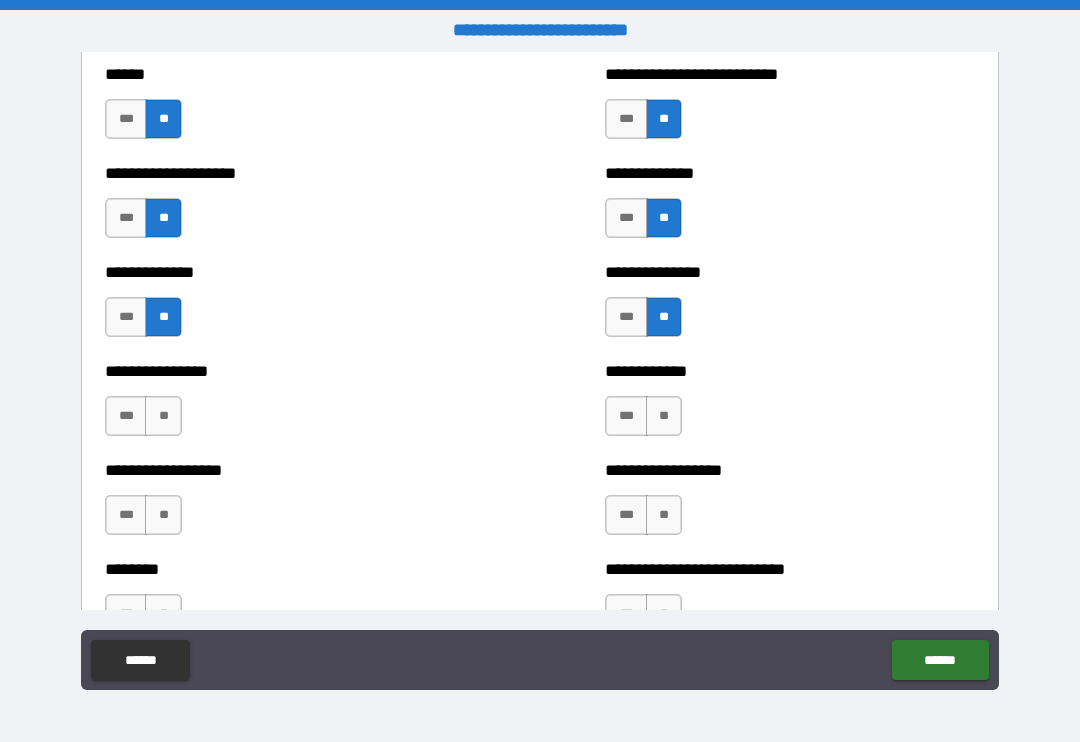 scroll, scrollTop: 4001, scrollLeft: 0, axis: vertical 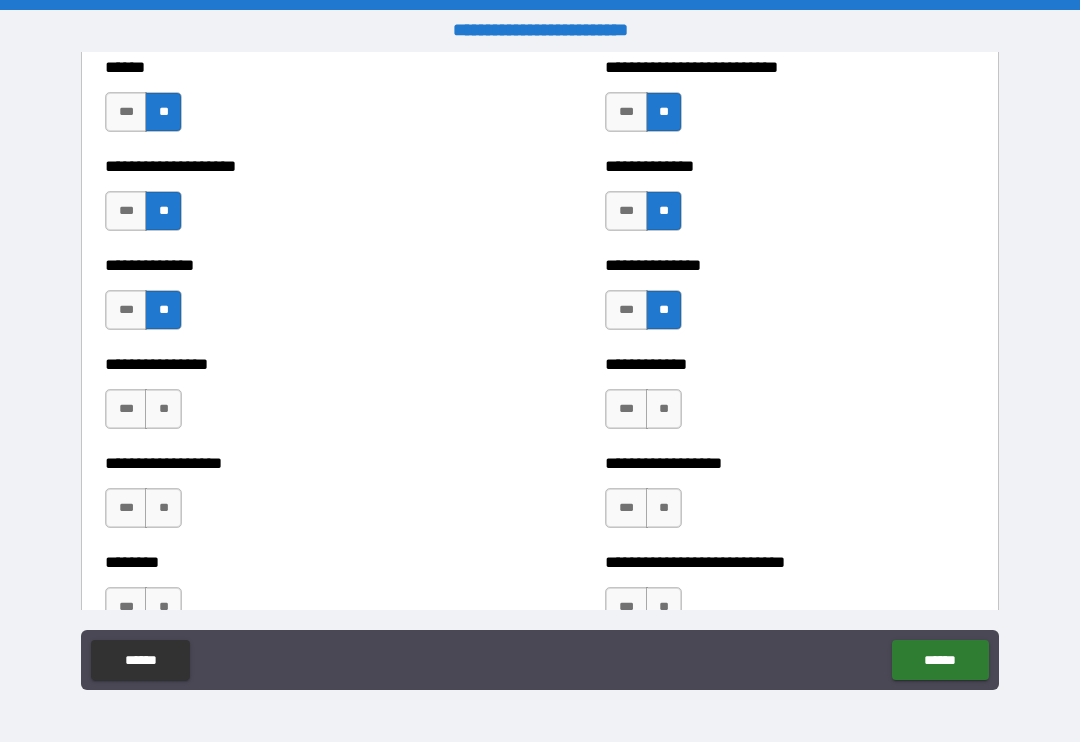 click on "**" at bounding box center [163, 409] 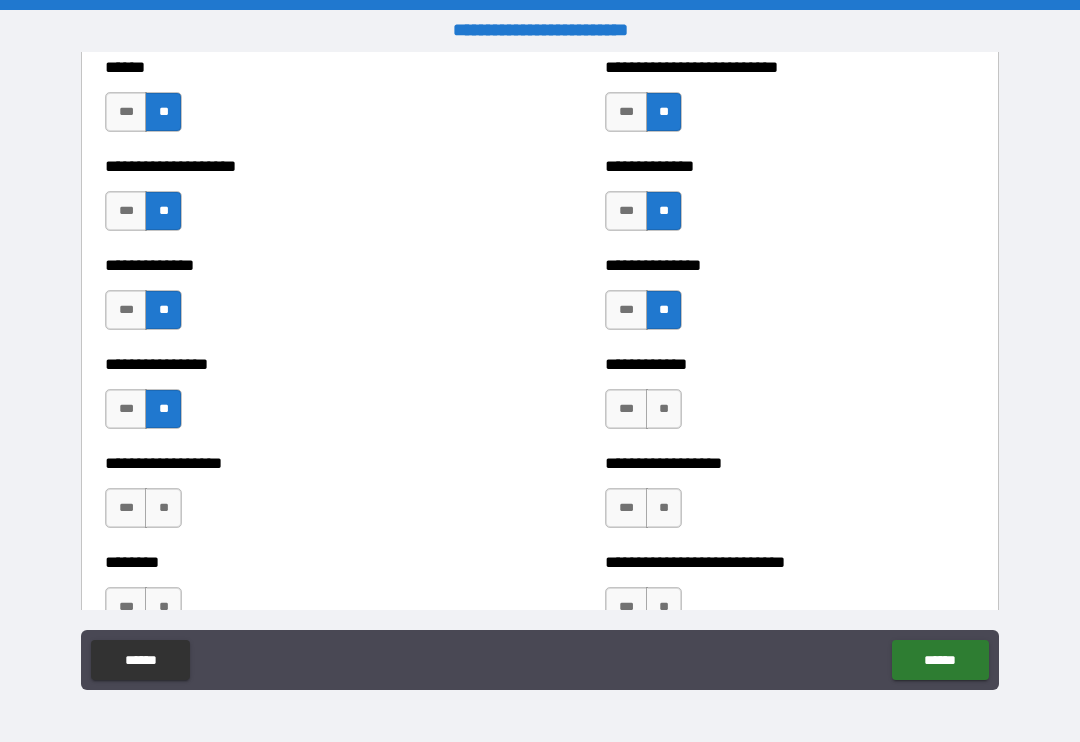 scroll, scrollTop: 3998, scrollLeft: 0, axis: vertical 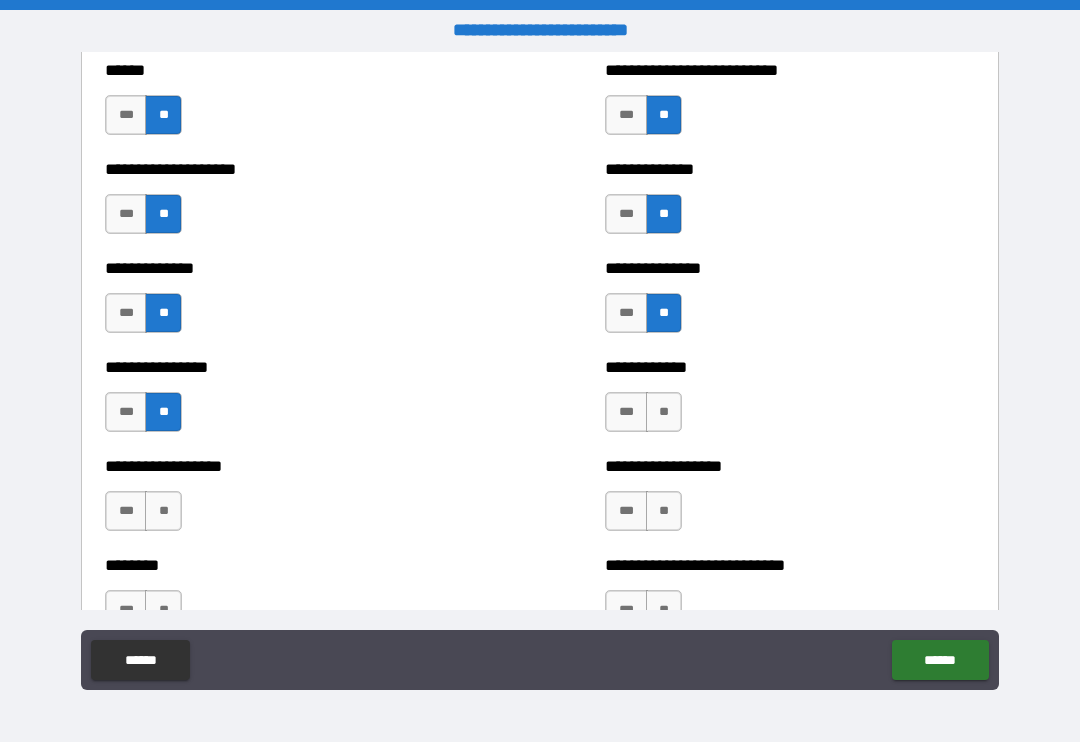 click on "***" at bounding box center [626, 412] 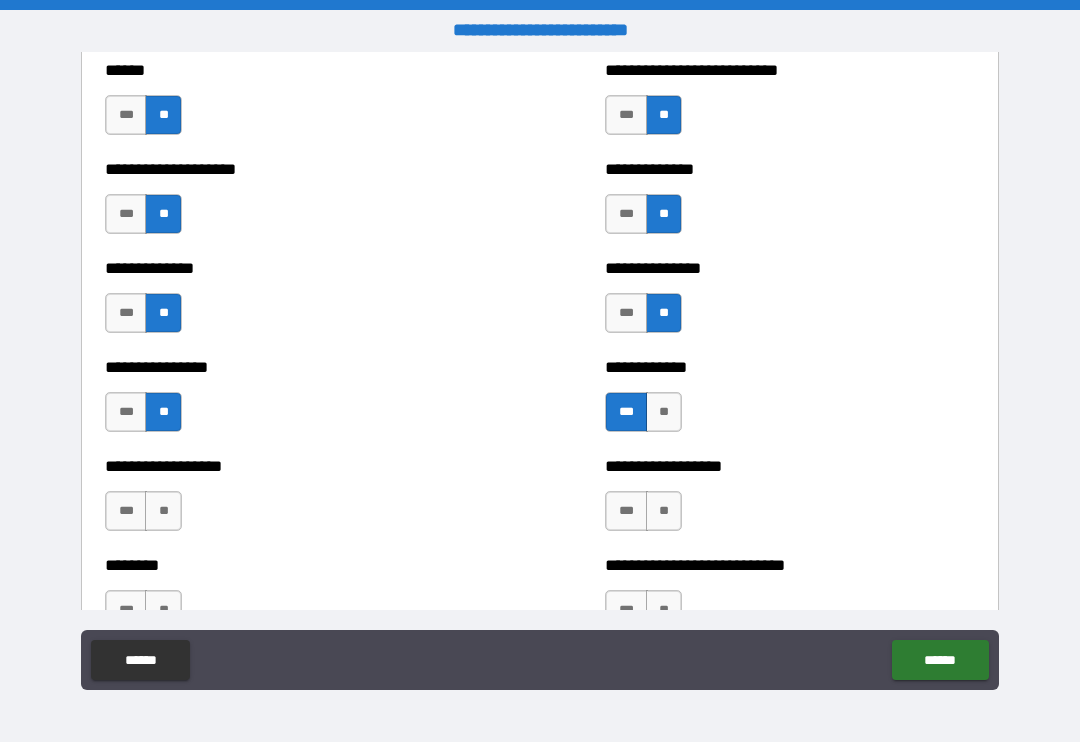 click on "**" at bounding box center (664, 412) 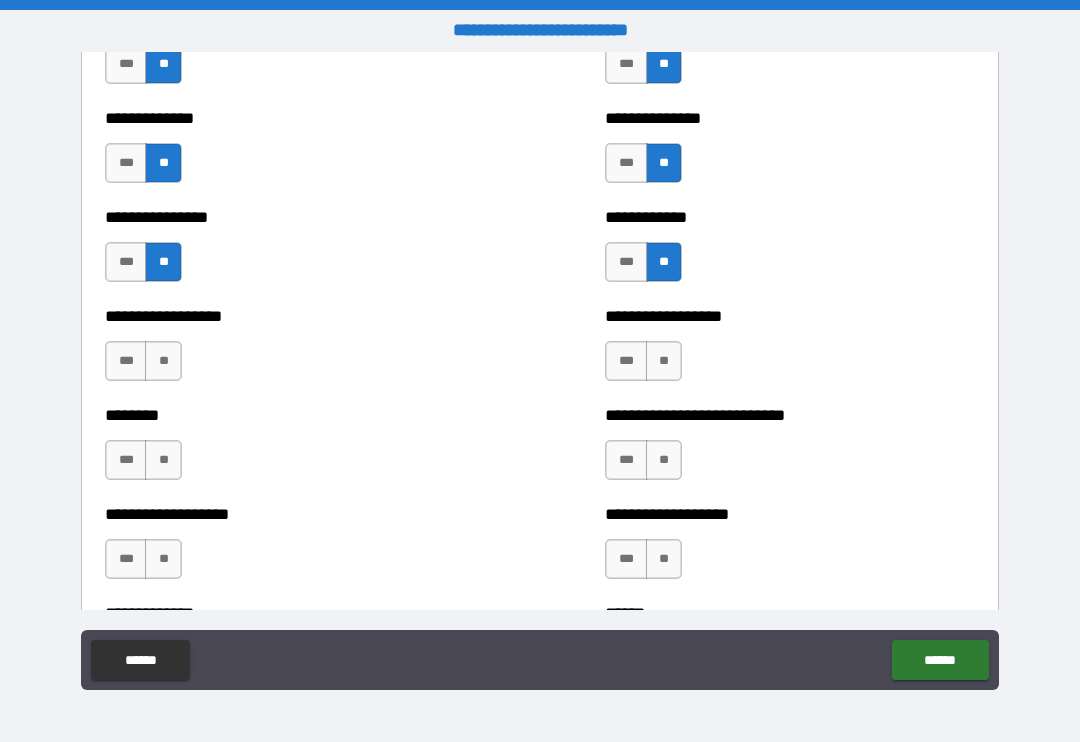 scroll, scrollTop: 4151, scrollLeft: 0, axis: vertical 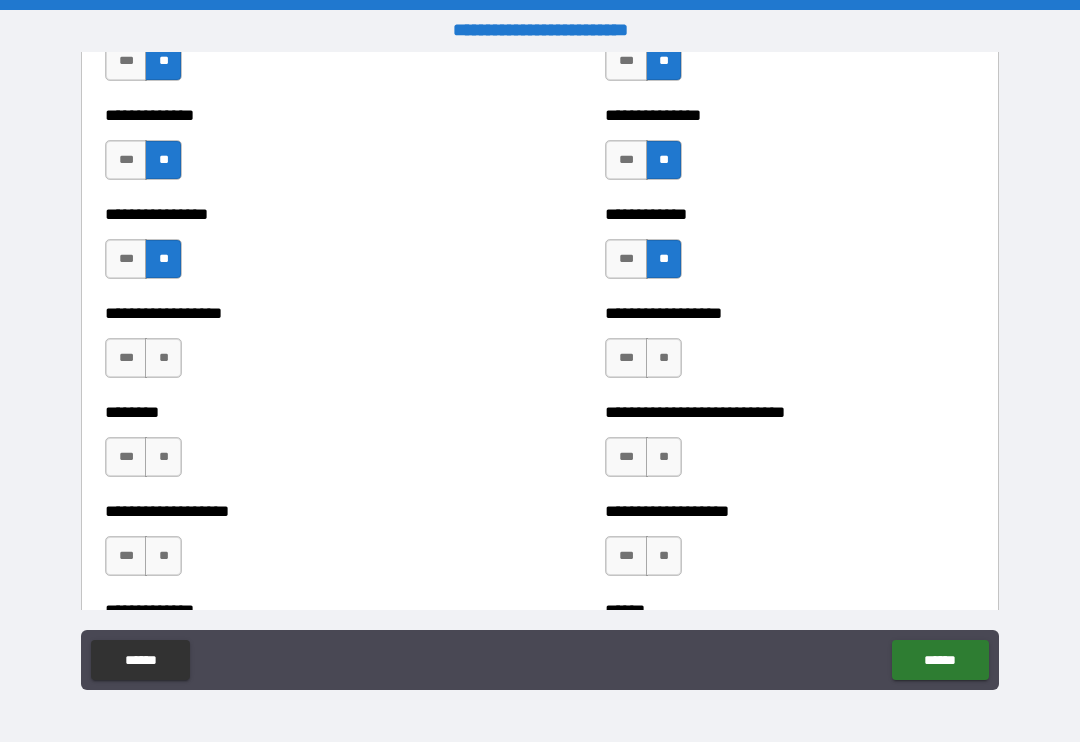 click on "**" at bounding box center (163, 358) 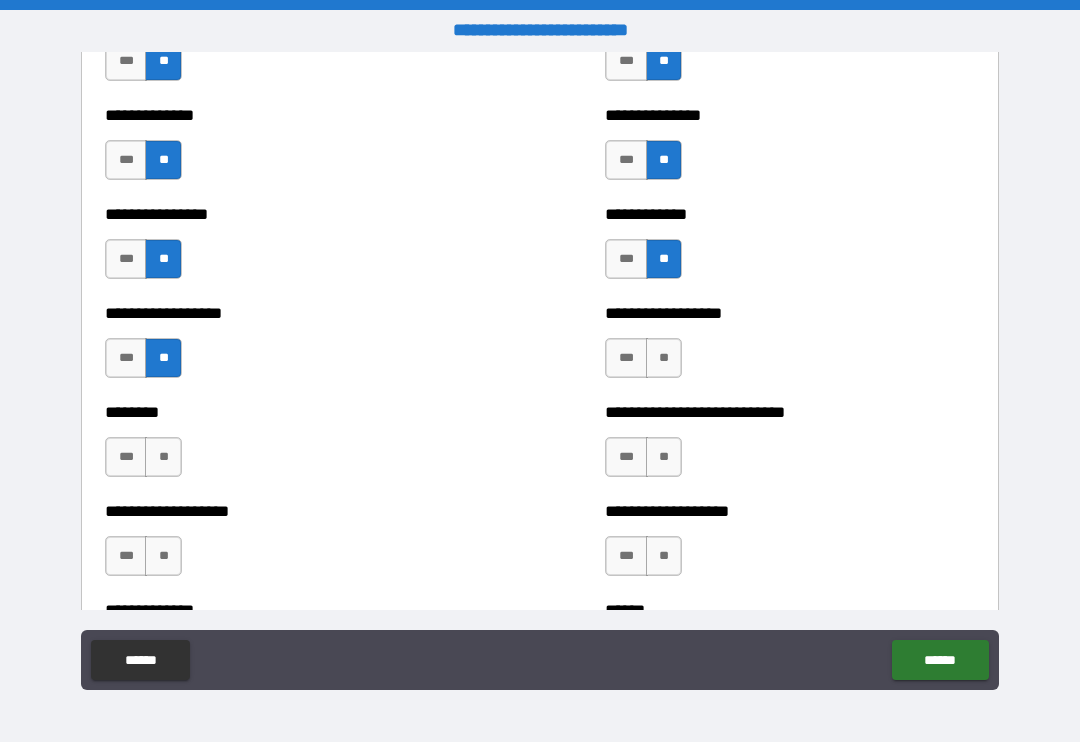 click on "**" at bounding box center [664, 358] 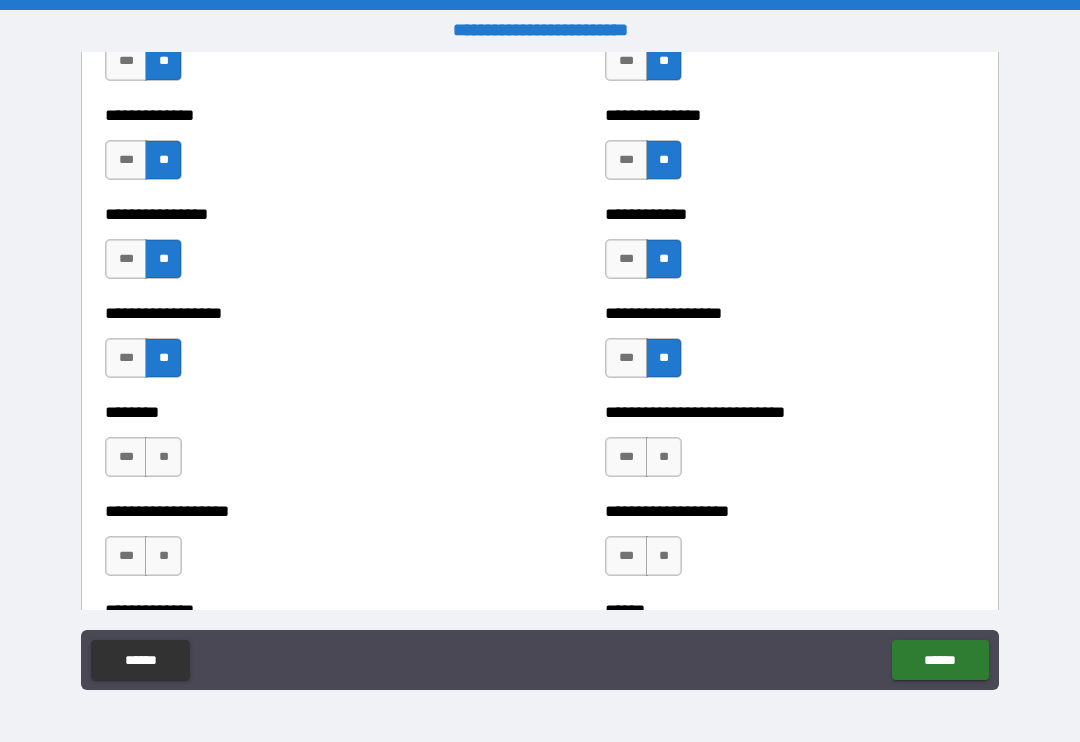click on "**" at bounding box center (664, 457) 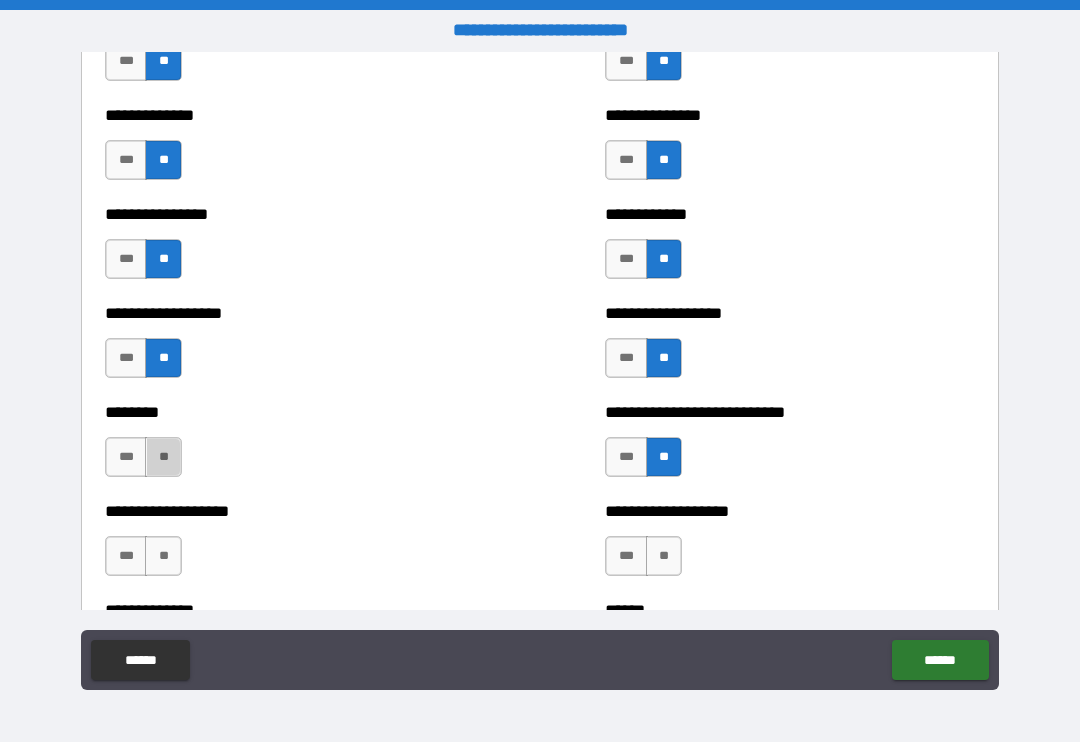 click on "**" at bounding box center [163, 457] 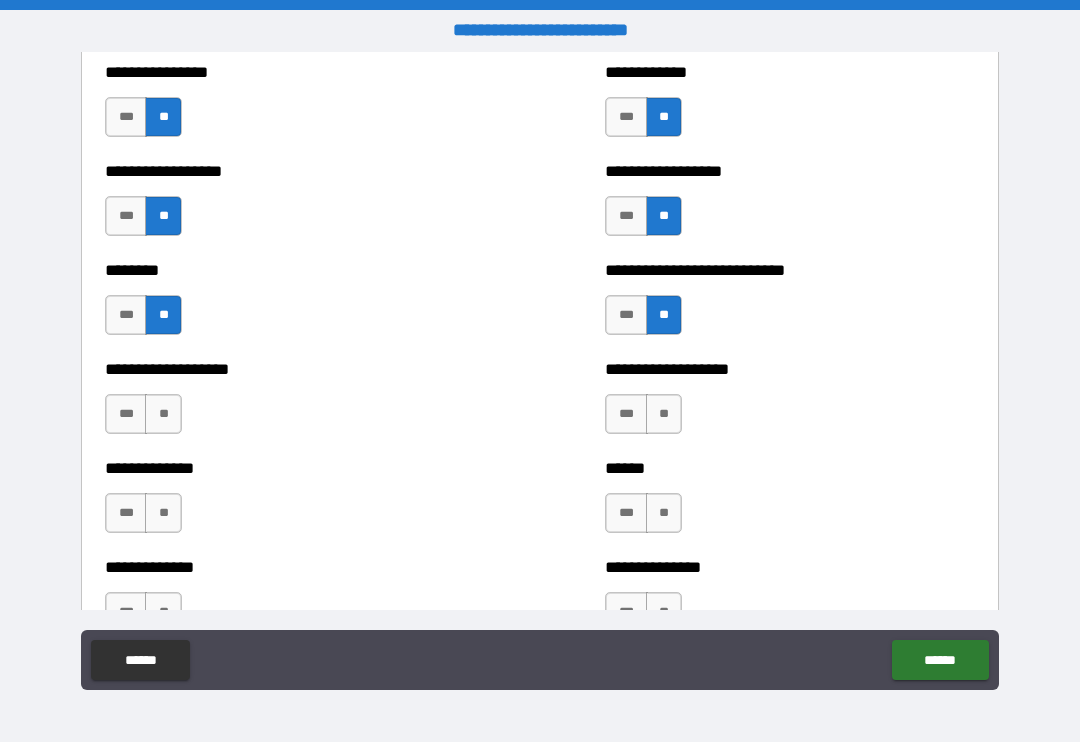 scroll, scrollTop: 4314, scrollLeft: 0, axis: vertical 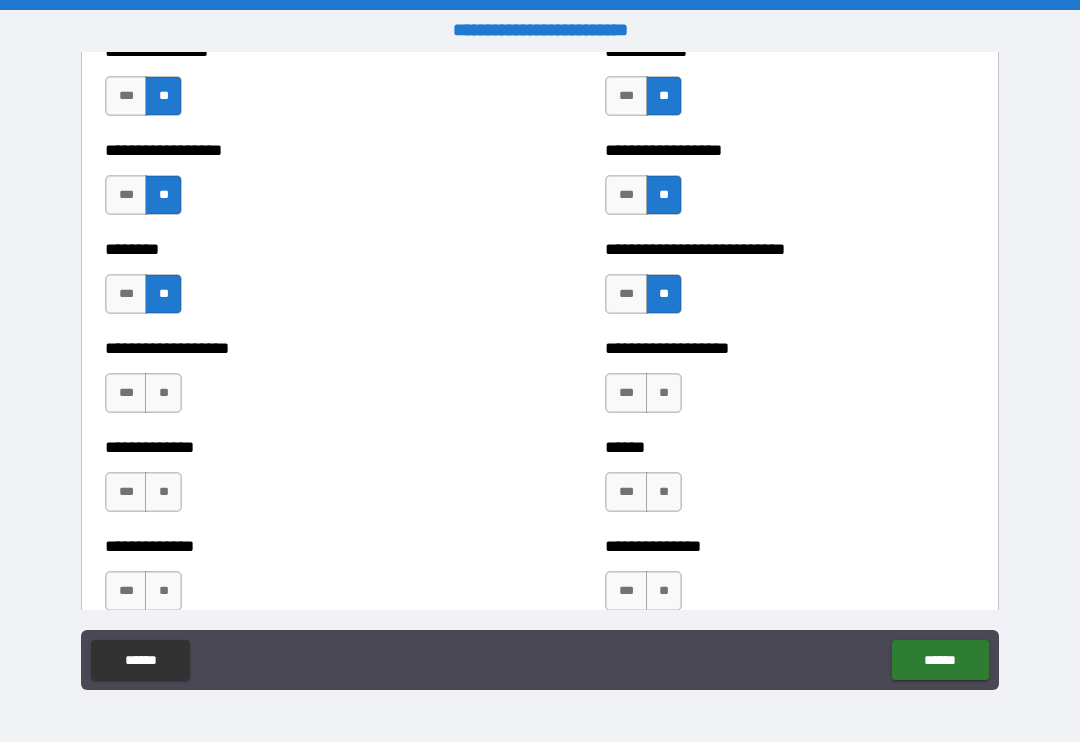 click on "**" at bounding box center [163, 393] 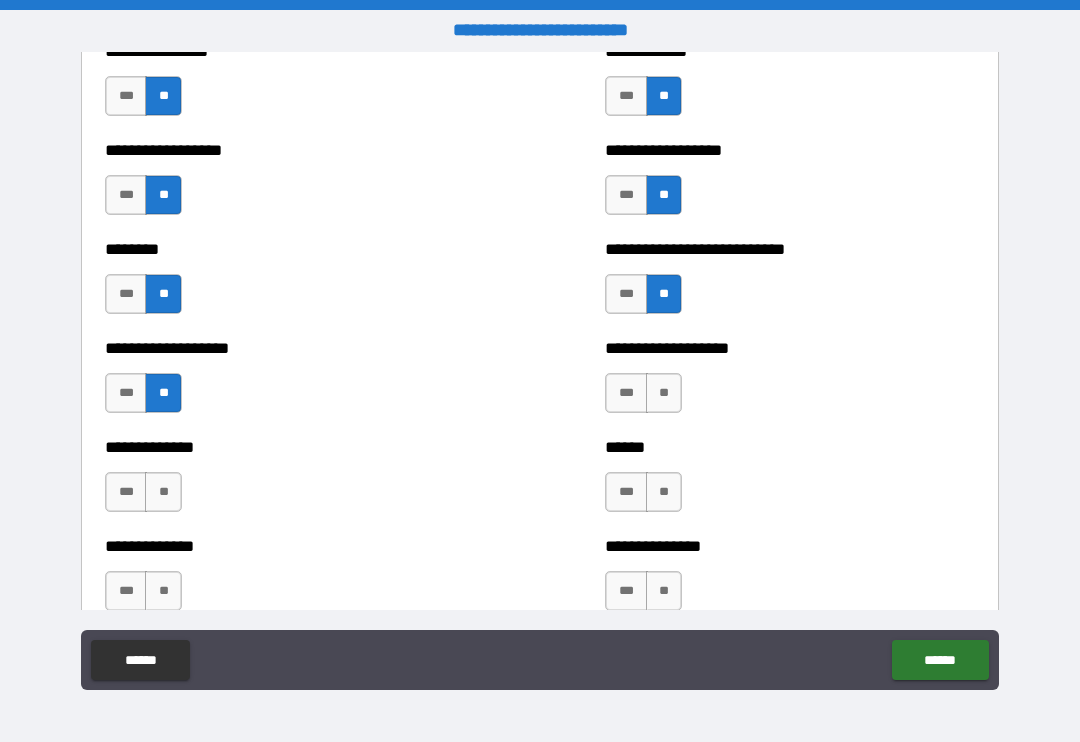click on "**" at bounding box center [664, 393] 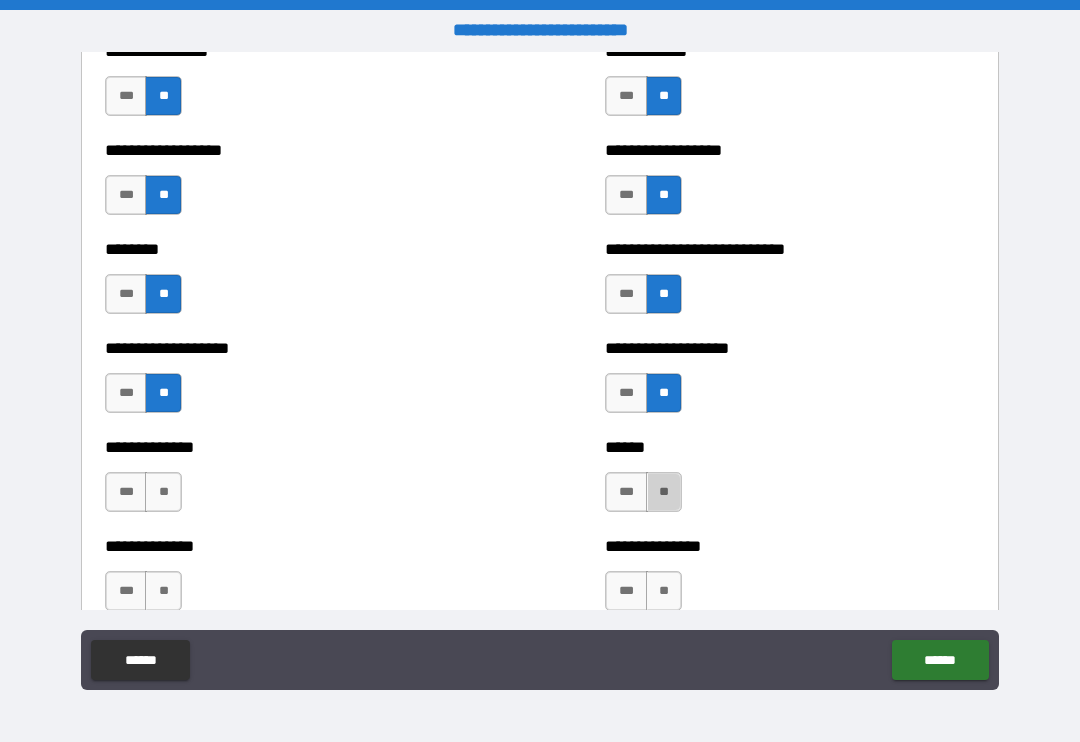 click on "**" at bounding box center (664, 492) 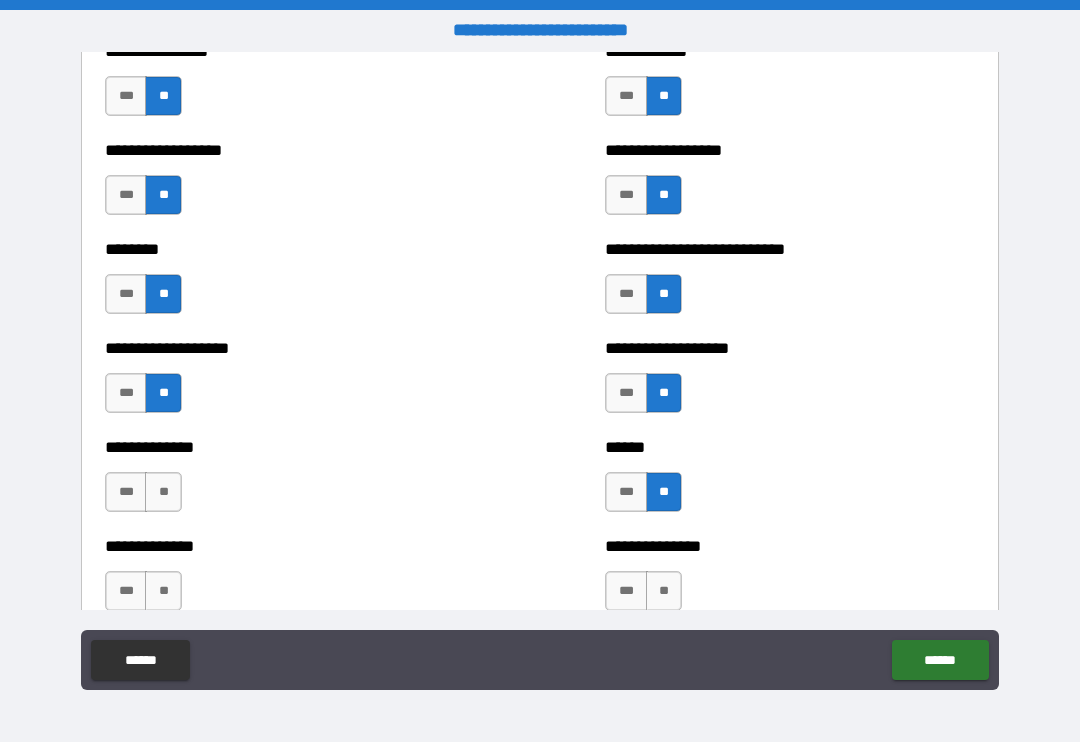 click on "**" at bounding box center [163, 492] 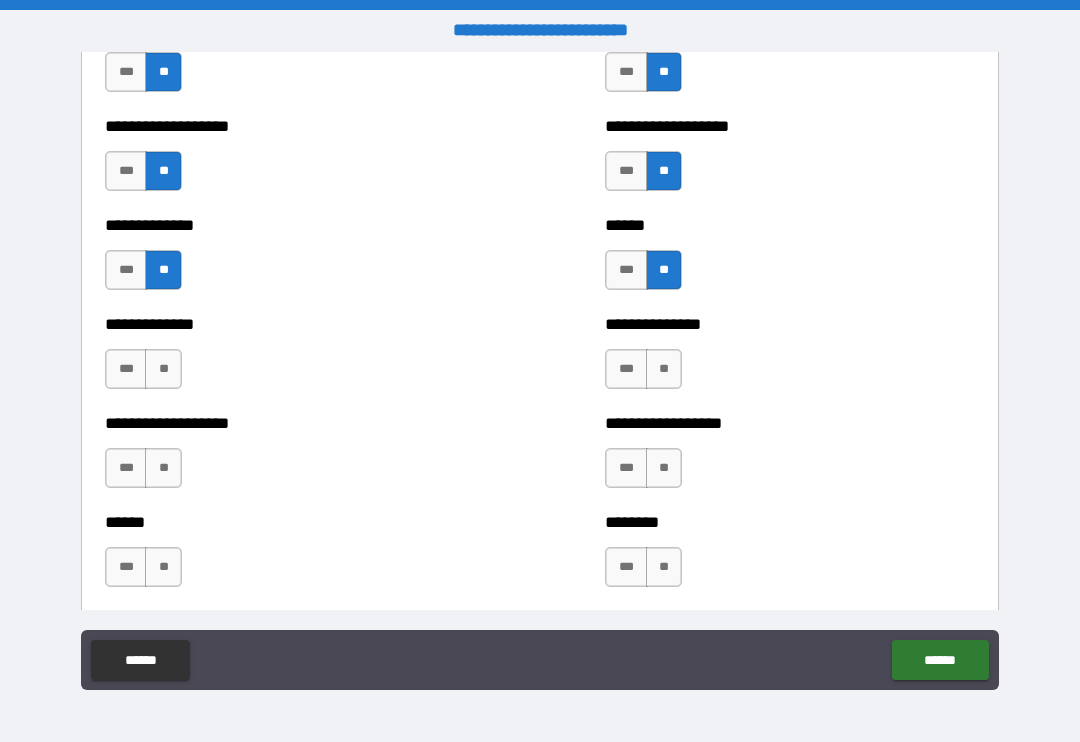 scroll, scrollTop: 4537, scrollLeft: 0, axis: vertical 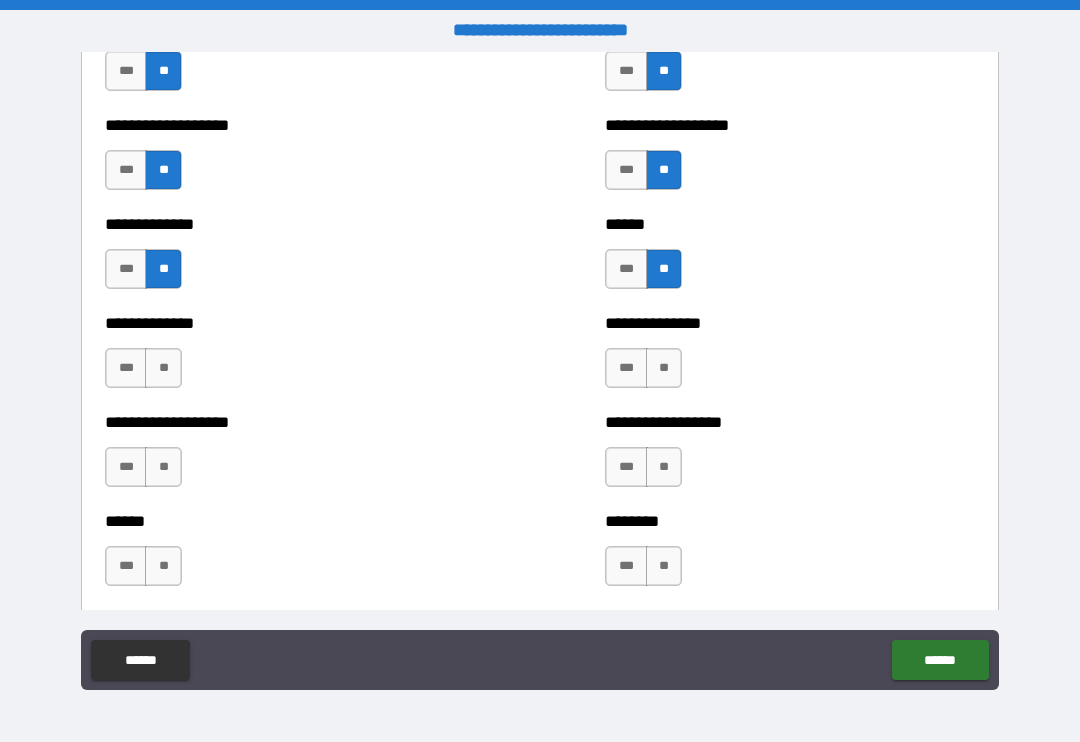 click on "**" at bounding box center [664, 368] 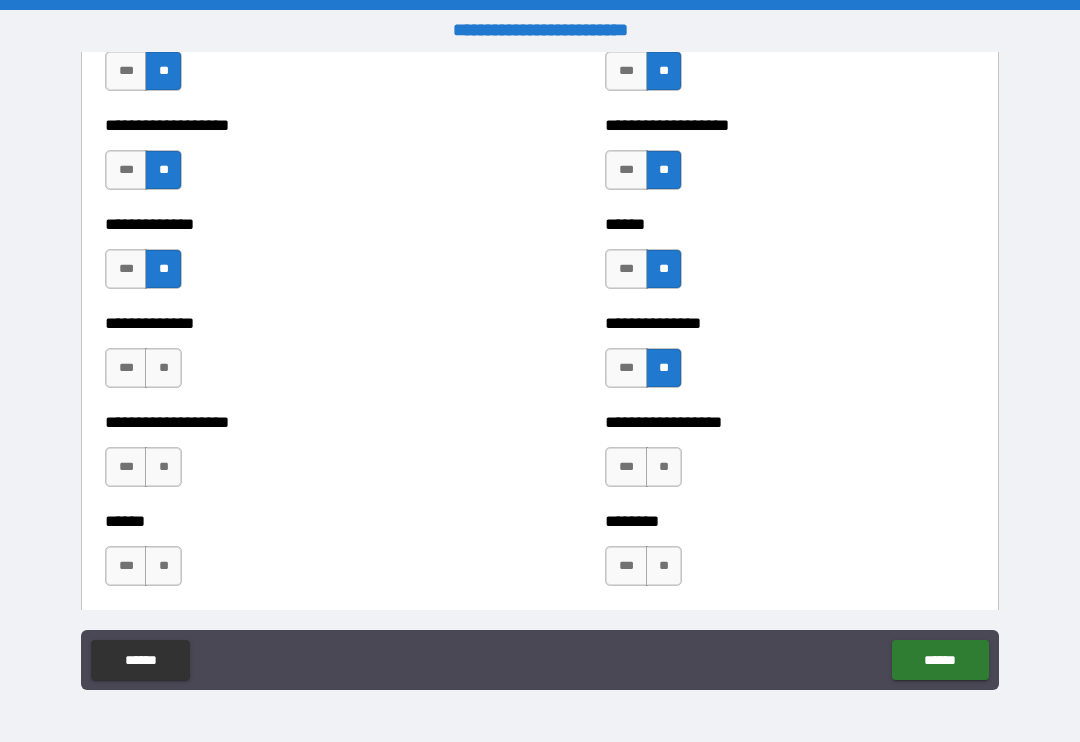click on "**" at bounding box center [664, 467] 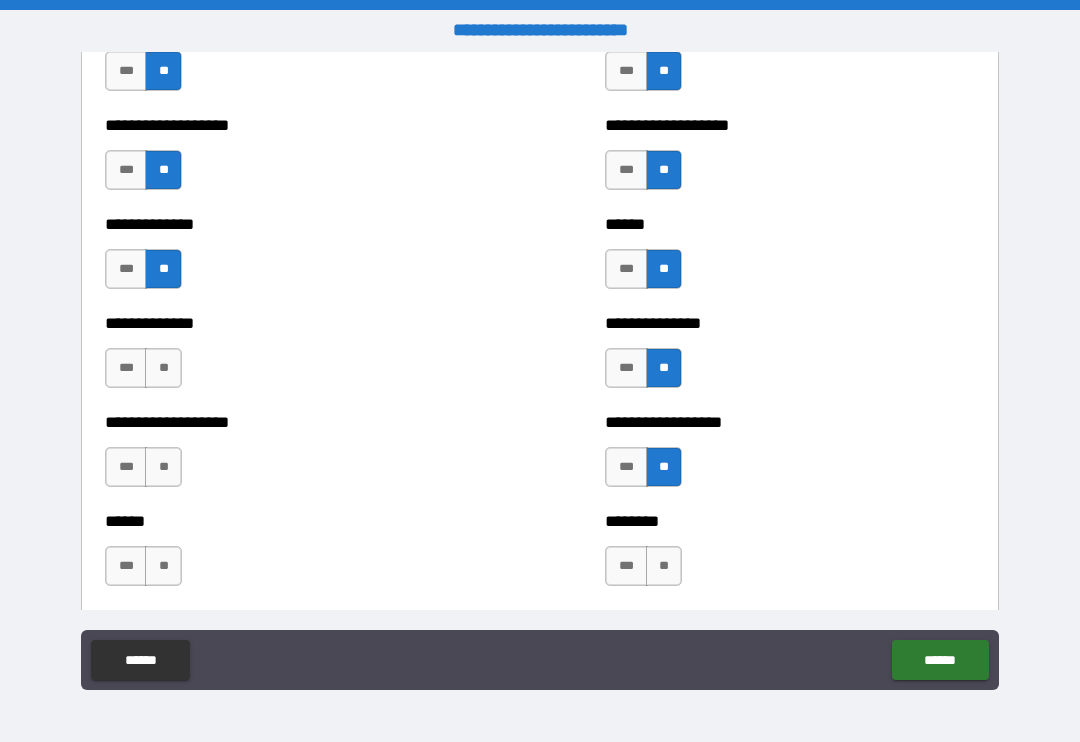 click on "**" at bounding box center (664, 566) 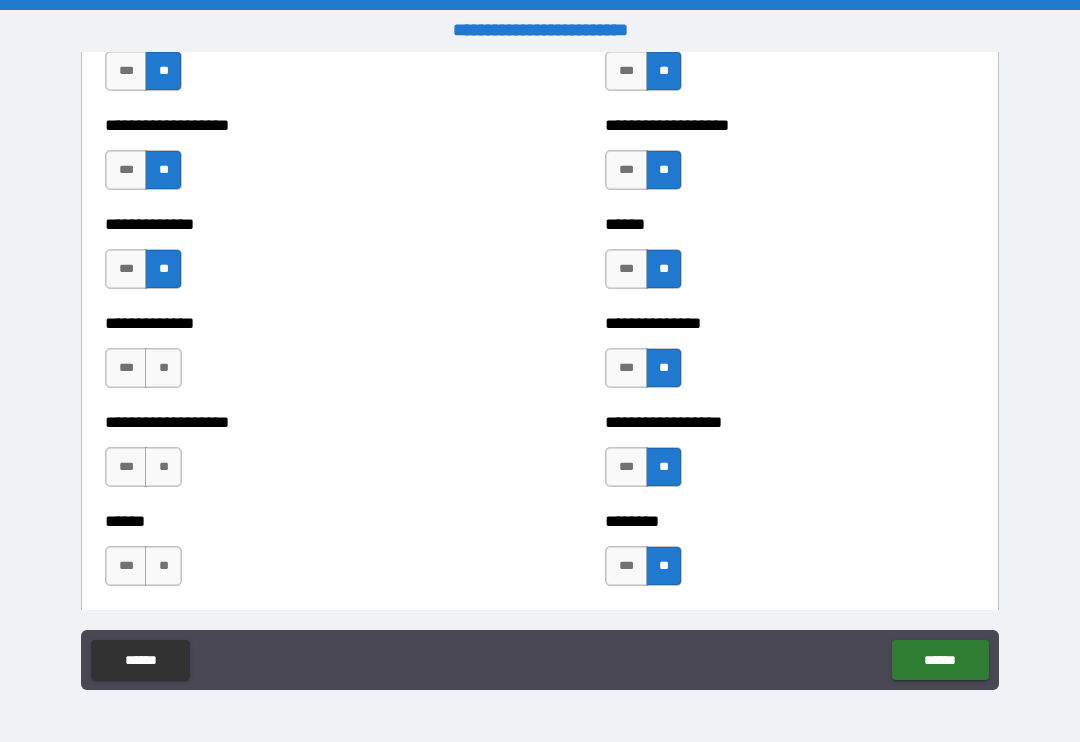 click on "**" at bounding box center (163, 566) 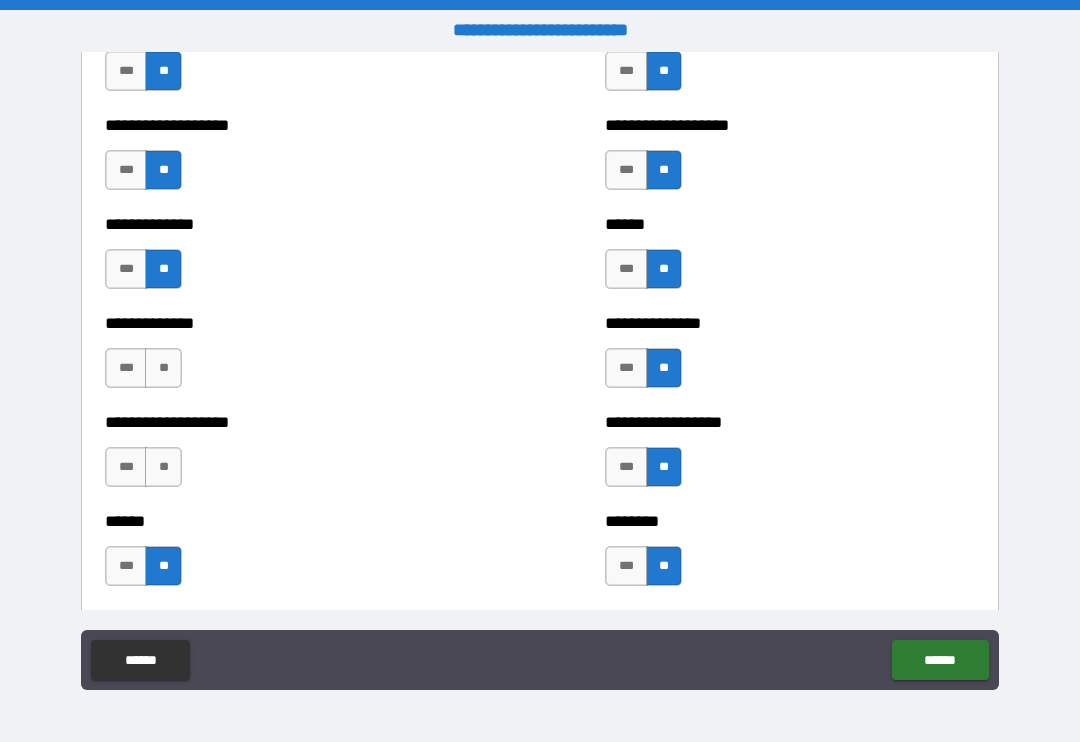 click on "**" at bounding box center (163, 467) 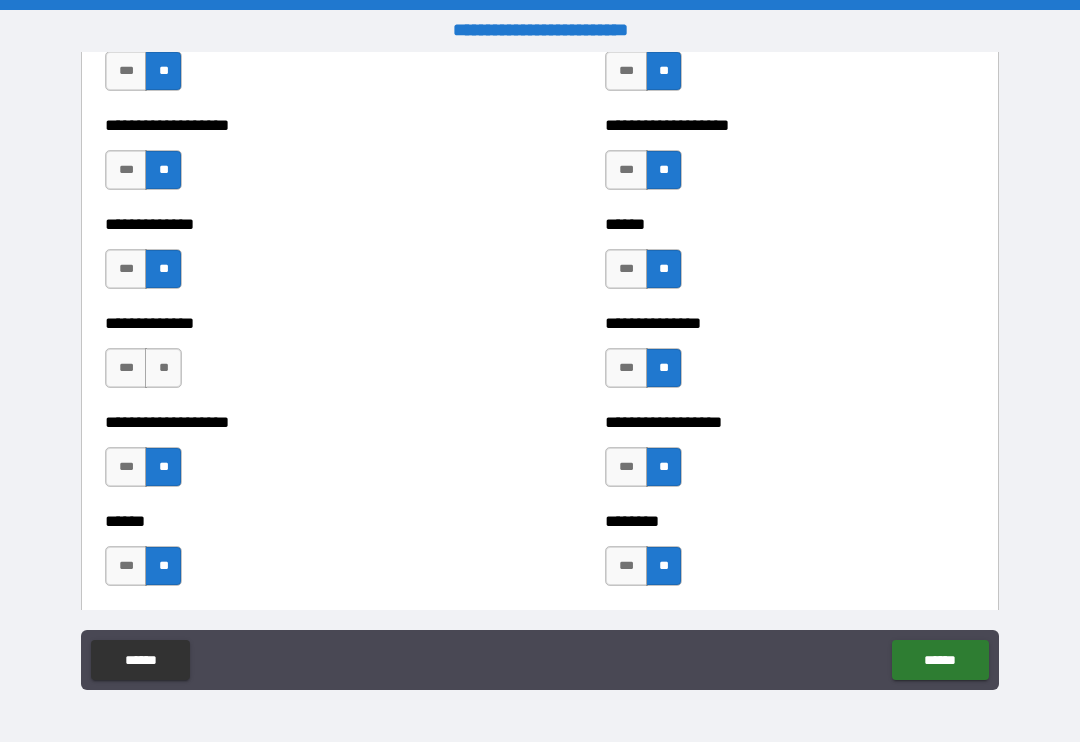click on "**" at bounding box center [163, 368] 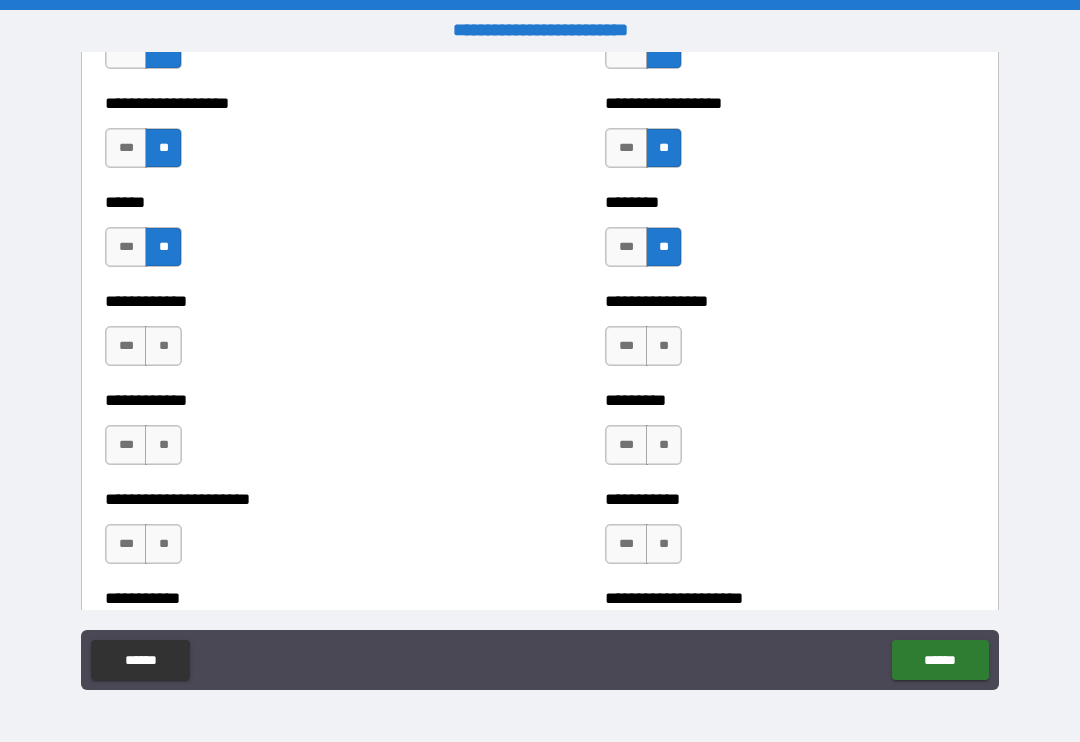 scroll, scrollTop: 4861, scrollLeft: 0, axis: vertical 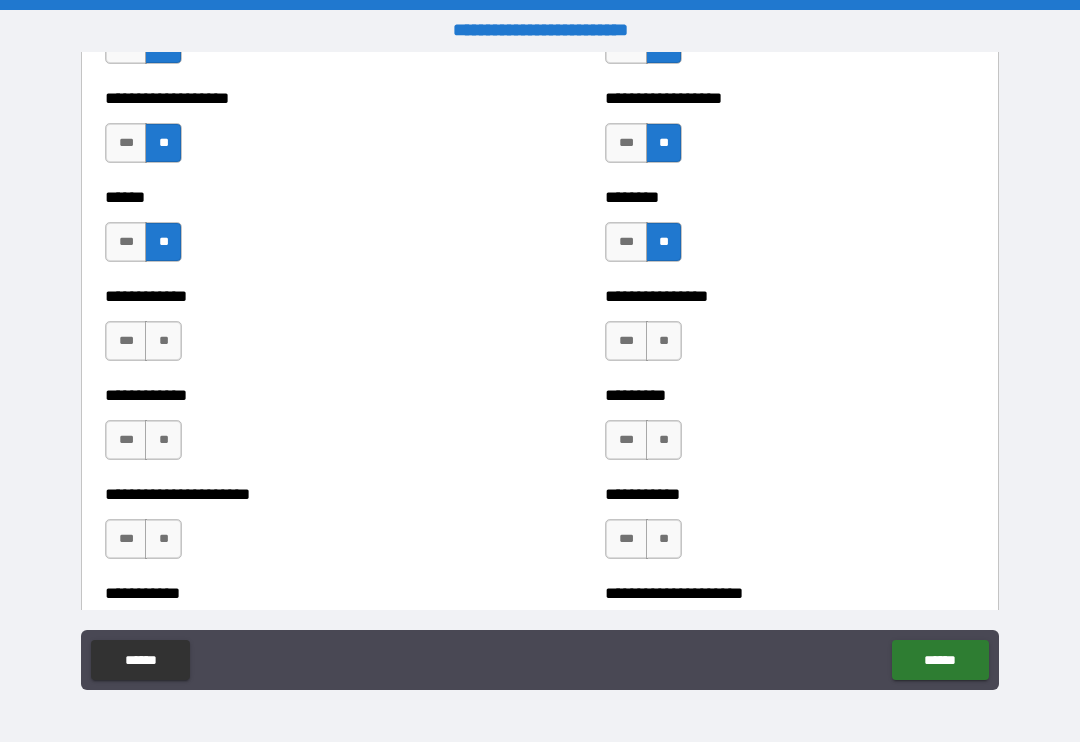 click on "**" at bounding box center (163, 341) 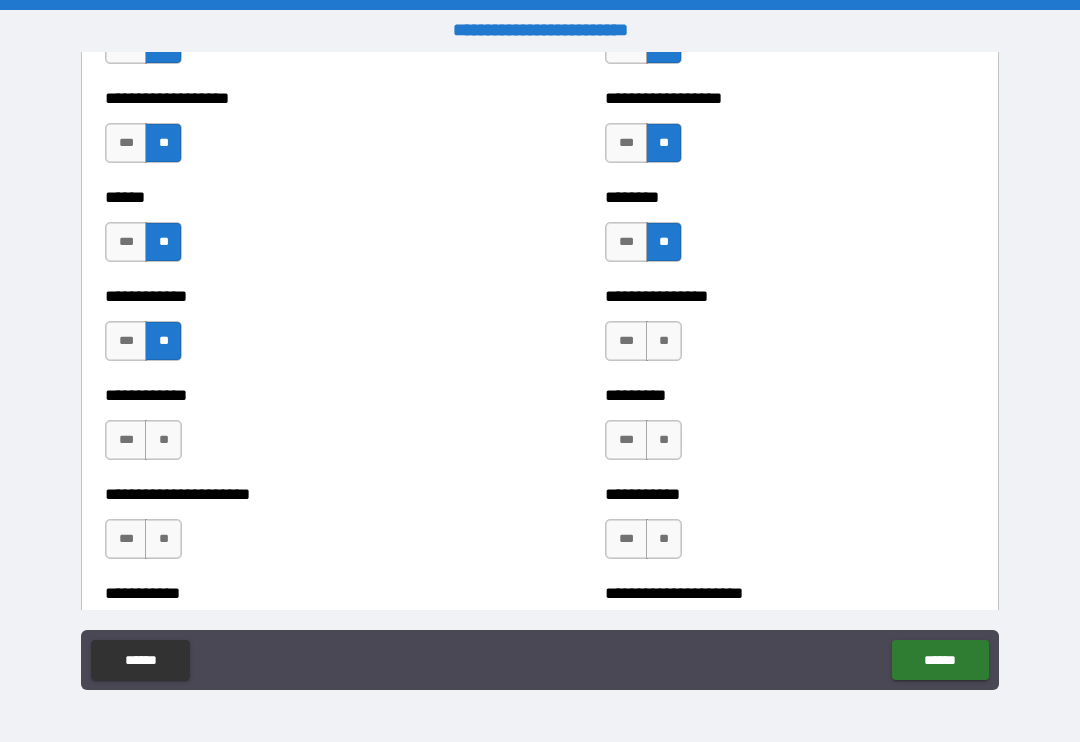 click on "**" at bounding box center (664, 341) 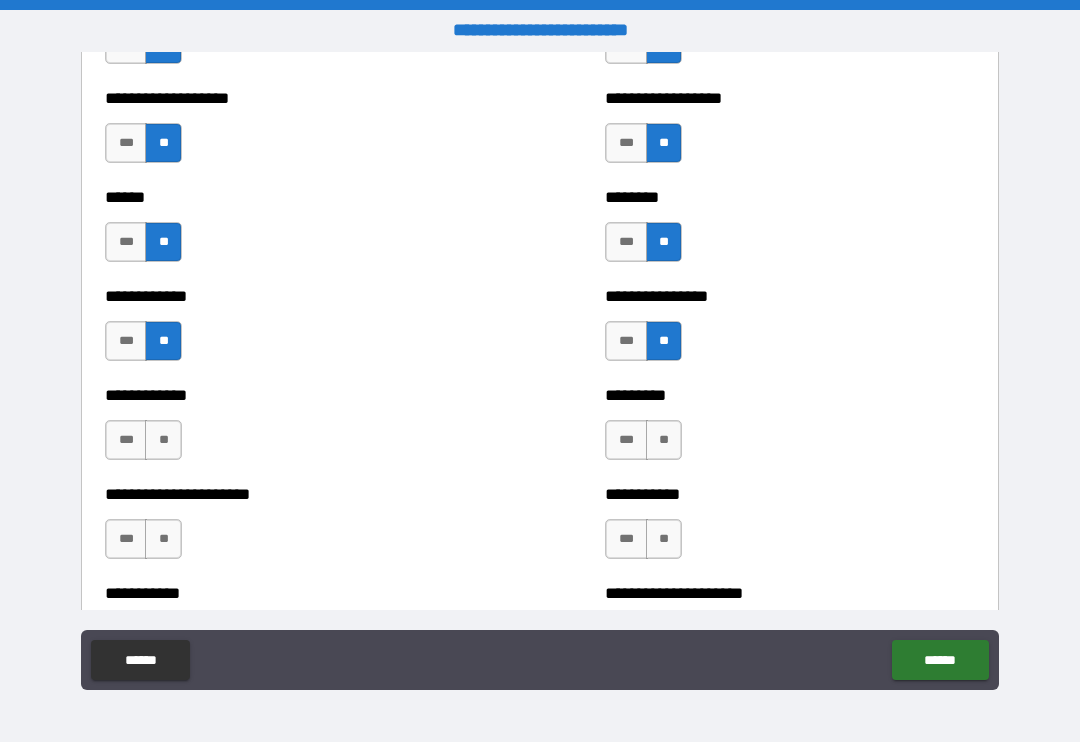 click on "**" at bounding box center [664, 440] 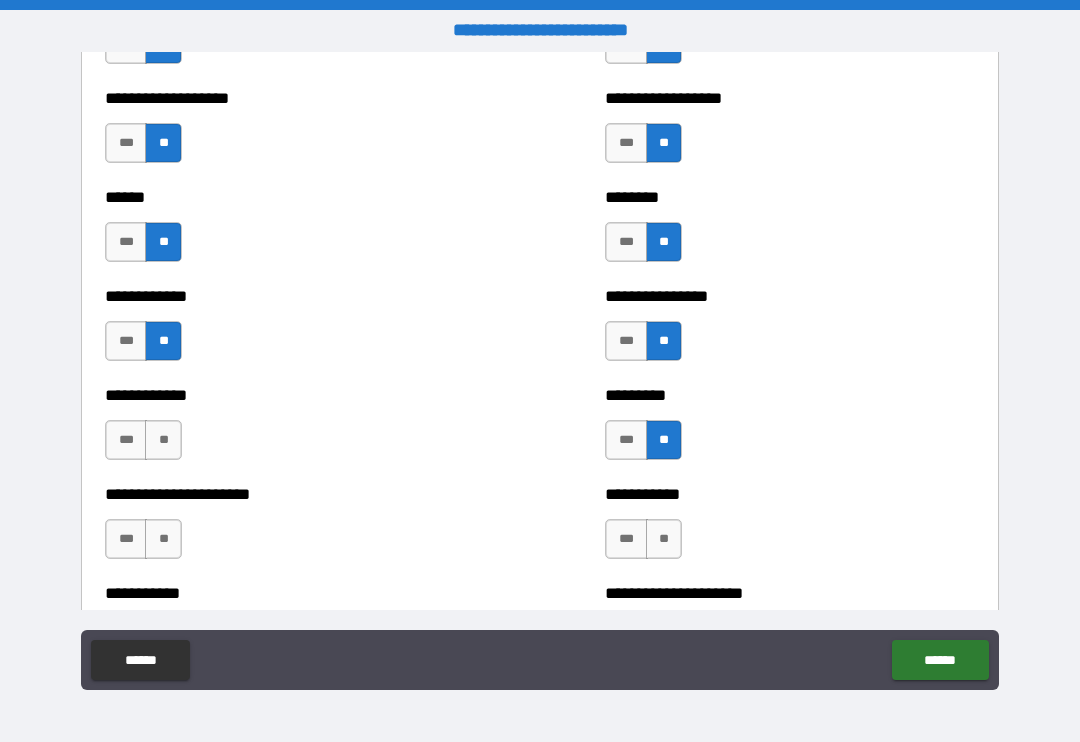 click on "**" at bounding box center [664, 539] 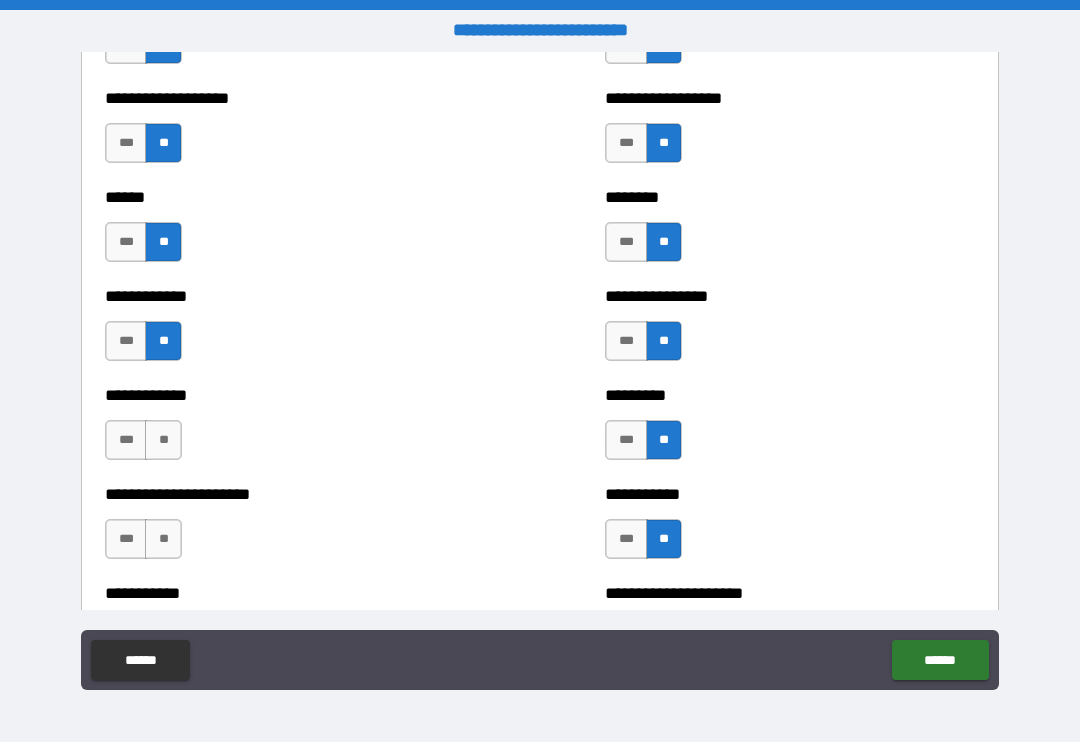 click on "**" at bounding box center [163, 440] 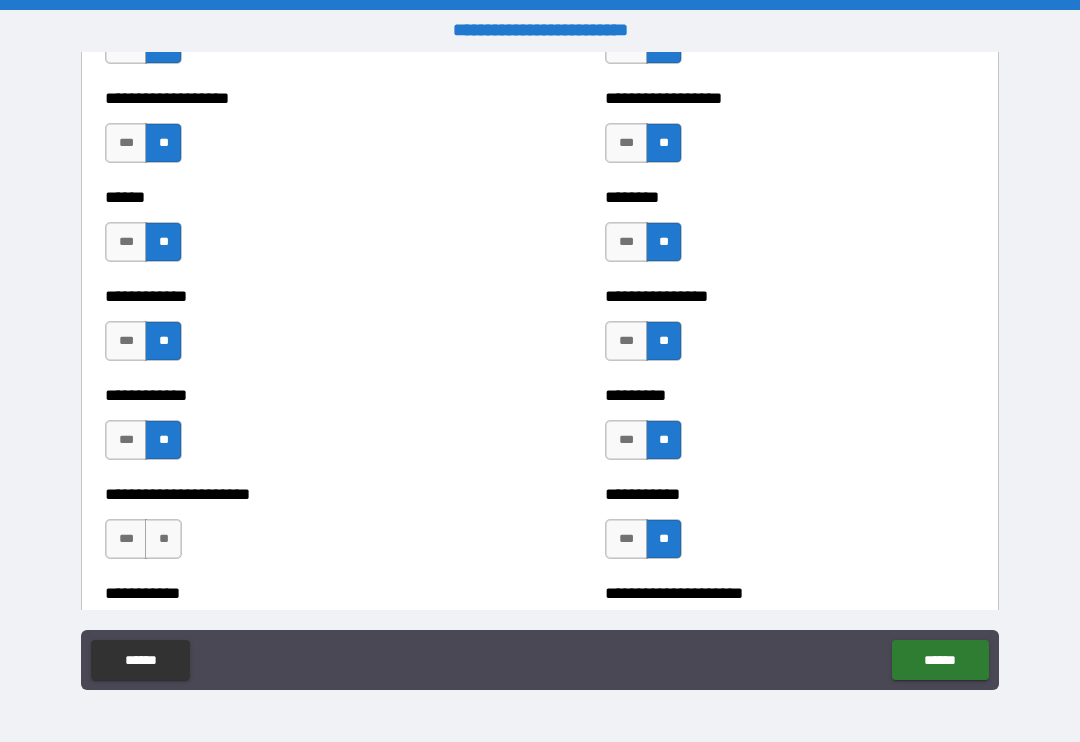 click on "**" at bounding box center [163, 539] 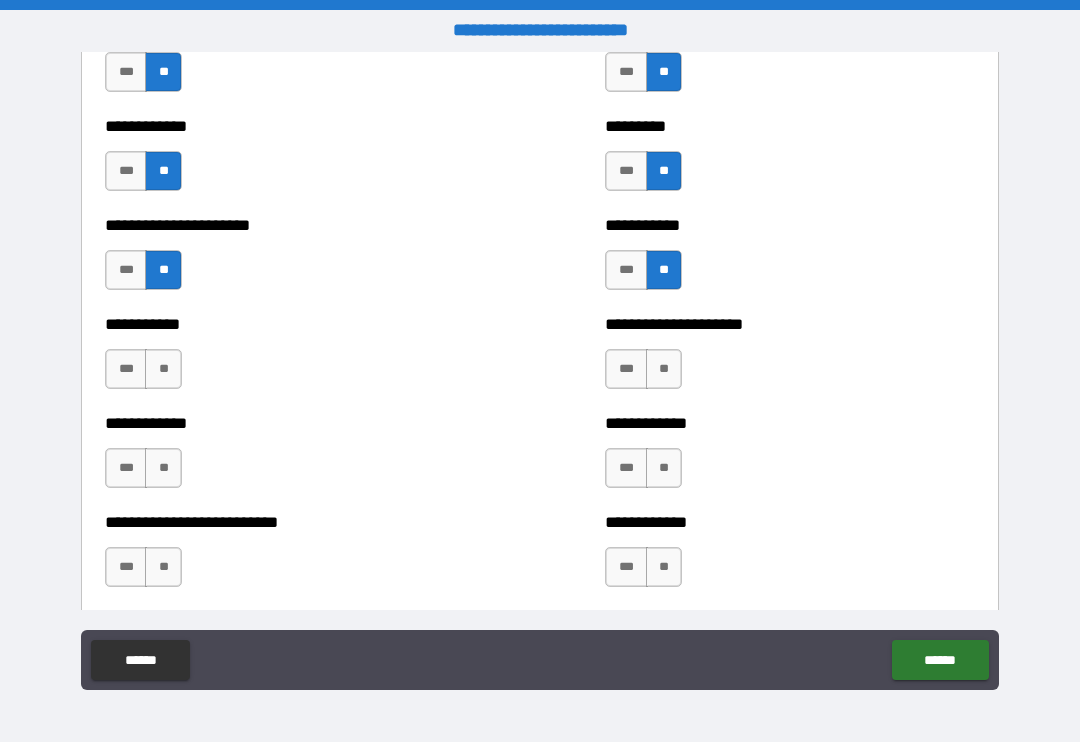 scroll, scrollTop: 5151, scrollLeft: 0, axis: vertical 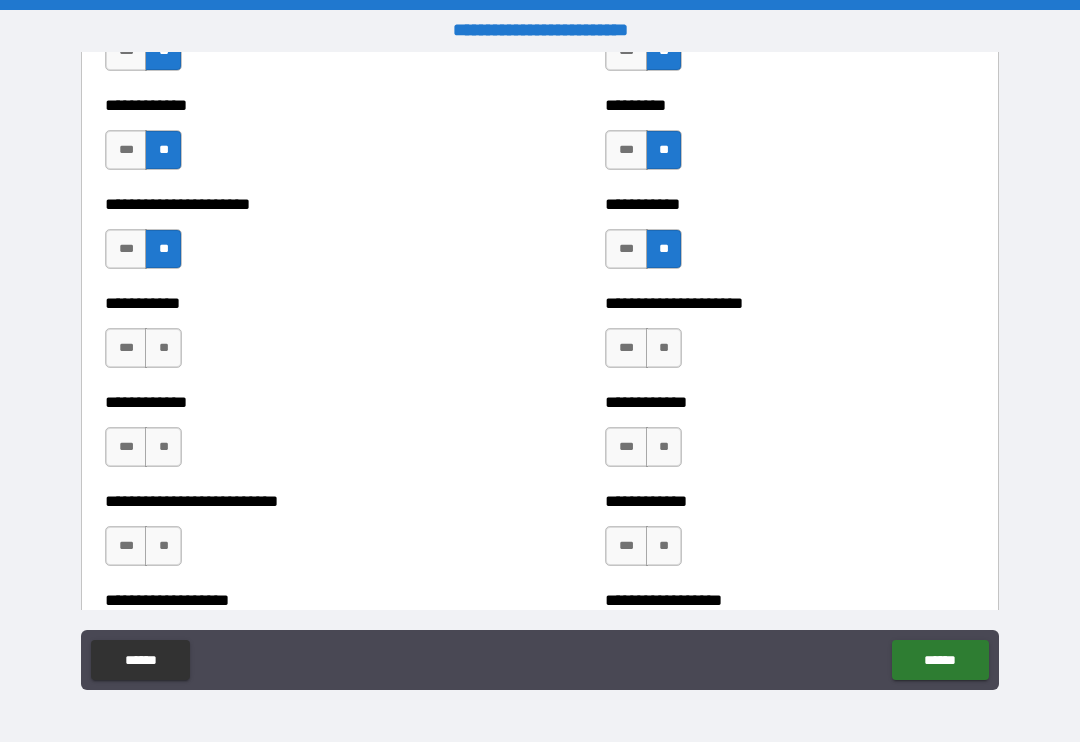 click on "**" at bounding box center (163, 348) 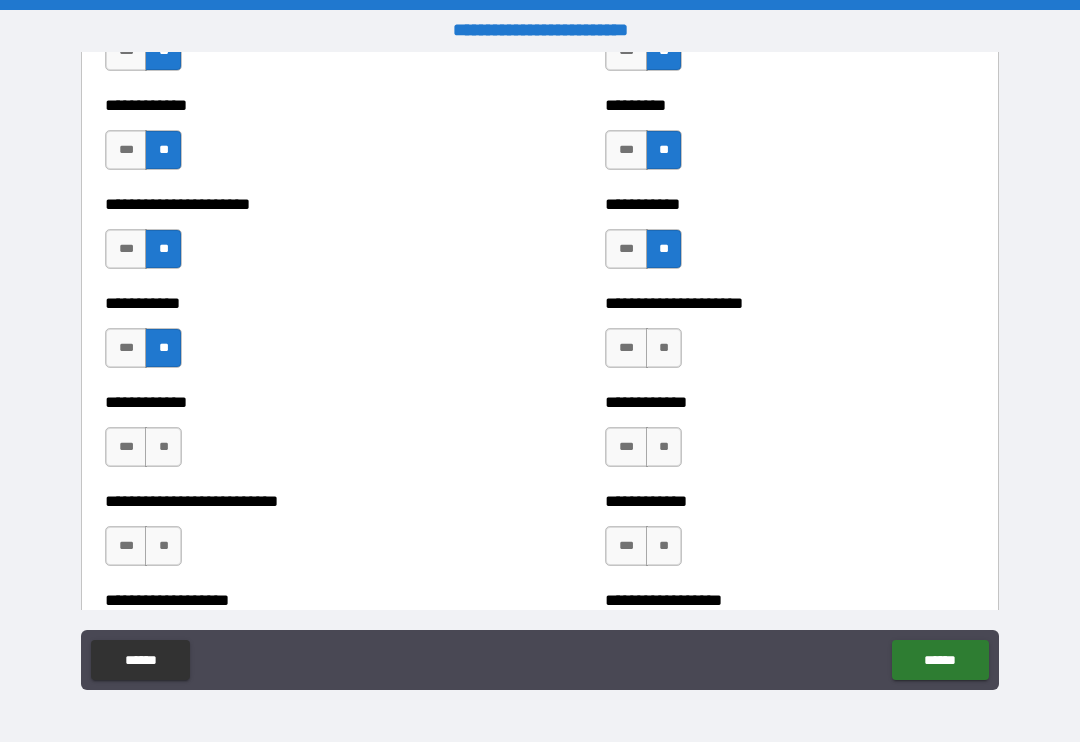 click on "**" at bounding box center [664, 348] 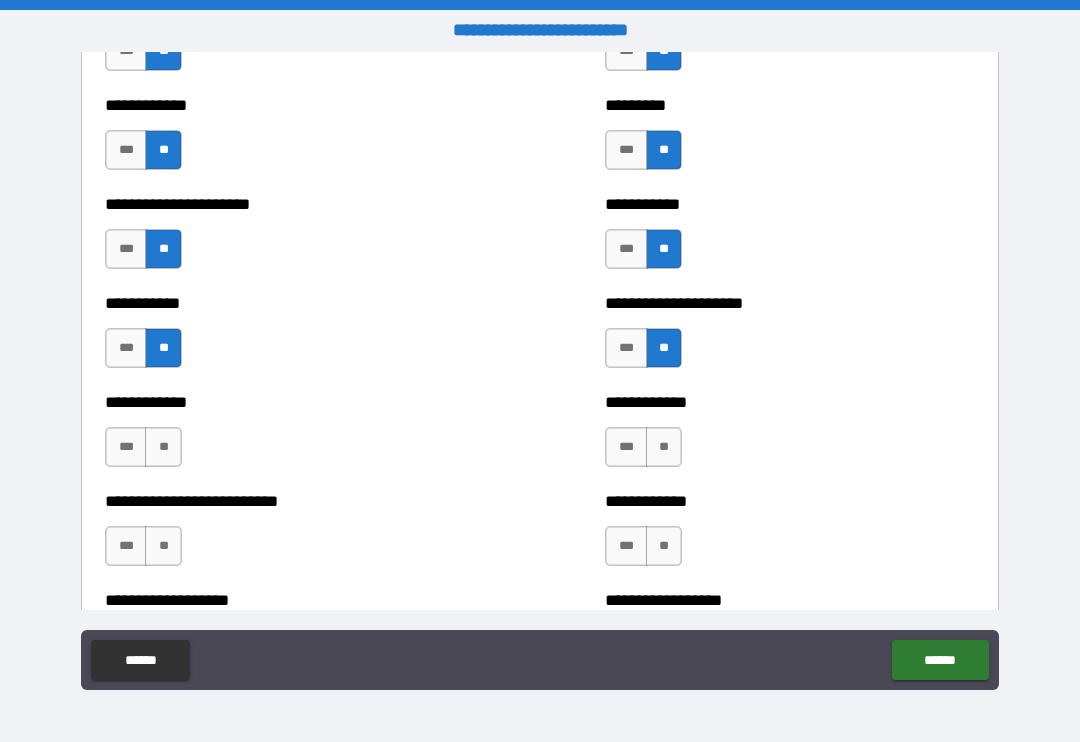 click on "**" at bounding box center (664, 447) 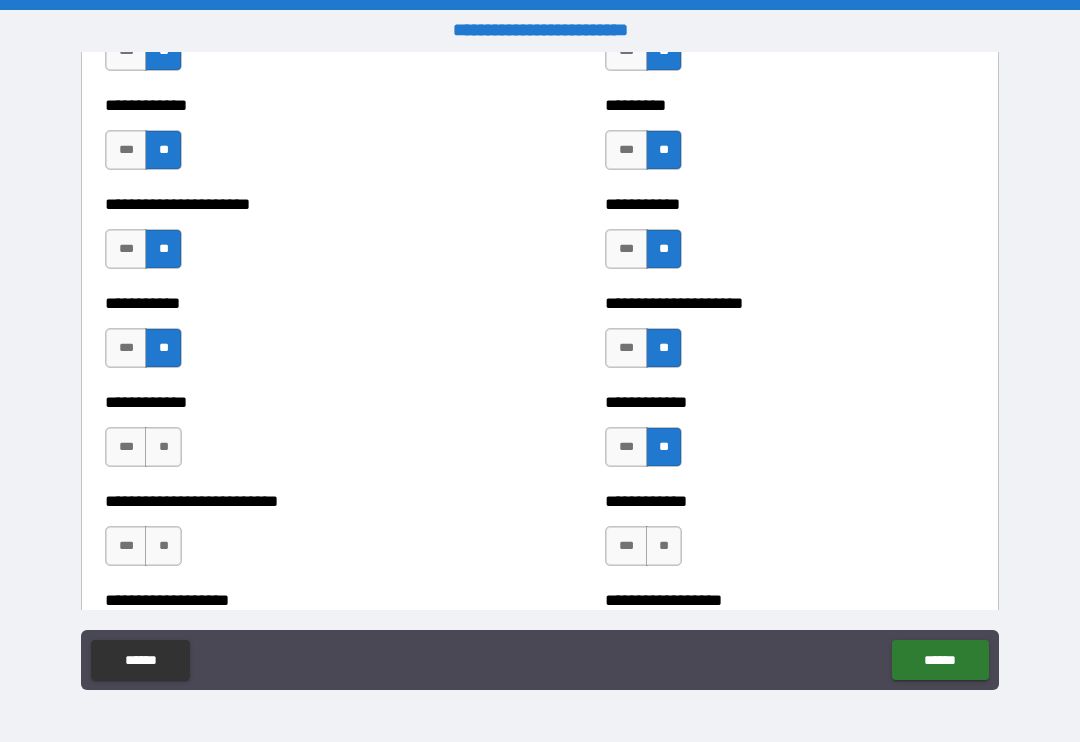 click on "**" at bounding box center (163, 447) 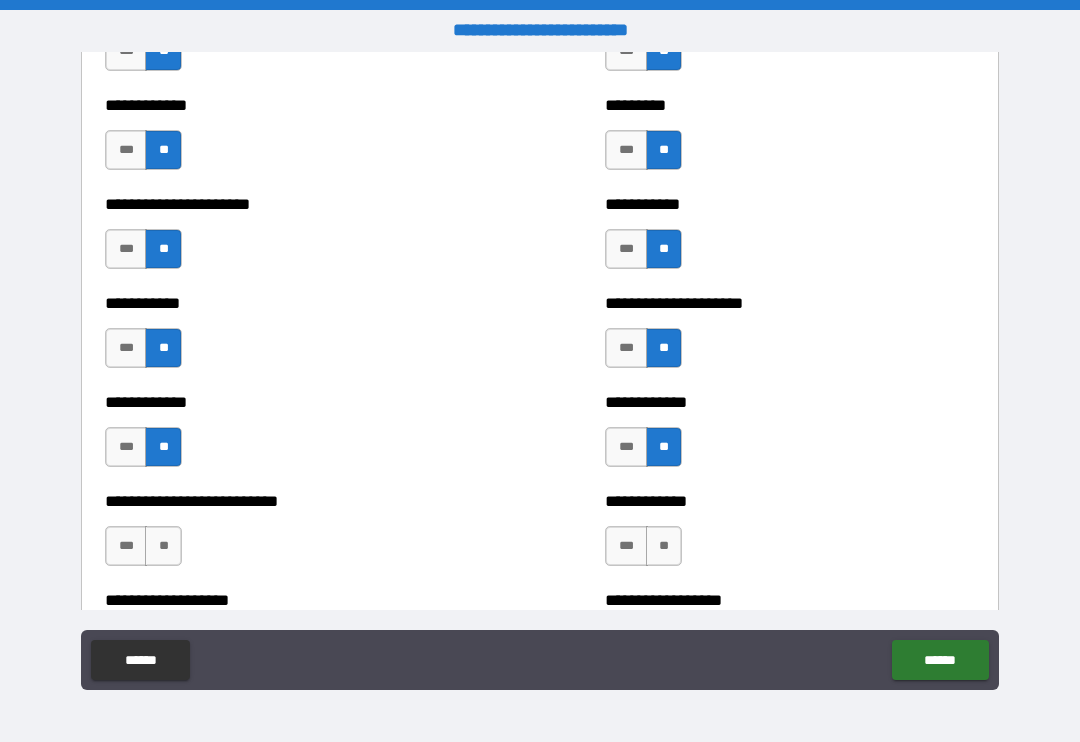 click on "**" at bounding box center [163, 546] 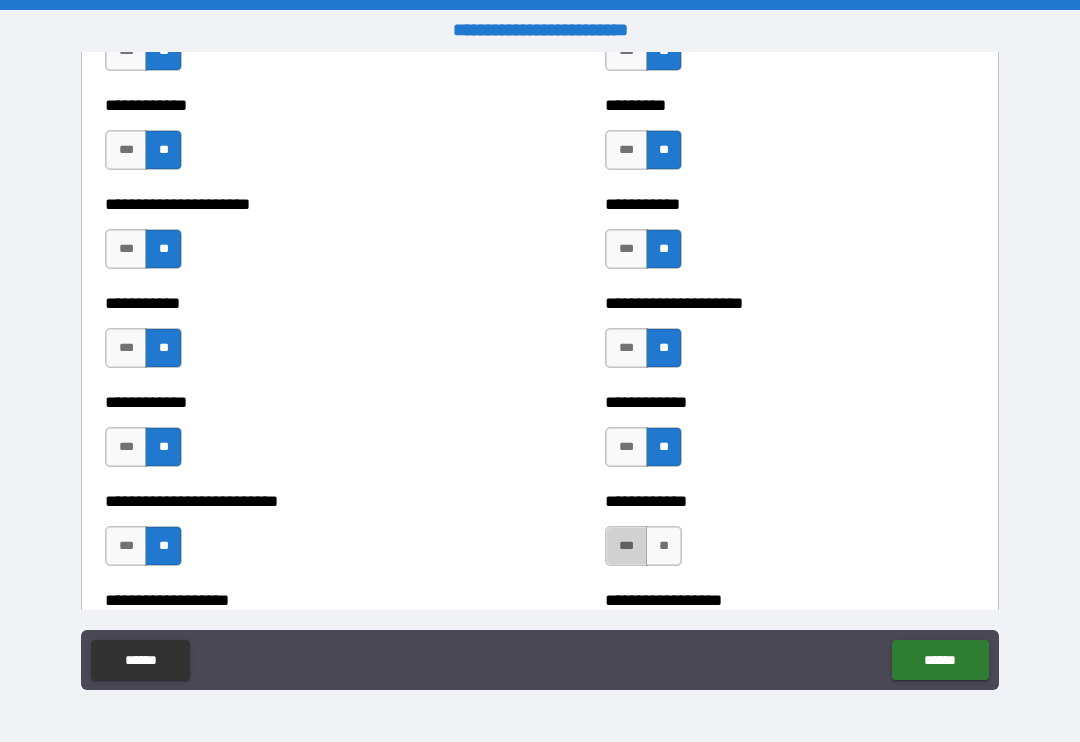 click on "***" at bounding box center [626, 546] 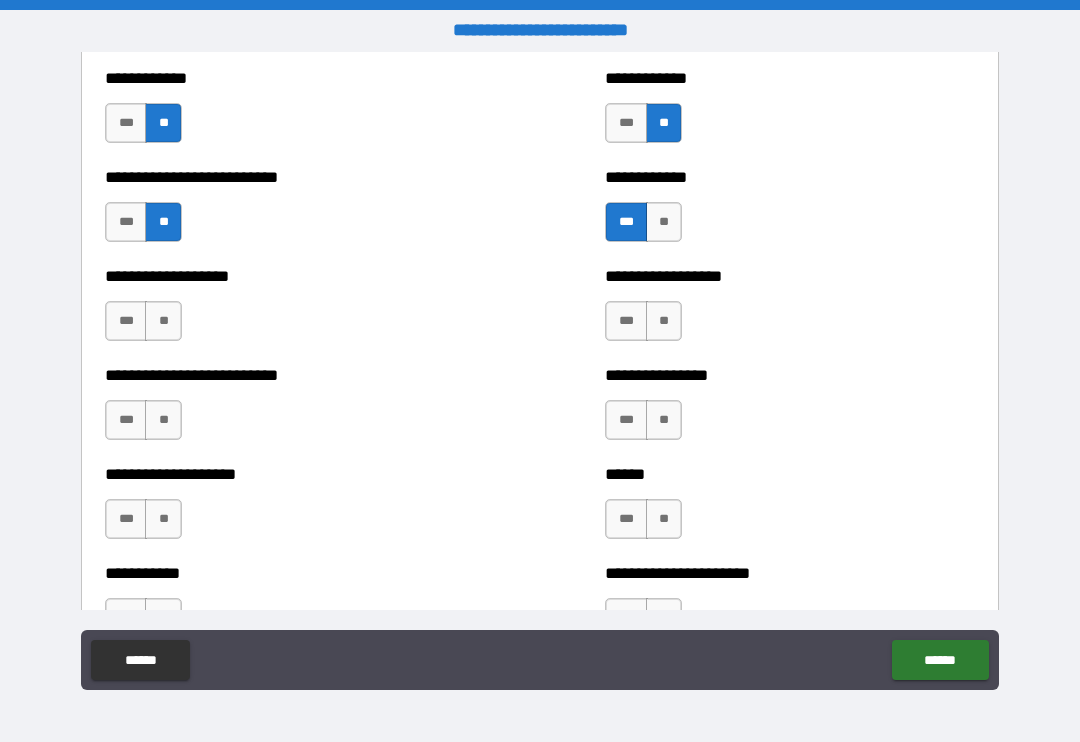 scroll, scrollTop: 5471, scrollLeft: 0, axis: vertical 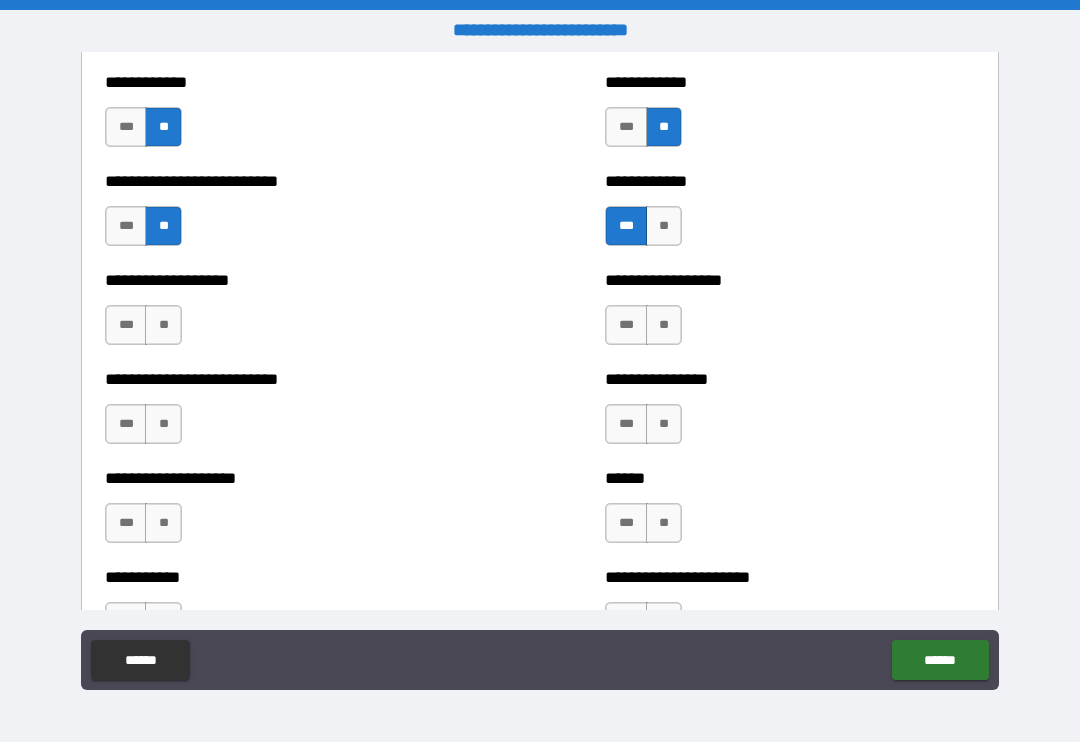 click on "**" at bounding box center [163, 325] 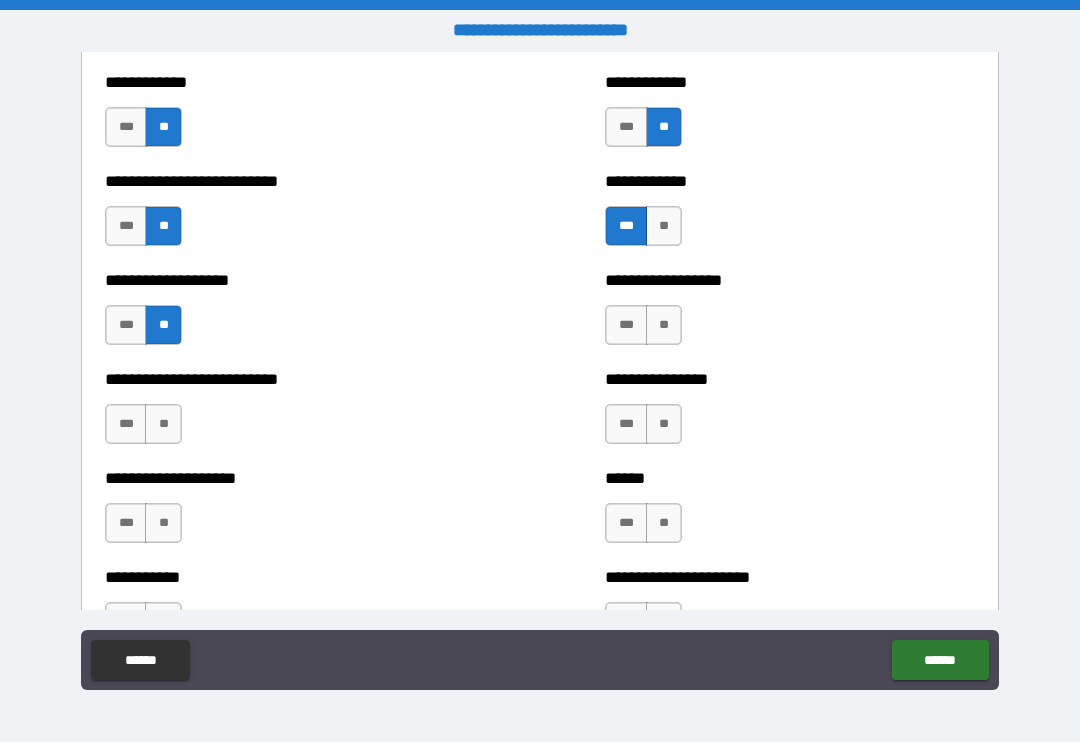 click on "**" at bounding box center (664, 325) 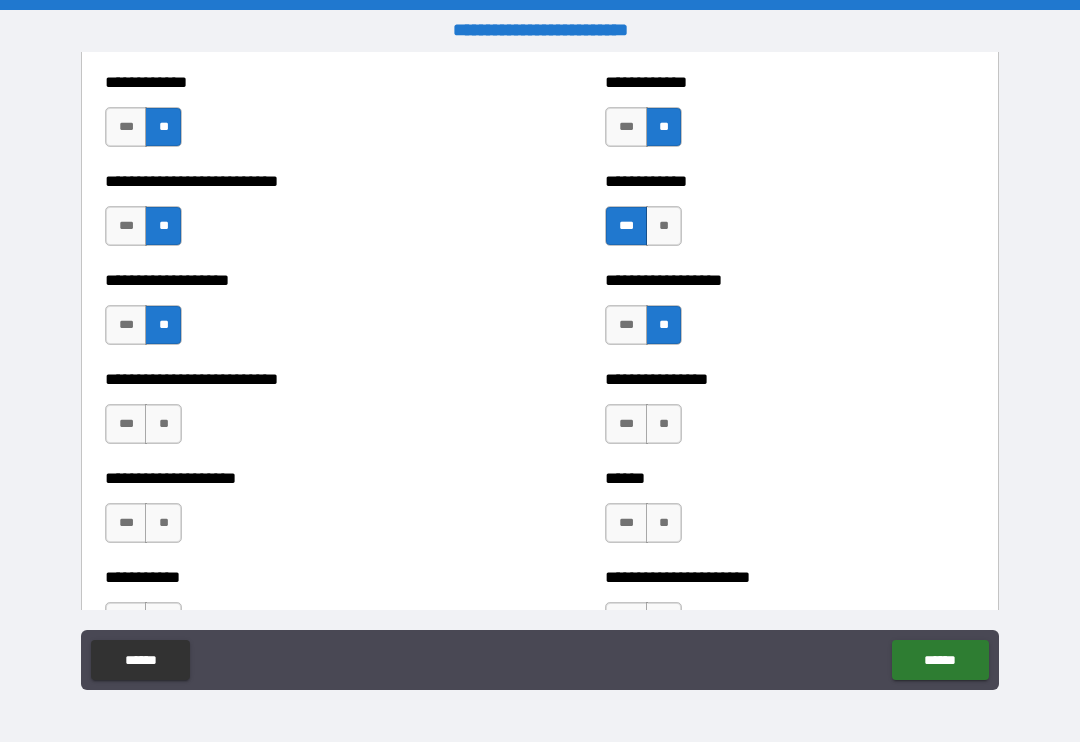 click on "**" at bounding box center [664, 424] 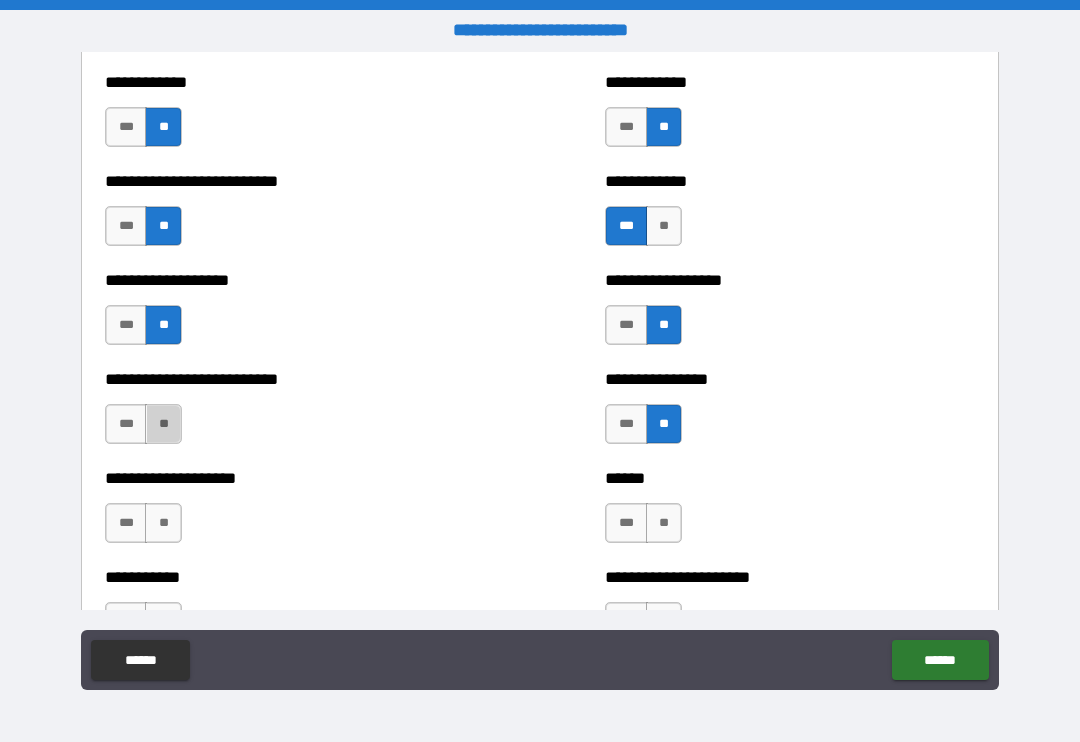 click on "**" at bounding box center [163, 424] 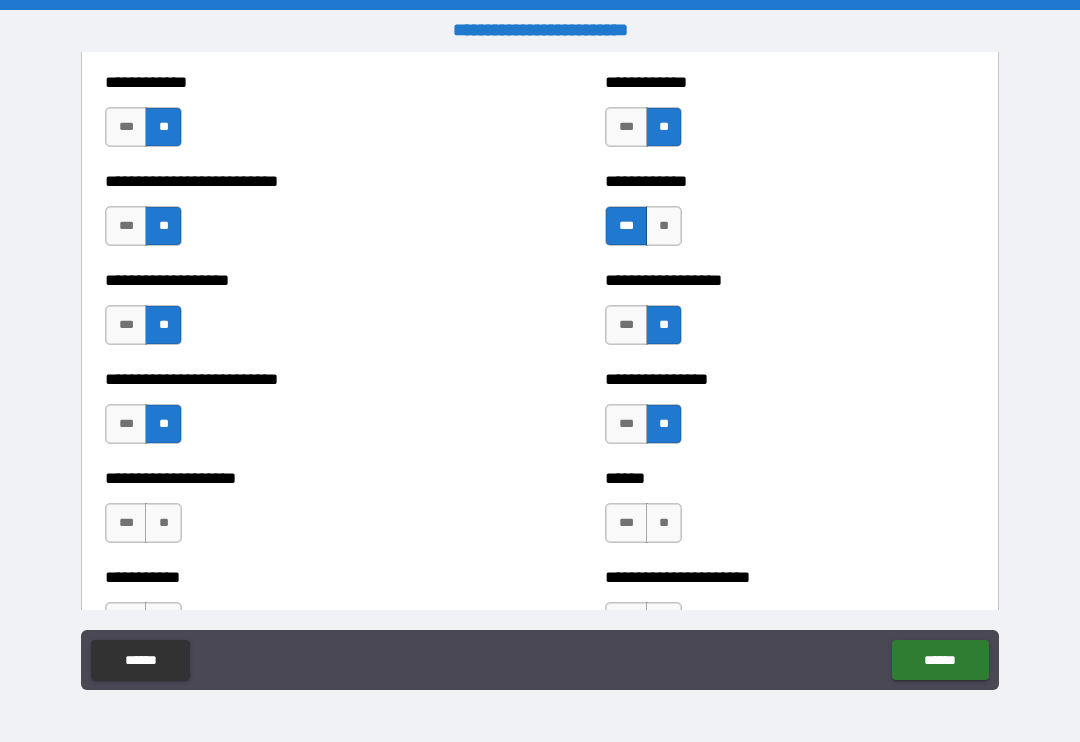 click on "**" at bounding box center (163, 523) 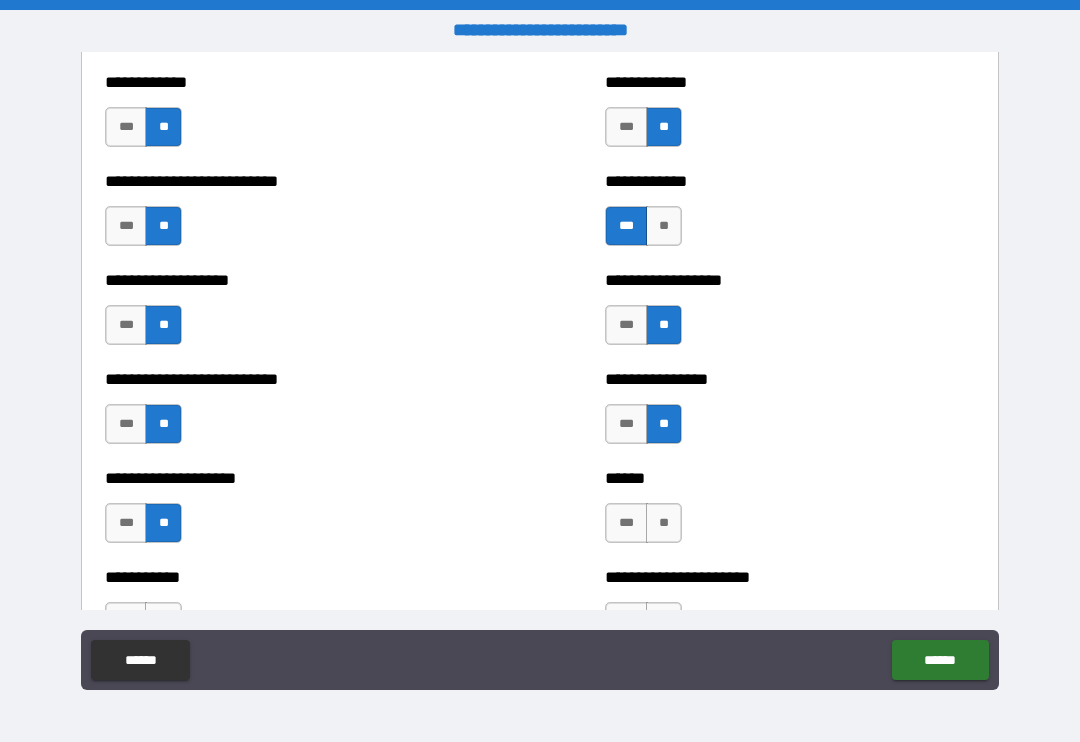 click on "**" at bounding box center (664, 523) 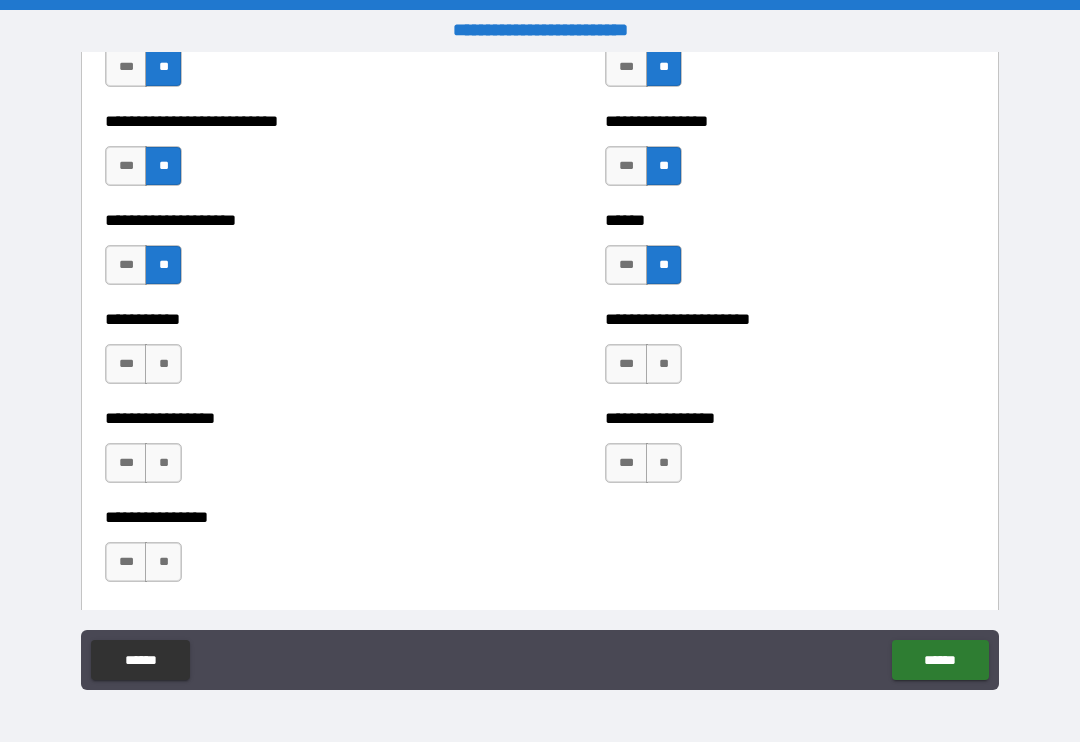 scroll, scrollTop: 5732, scrollLeft: 0, axis: vertical 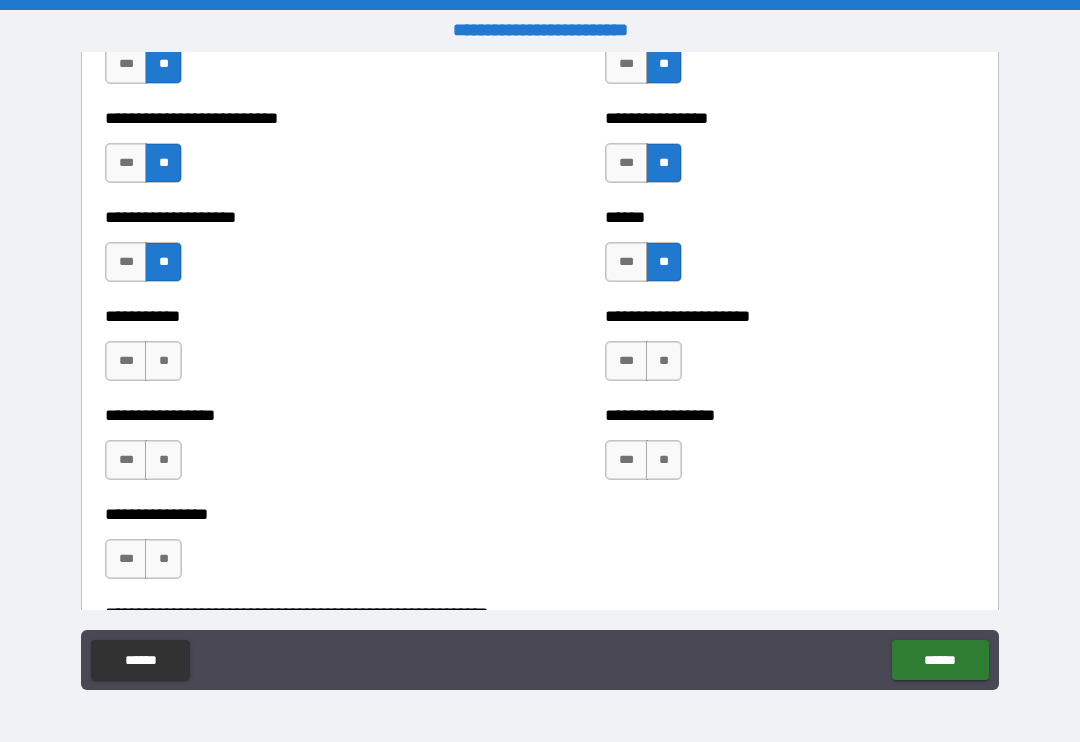 click on "**" at bounding box center [163, 361] 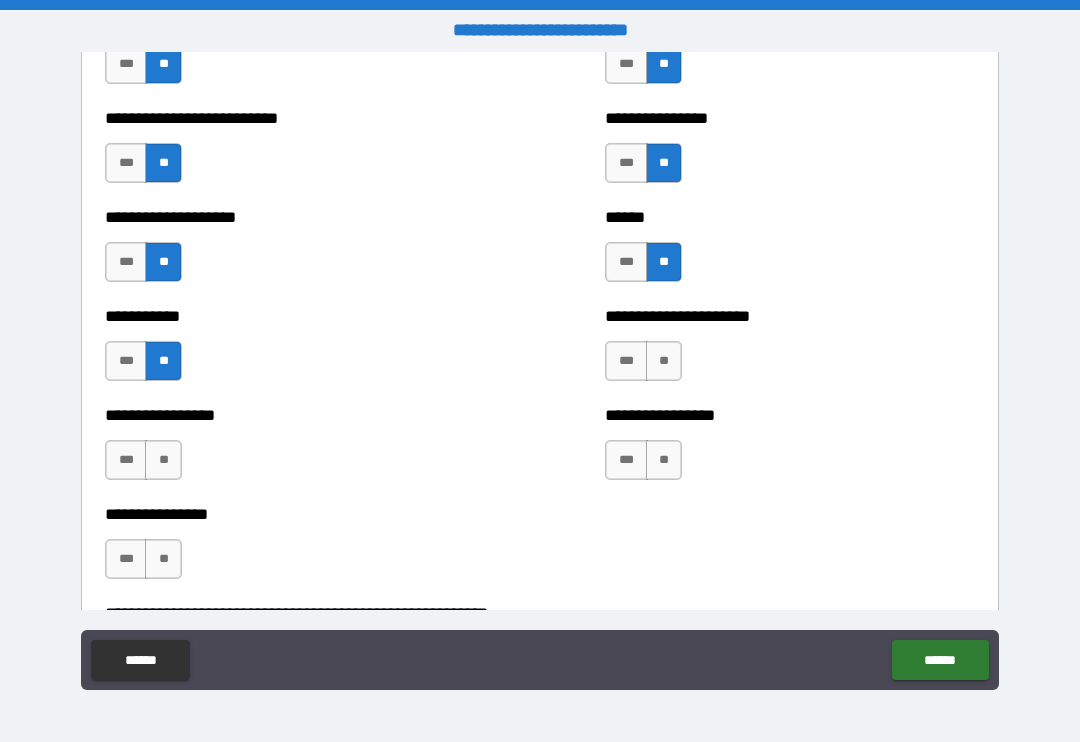 click on "***" at bounding box center [626, 361] 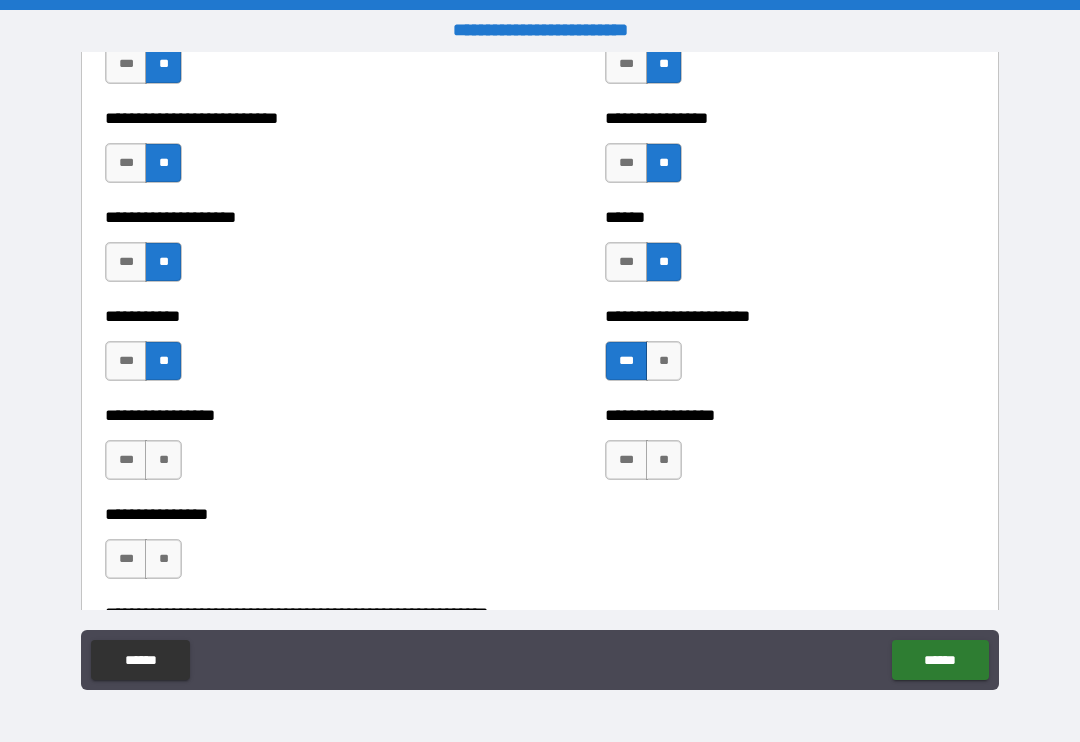 click on "**" at bounding box center (664, 460) 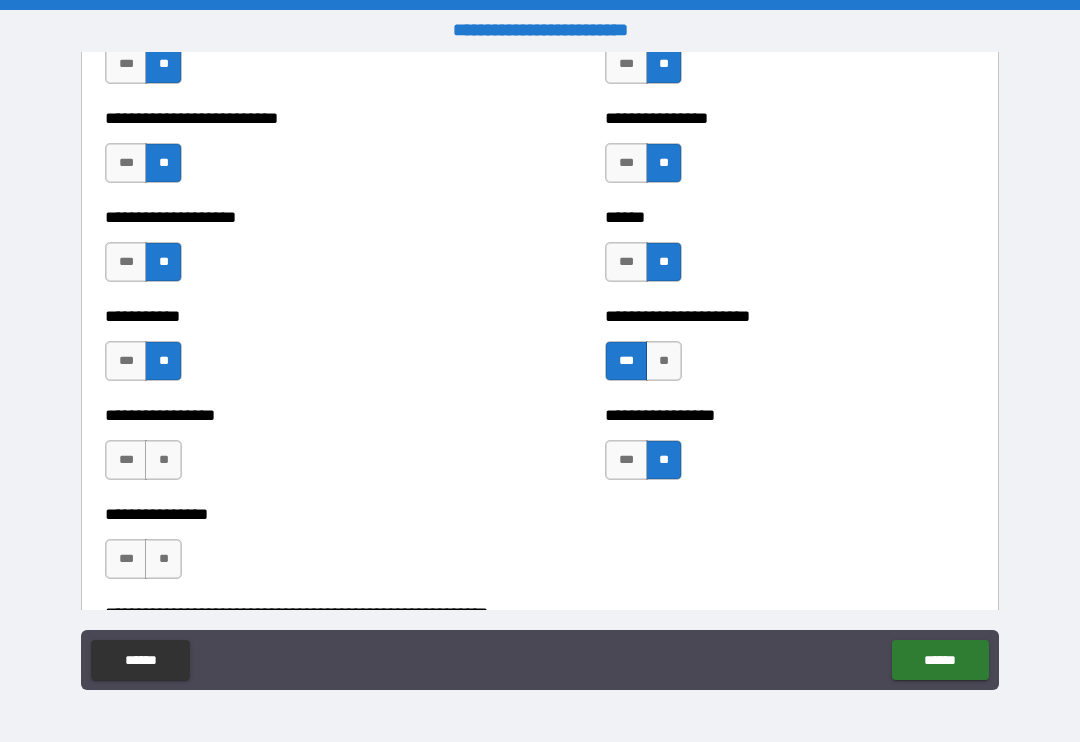 click on "**" at bounding box center (163, 460) 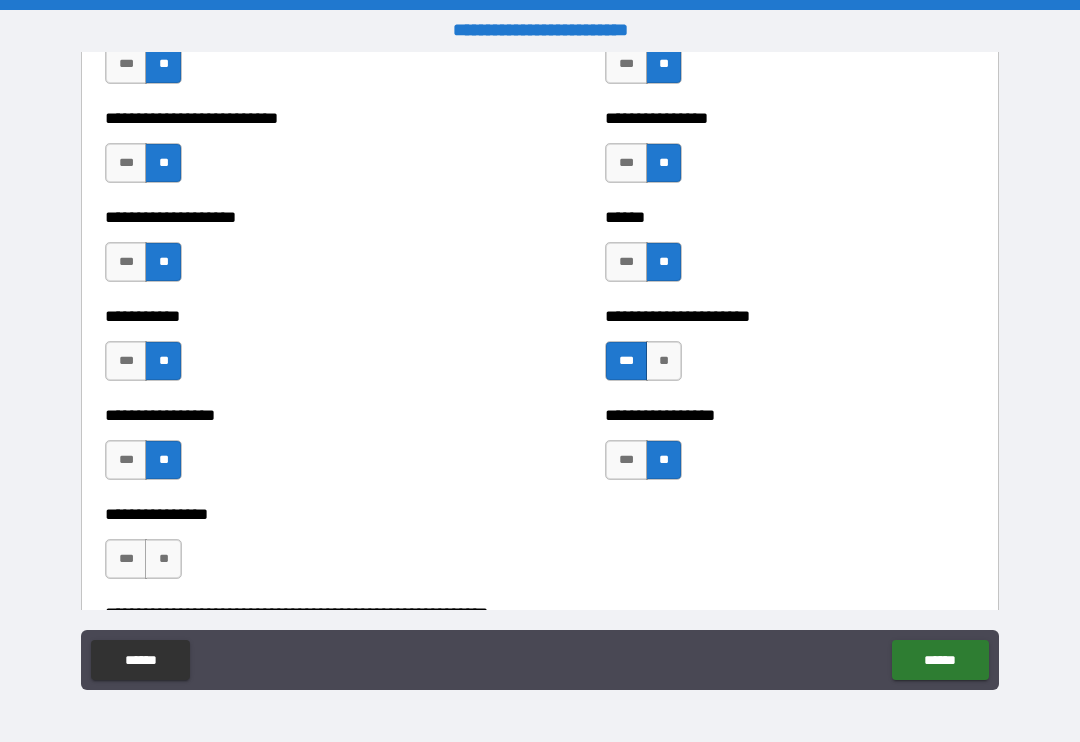 click on "**" at bounding box center (163, 559) 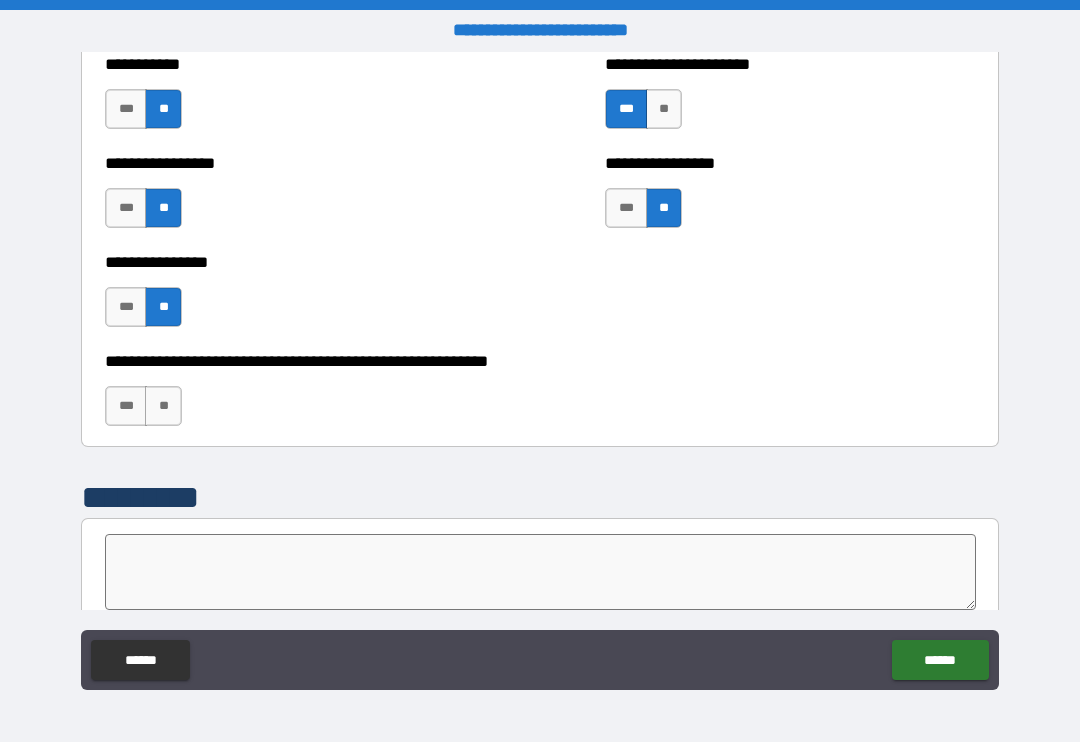 scroll, scrollTop: 5983, scrollLeft: 0, axis: vertical 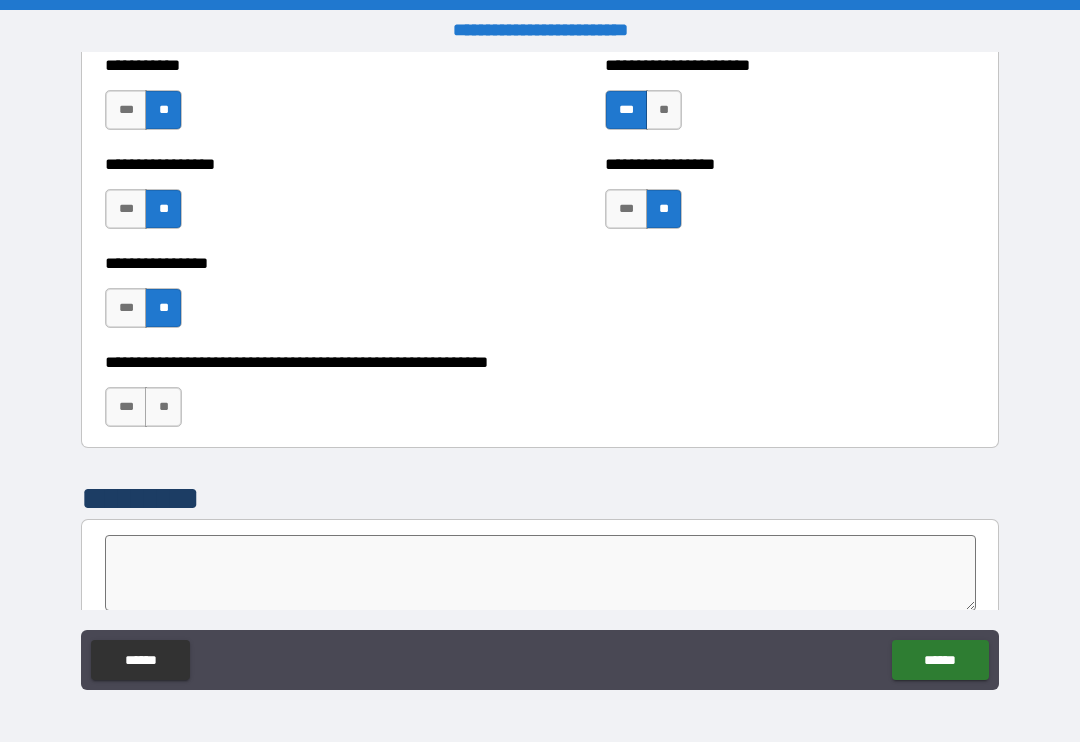 click on "**" at bounding box center (163, 407) 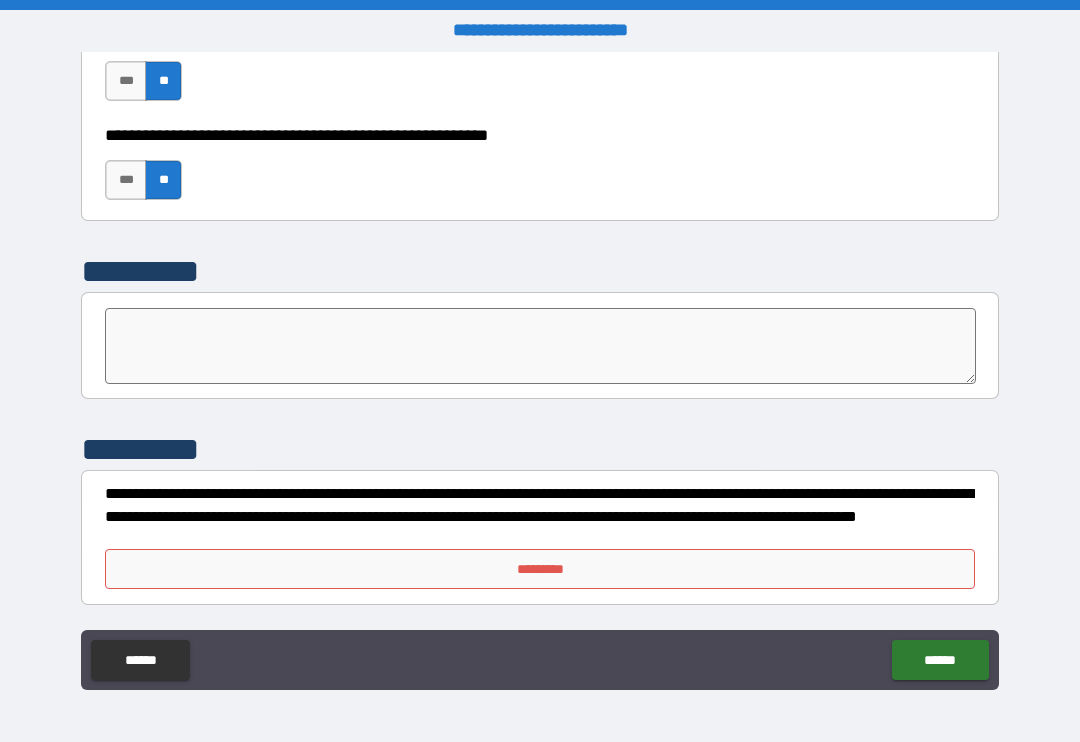 scroll, scrollTop: 6210, scrollLeft: 0, axis: vertical 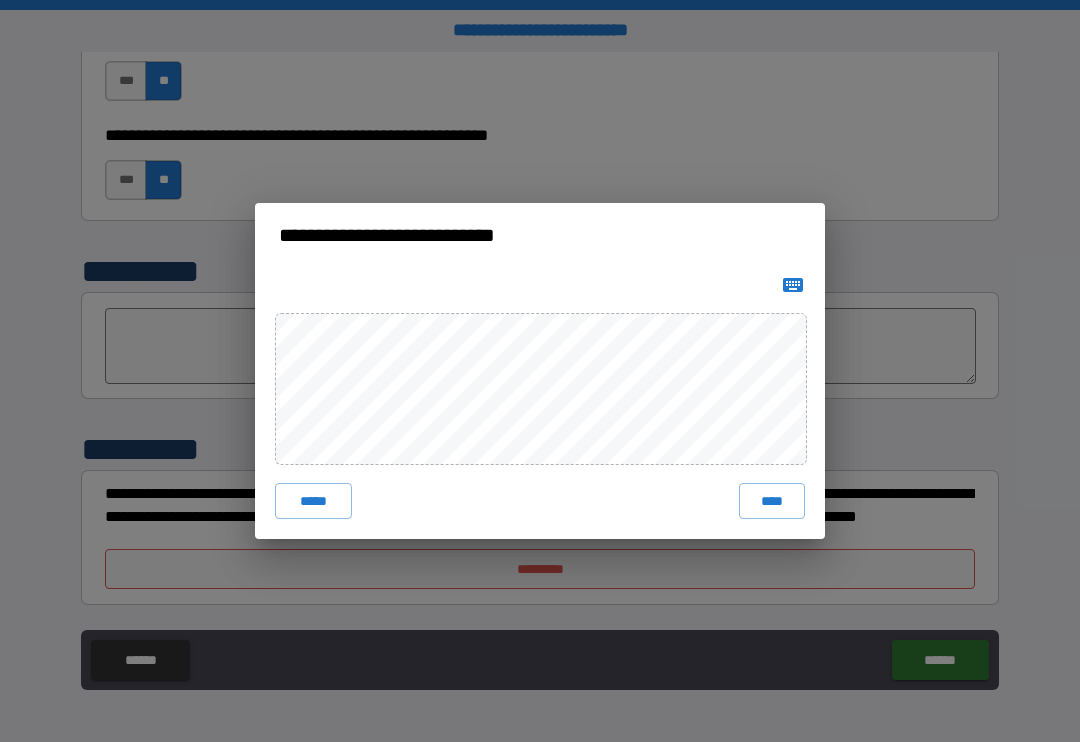 click on "****" at bounding box center [772, 501] 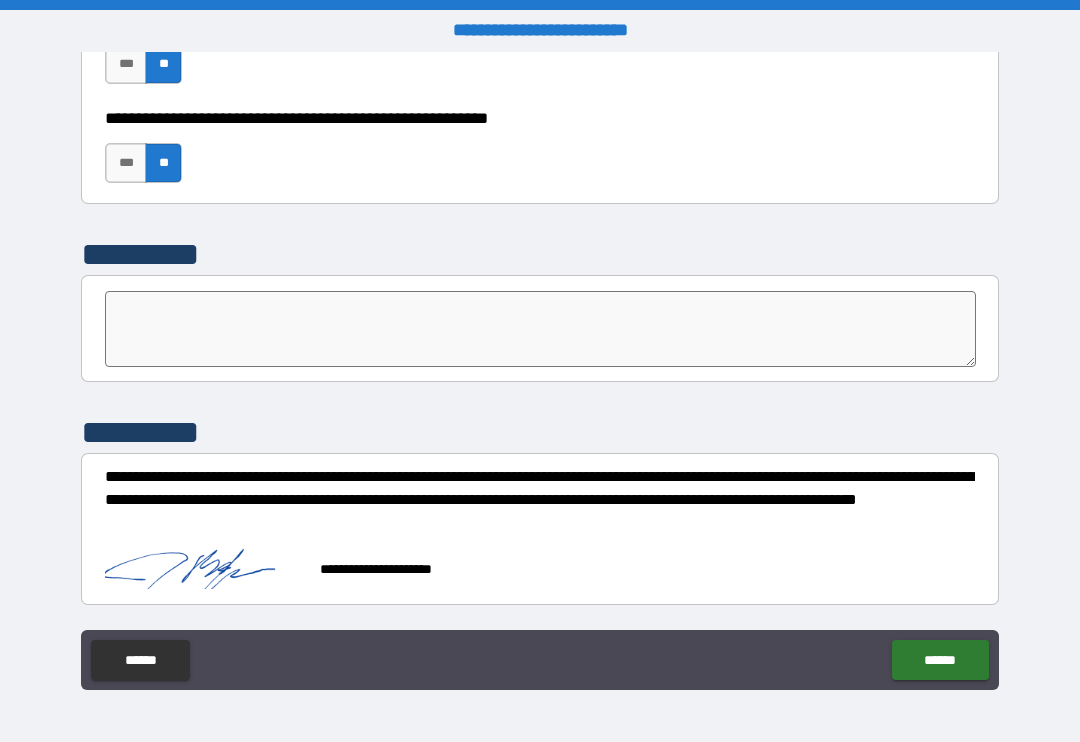 scroll, scrollTop: 6227, scrollLeft: 0, axis: vertical 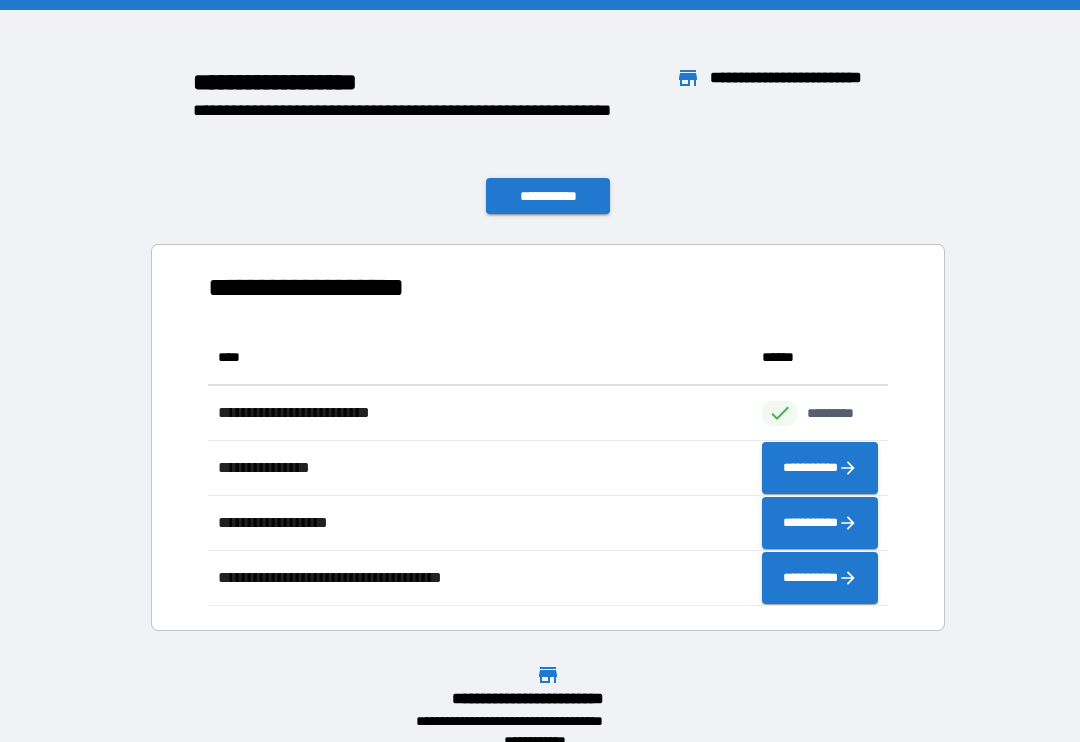 click on "**********" at bounding box center [820, 468] 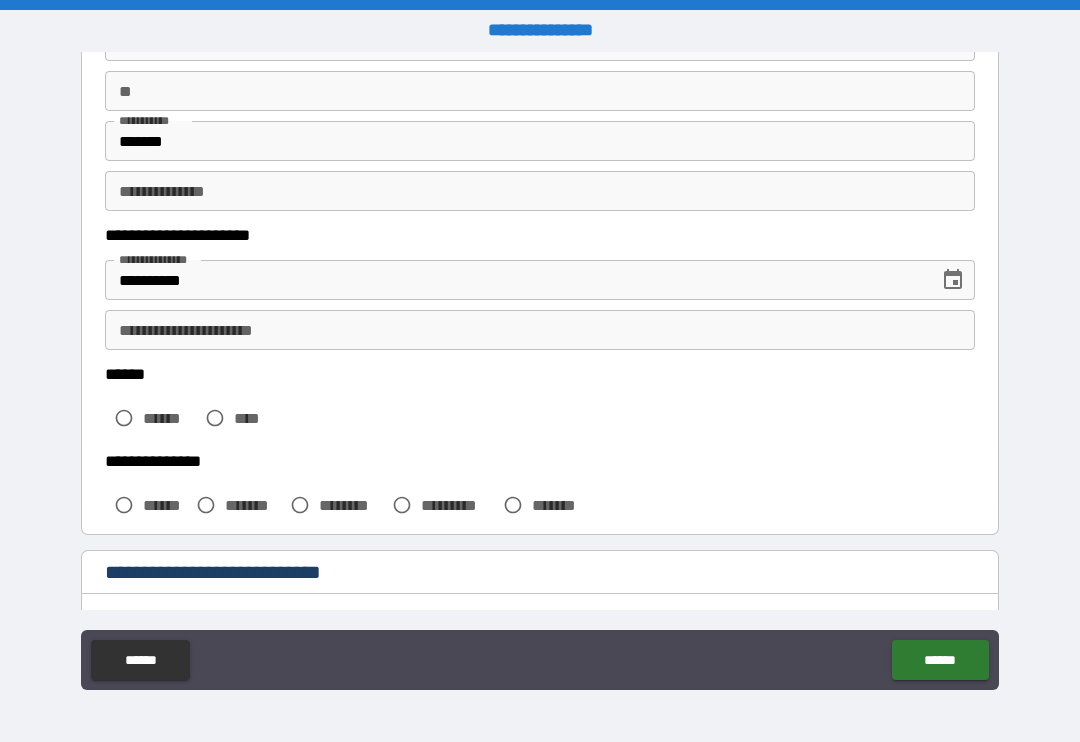 scroll, scrollTop: 184, scrollLeft: 0, axis: vertical 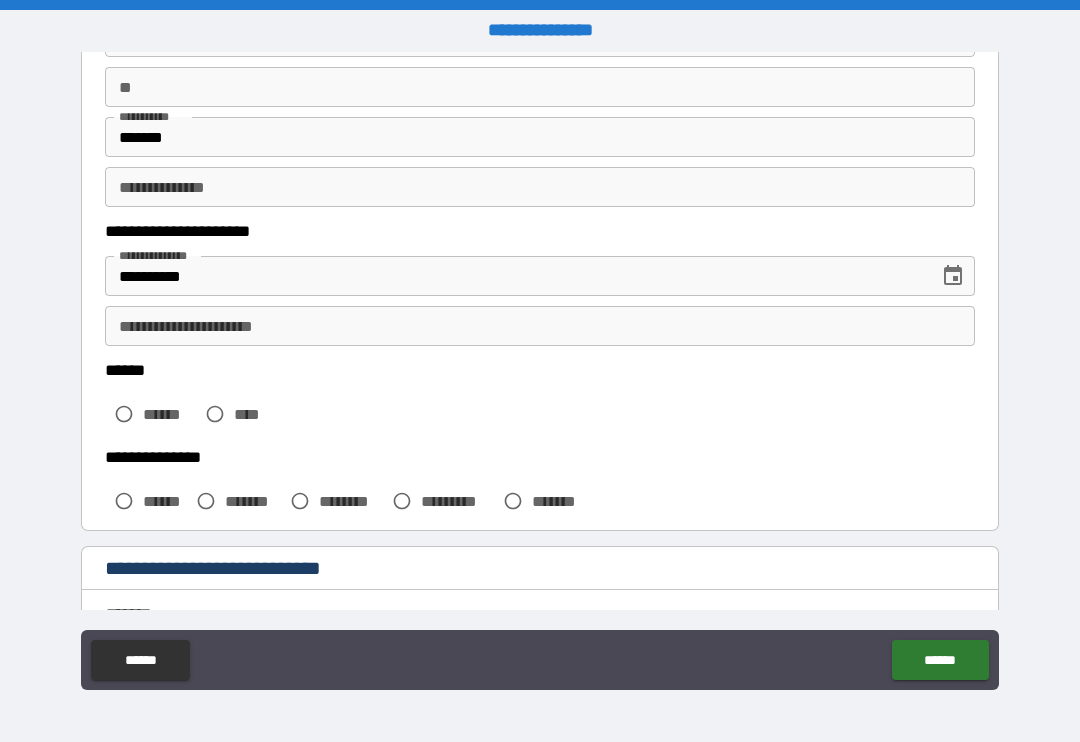 click on "**********" at bounding box center [540, 326] 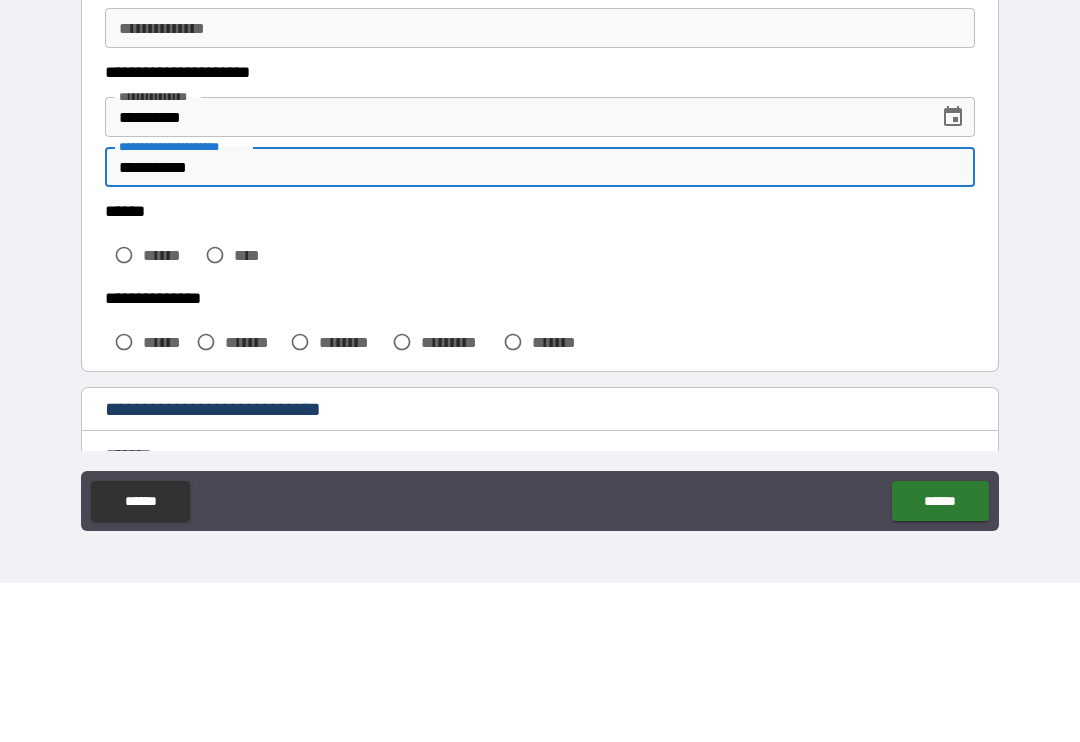 type on "**********" 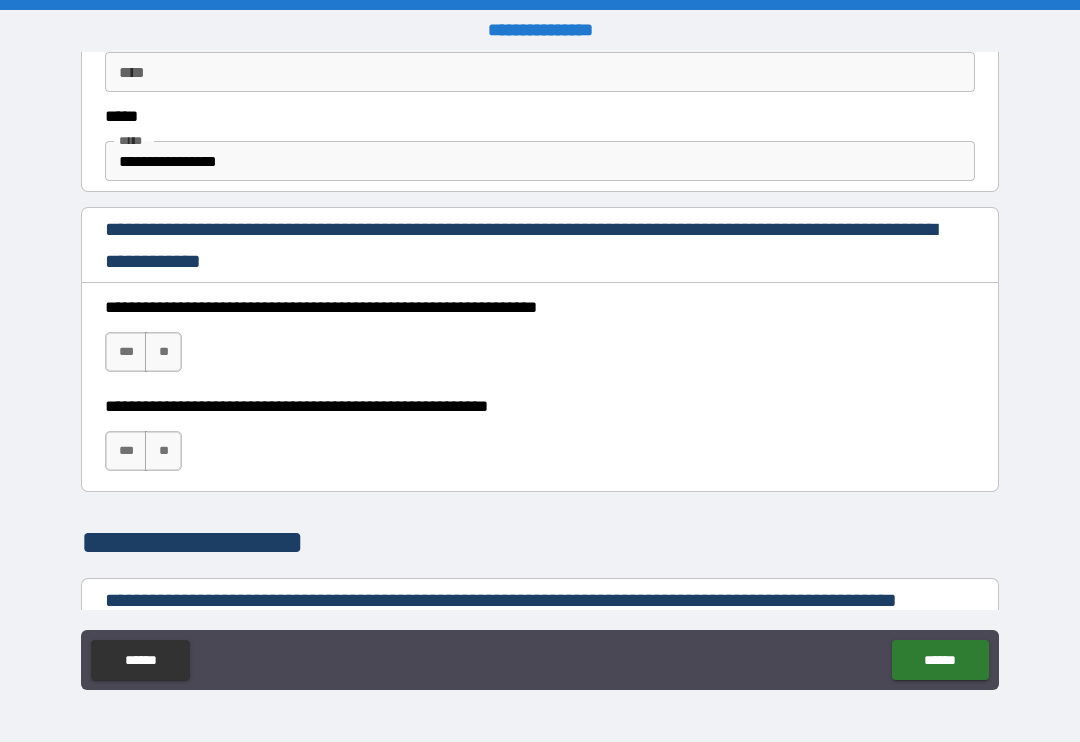 scroll, scrollTop: 1158, scrollLeft: 0, axis: vertical 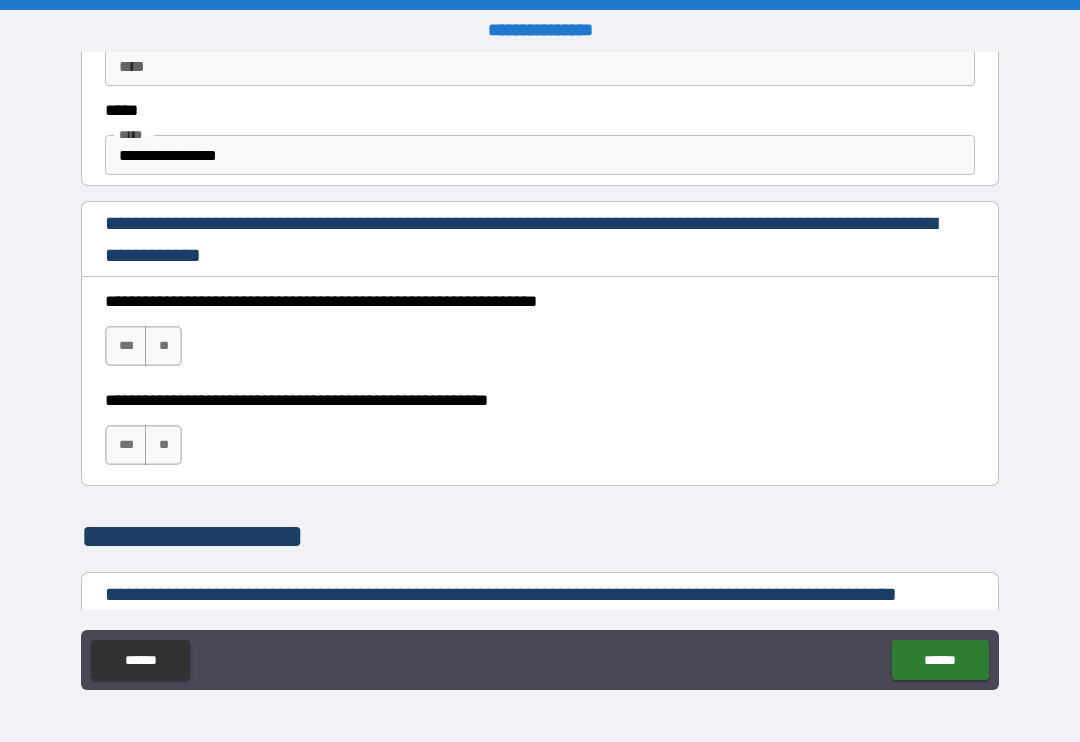 click on "***" at bounding box center (126, 445) 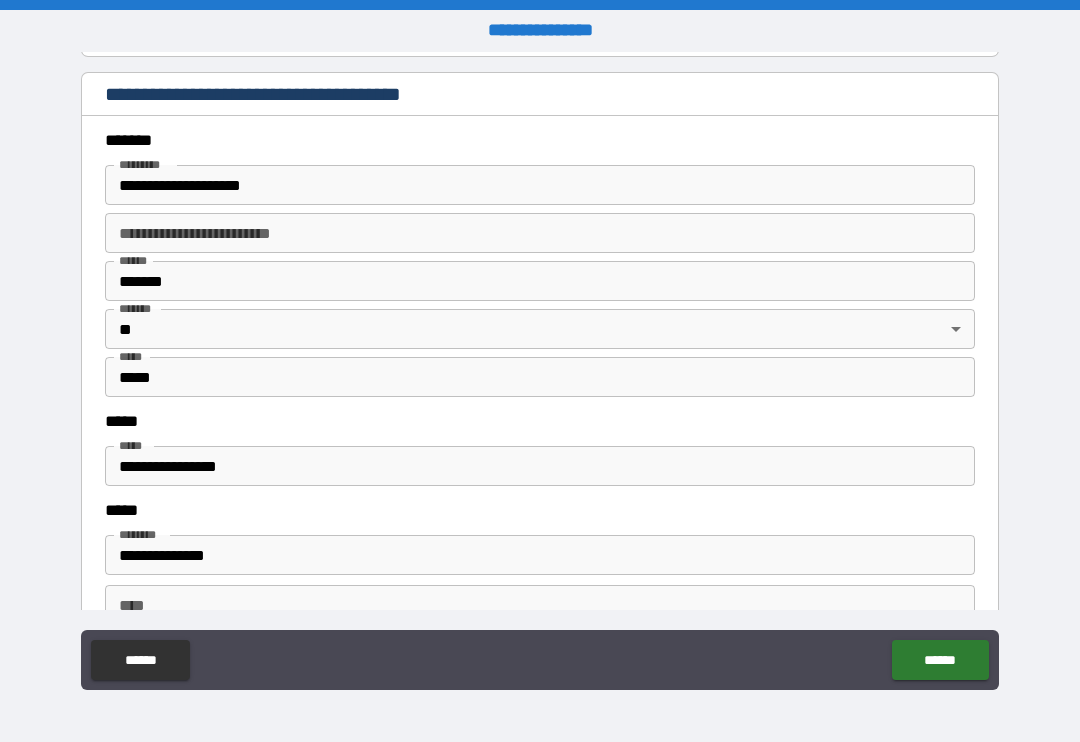 scroll, scrollTop: 2244, scrollLeft: 0, axis: vertical 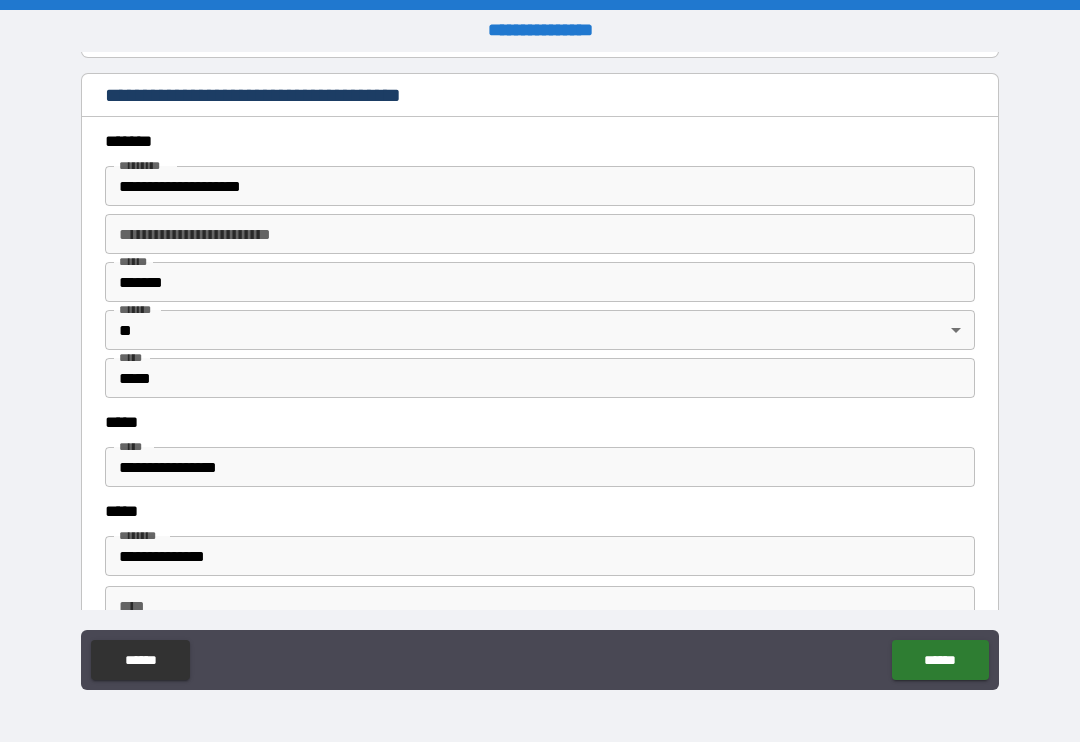 click on "**********" at bounding box center [540, 556] 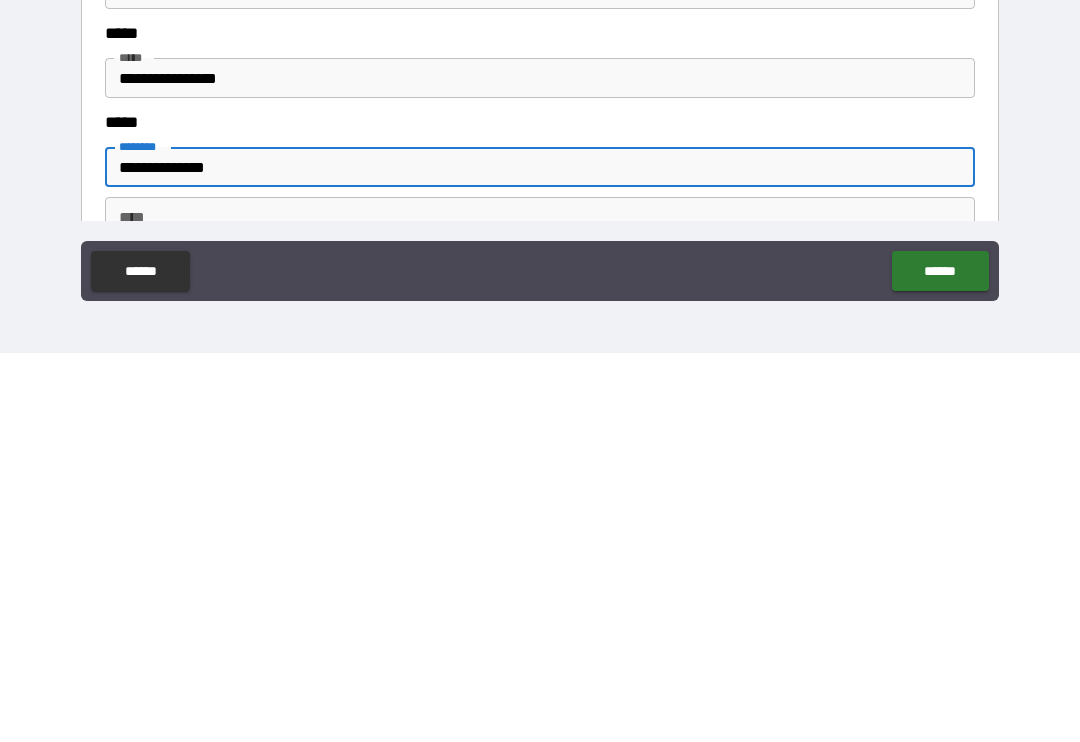 click on "**********" at bounding box center [540, 556] 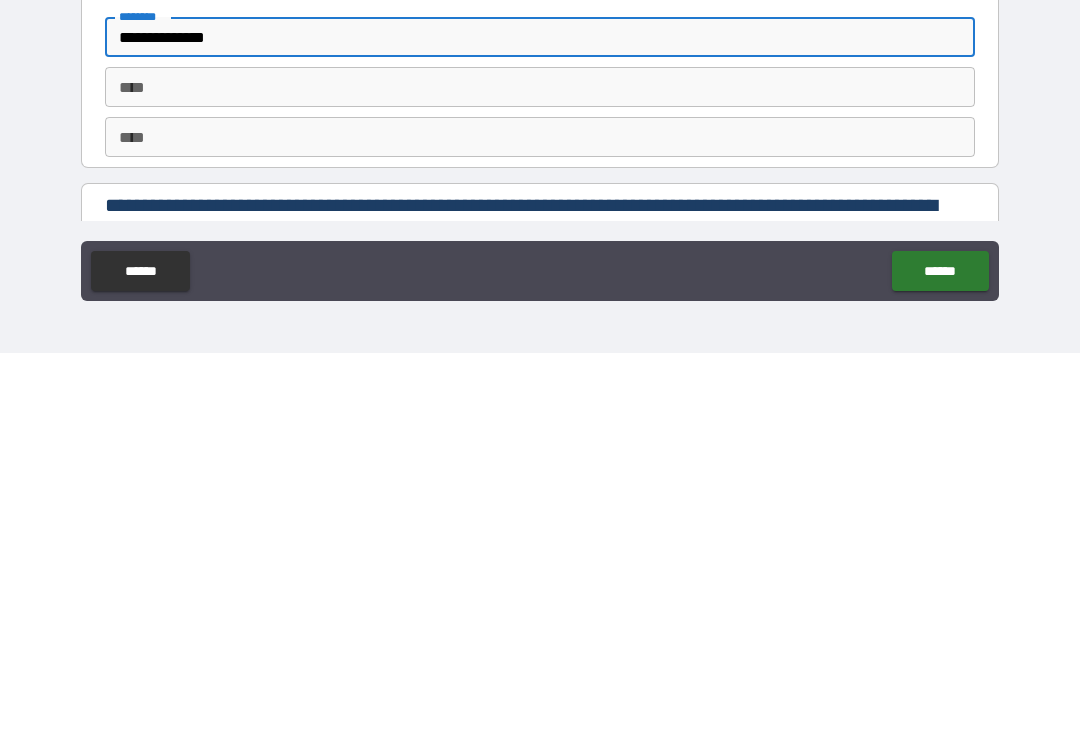 scroll, scrollTop: 2379, scrollLeft: 0, axis: vertical 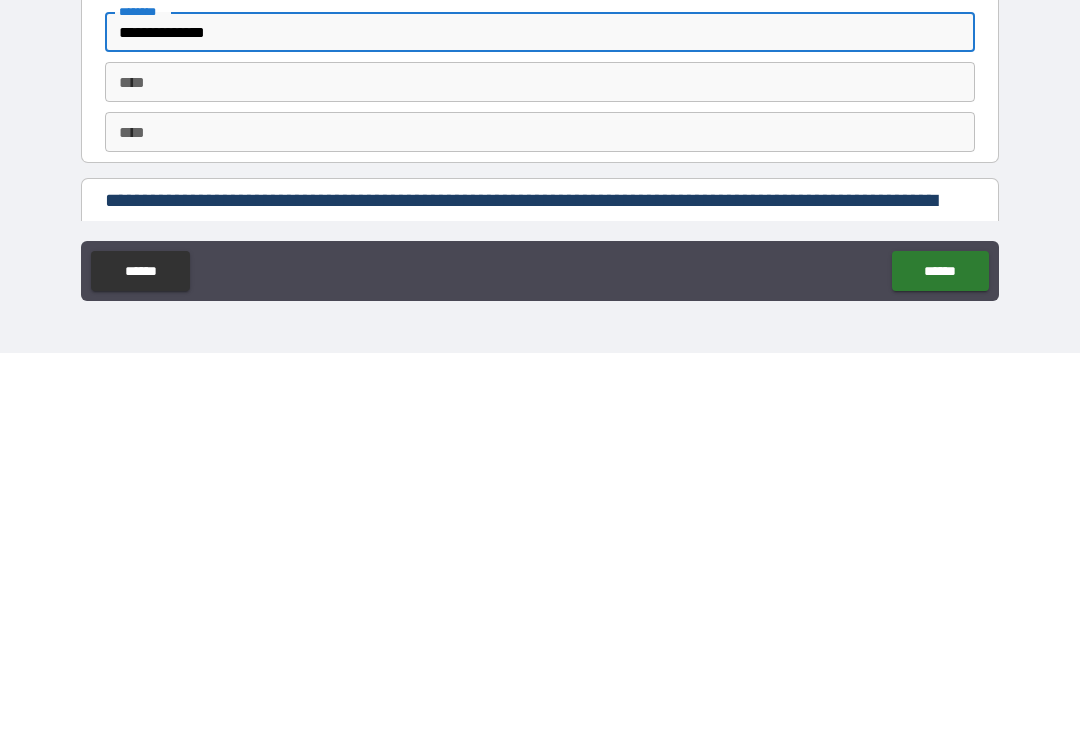 click on "******" at bounding box center [940, 660] 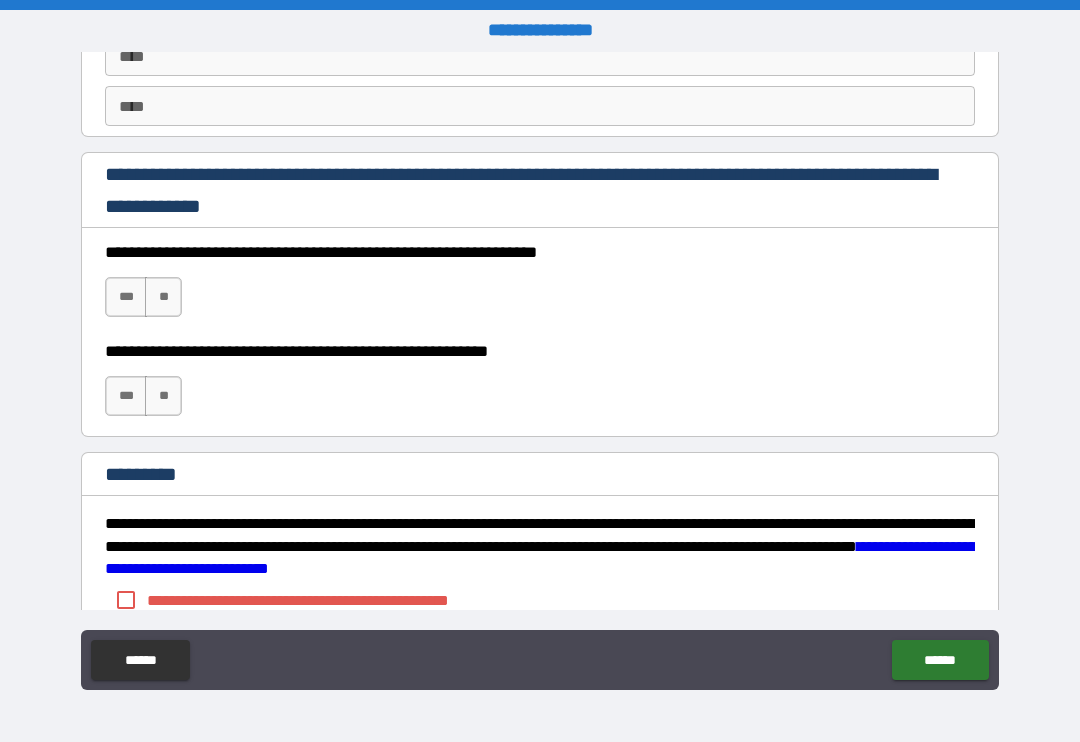 scroll, scrollTop: 2808, scrollLeft: 0, axis: vertical 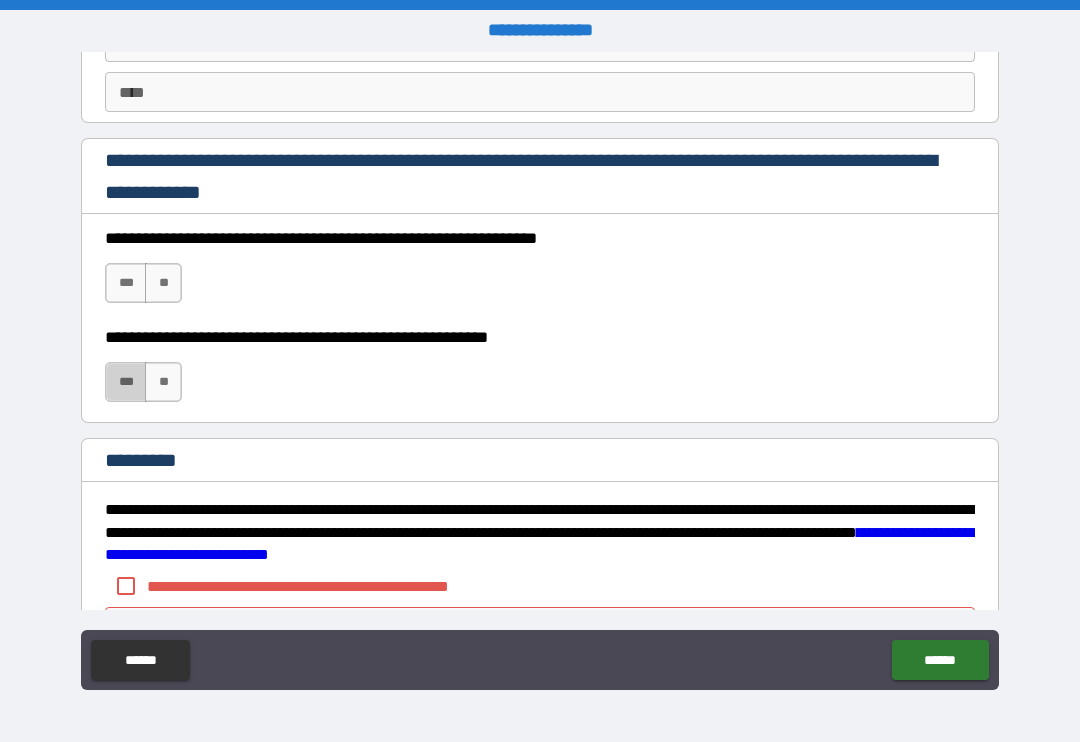 click on "***" at bounding box center [126, 382] 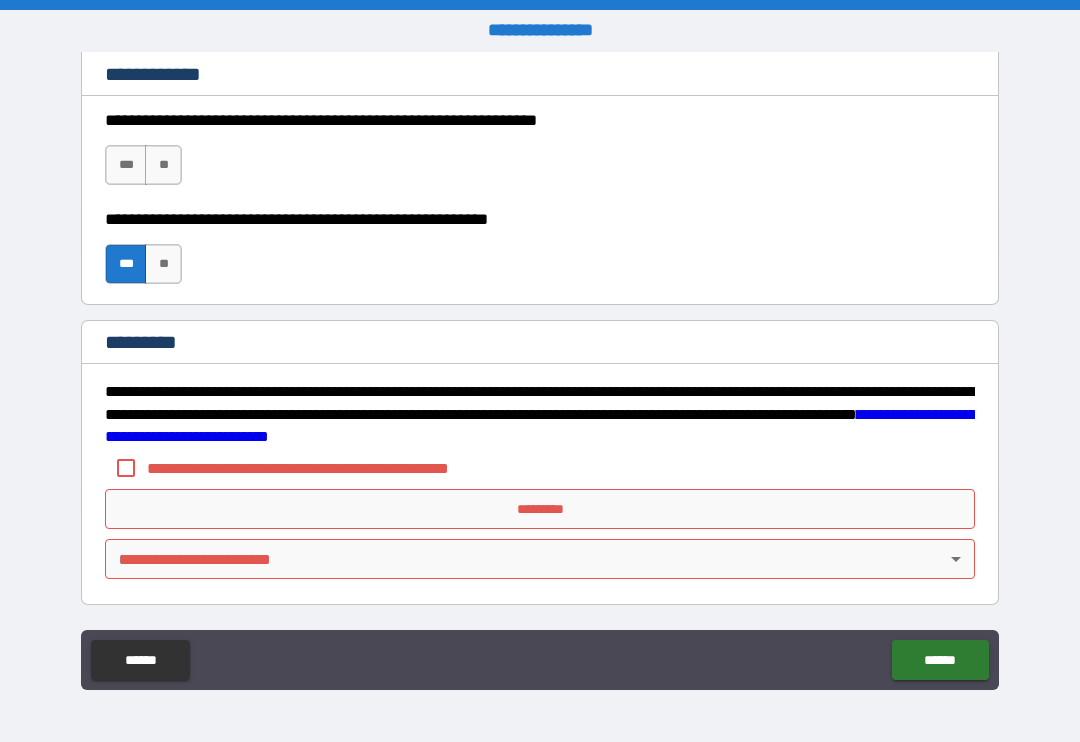 scroll, scrollTop: 2926, scrollLeft: 0, axis: vertical 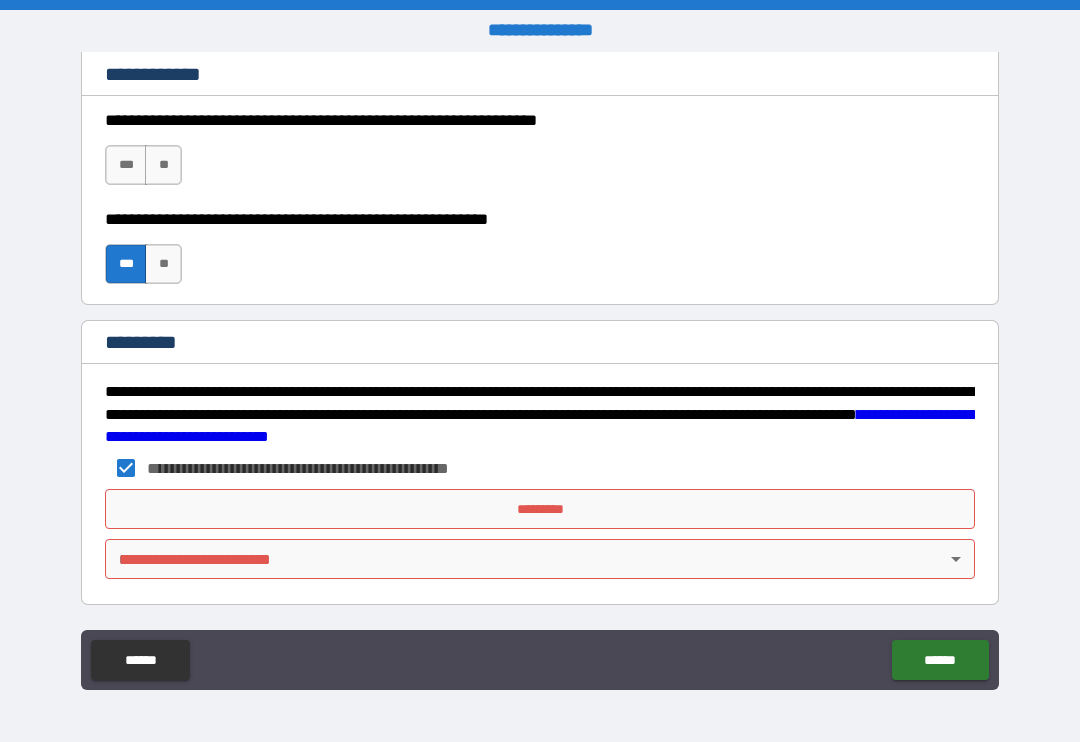 click on "*********" at bounding box center [540, 509] 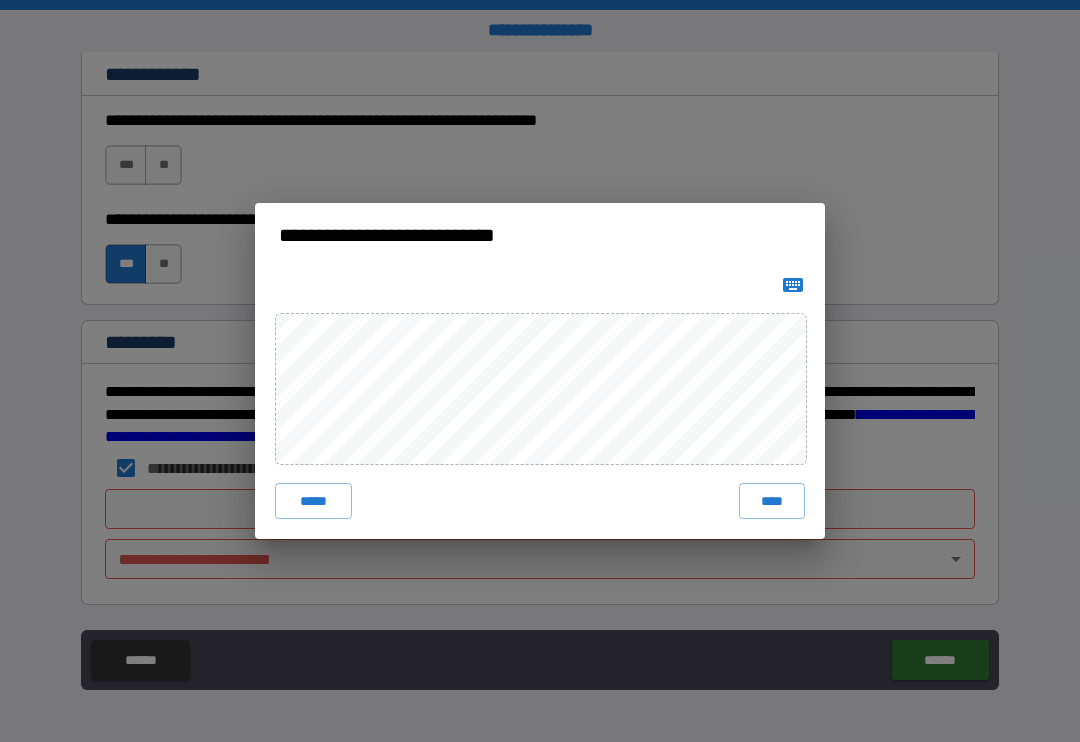 click on "****" at bounding box center [772, 501] 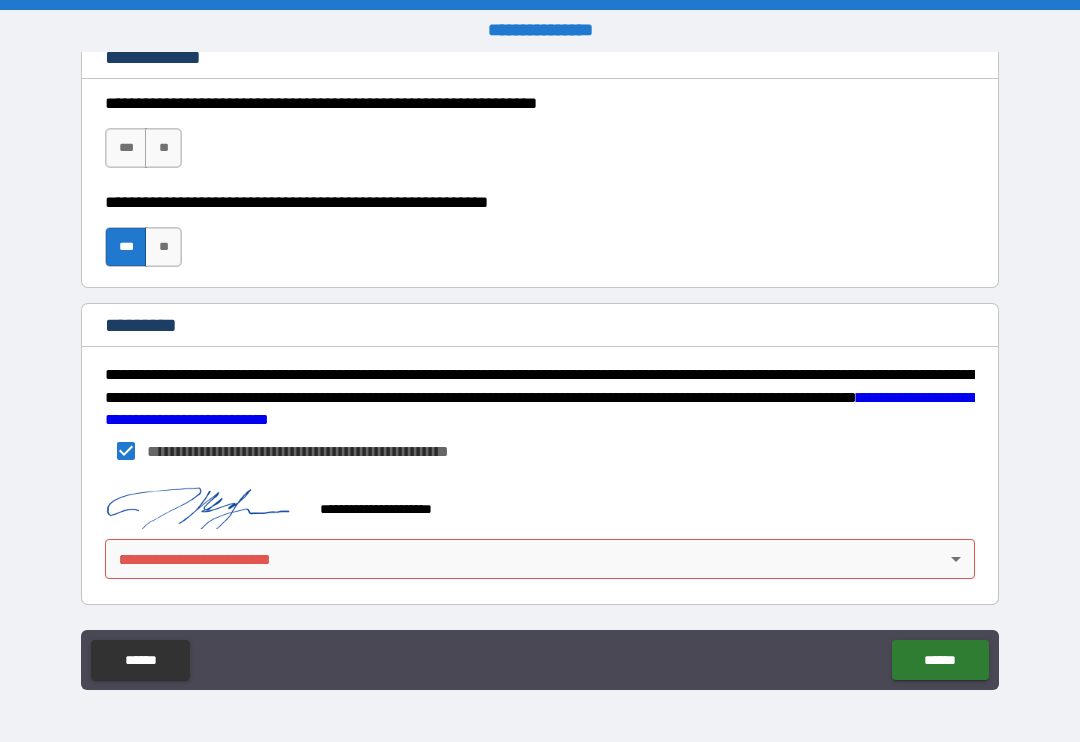scroll, scrollTop: 2943, scrollLeft: 0, axis: vertical 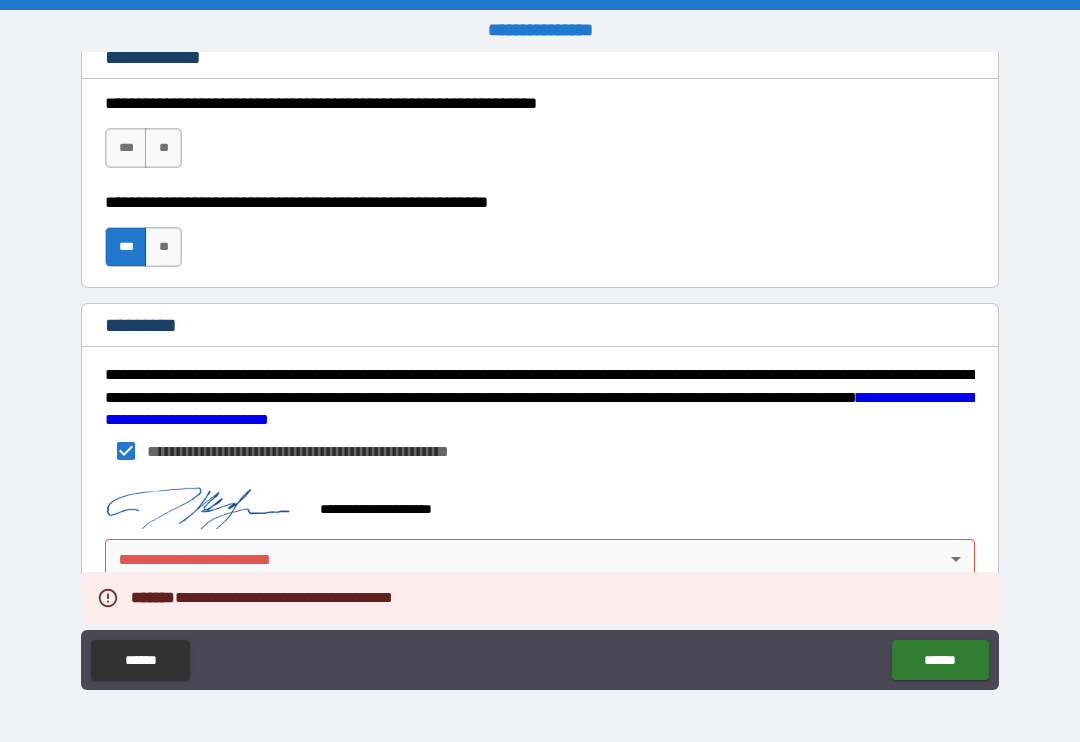 click on "**********" at bounding box center [540, 371] 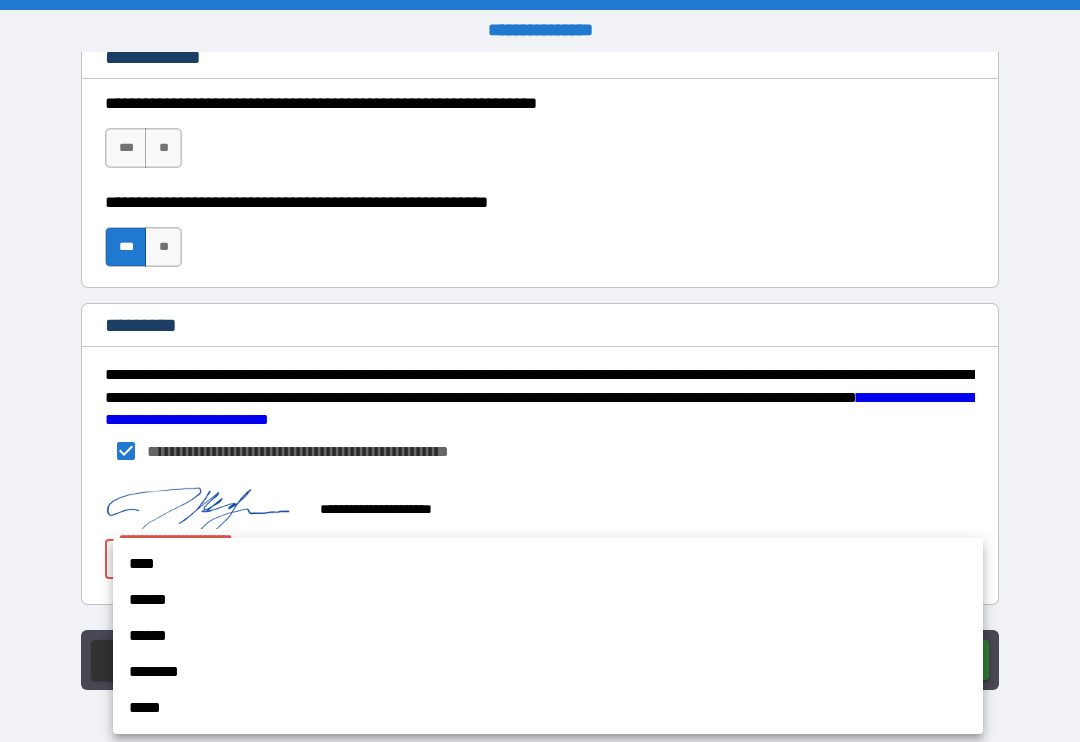 click on "****" at bounding box center [548, 564] 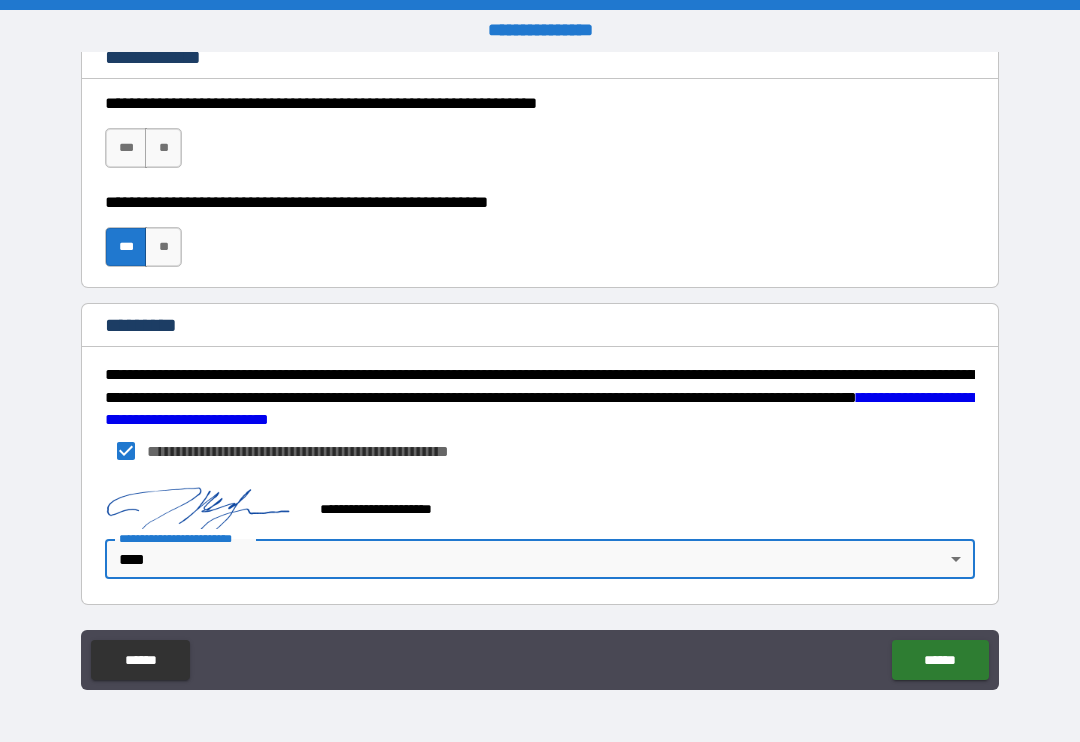 click on "******" at bounding box center (940, 660) 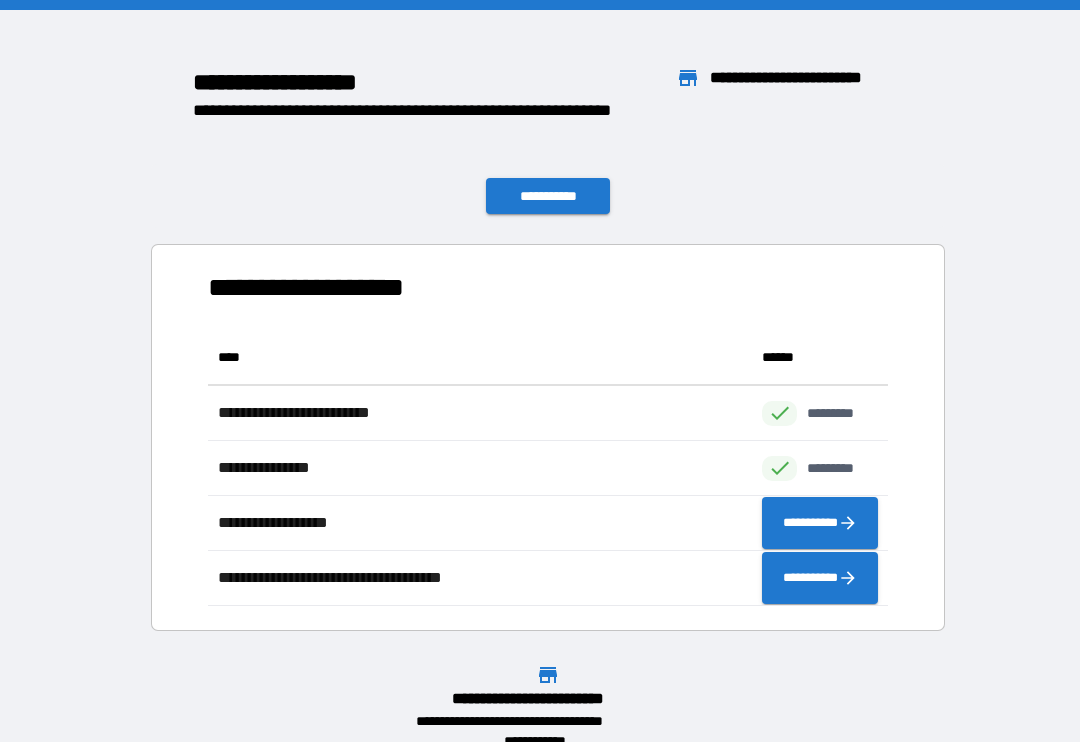scroll, scrollTop: 276, scrollLeft: 680, axis: both 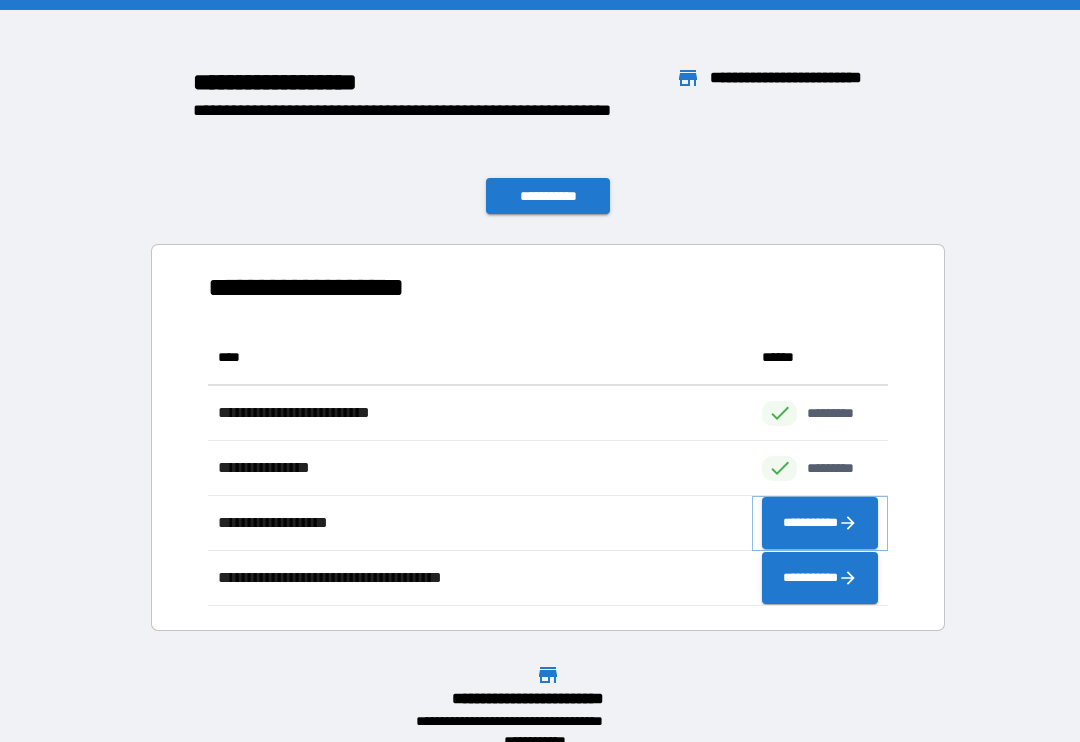 click on "**********" at bounding box center (820, 523) 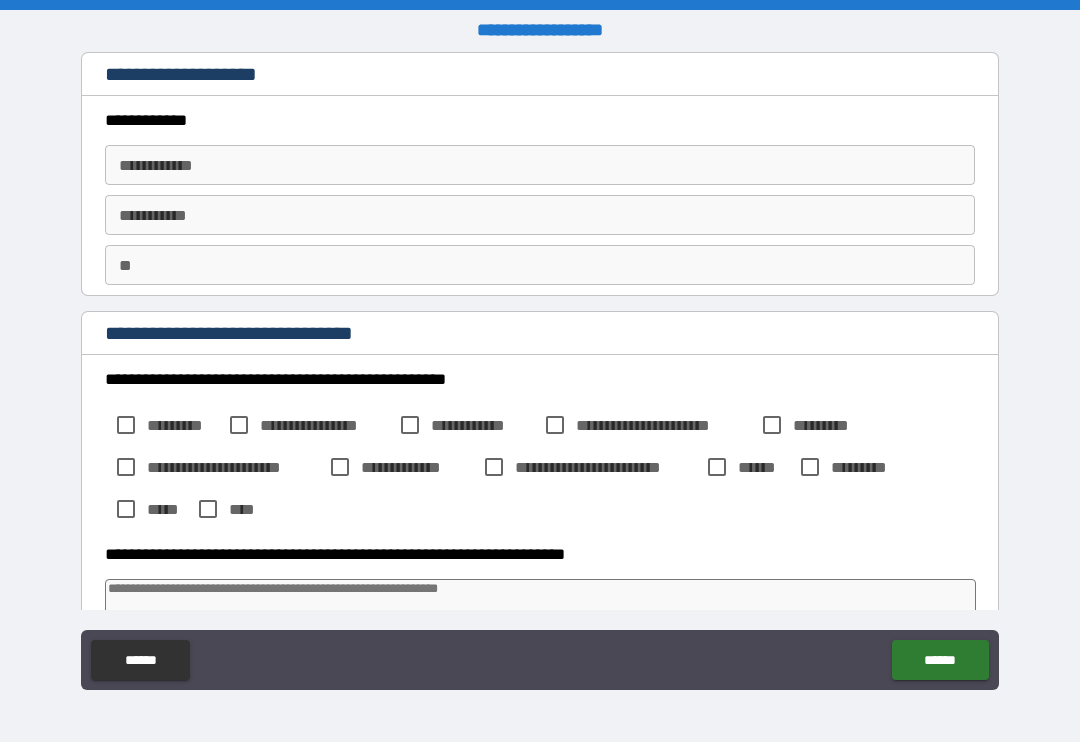 type on "*" 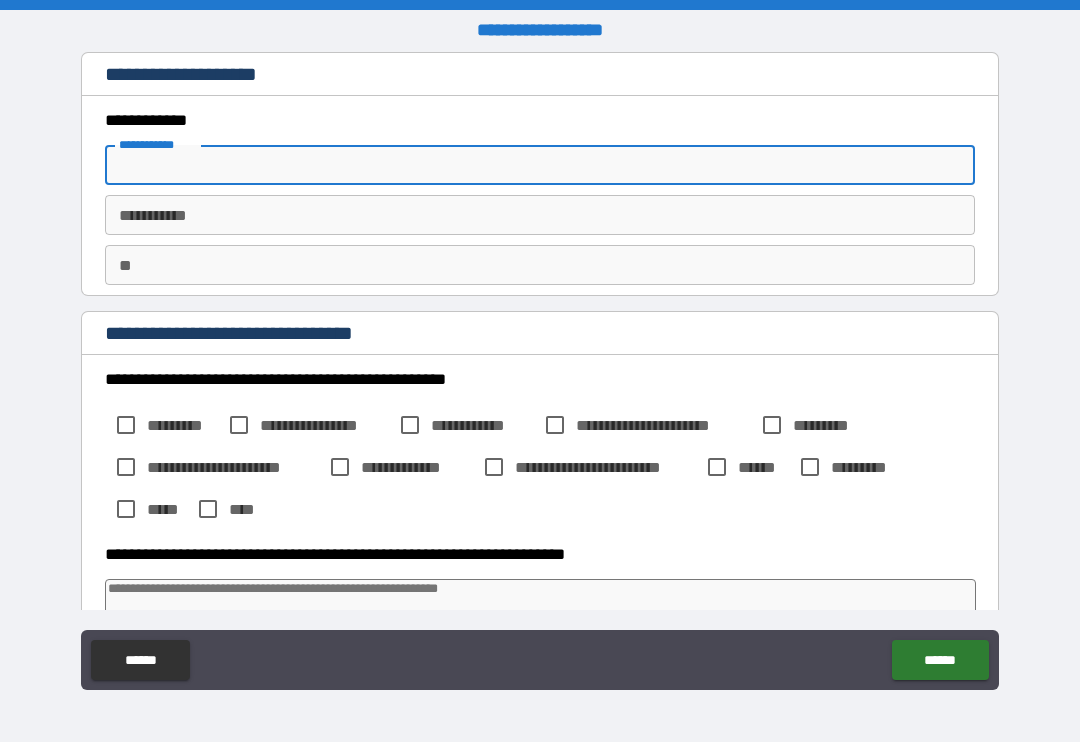 type on "*" 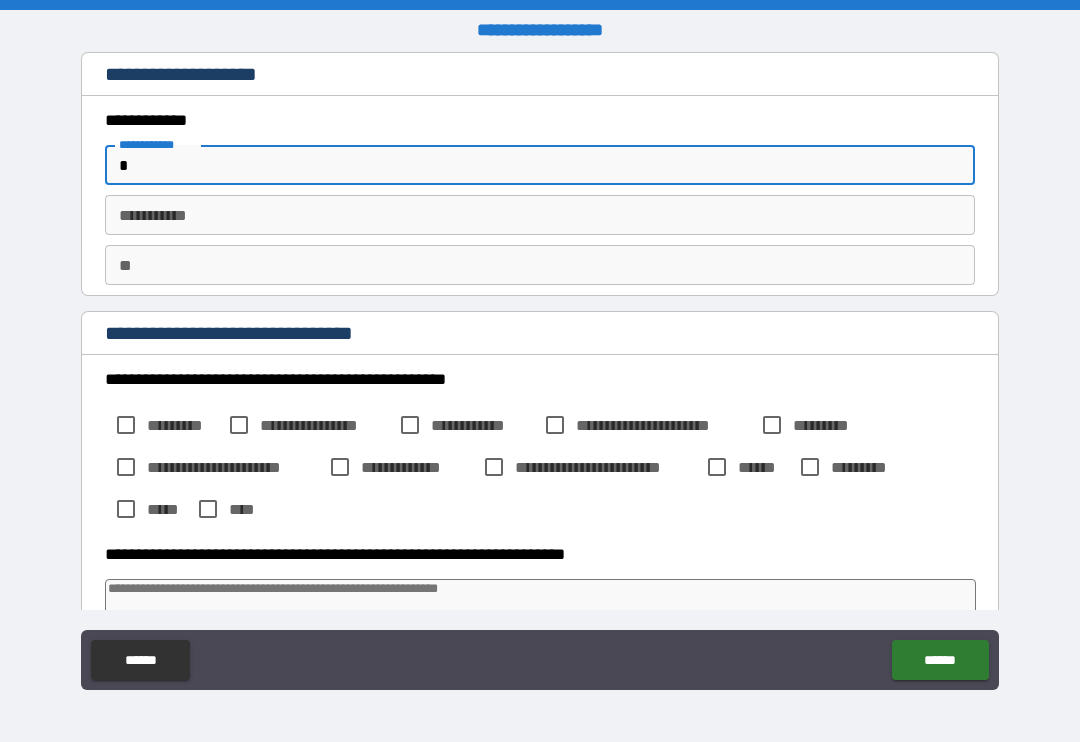type on "*" 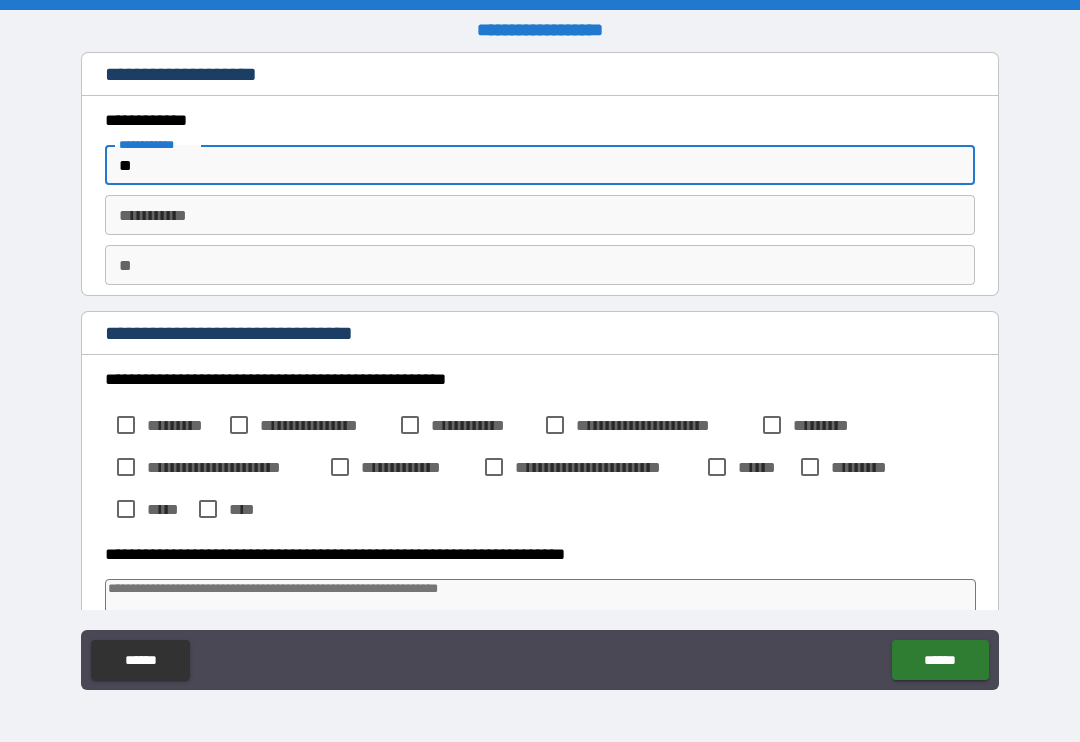type on "*" 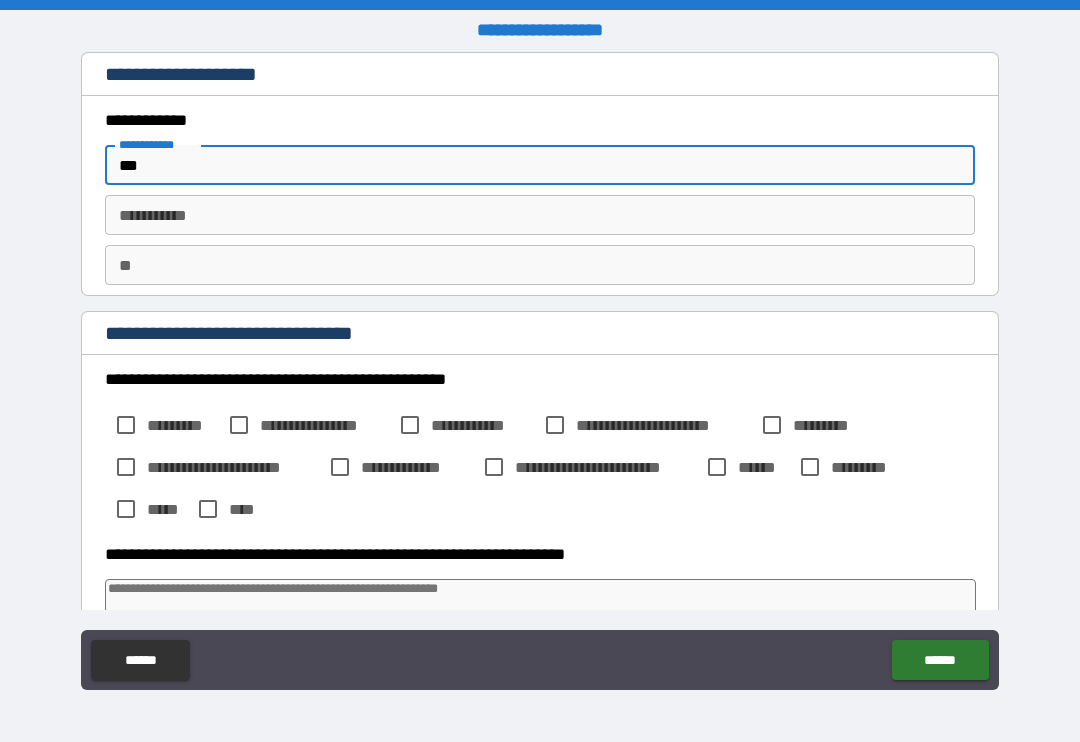 type on "*" 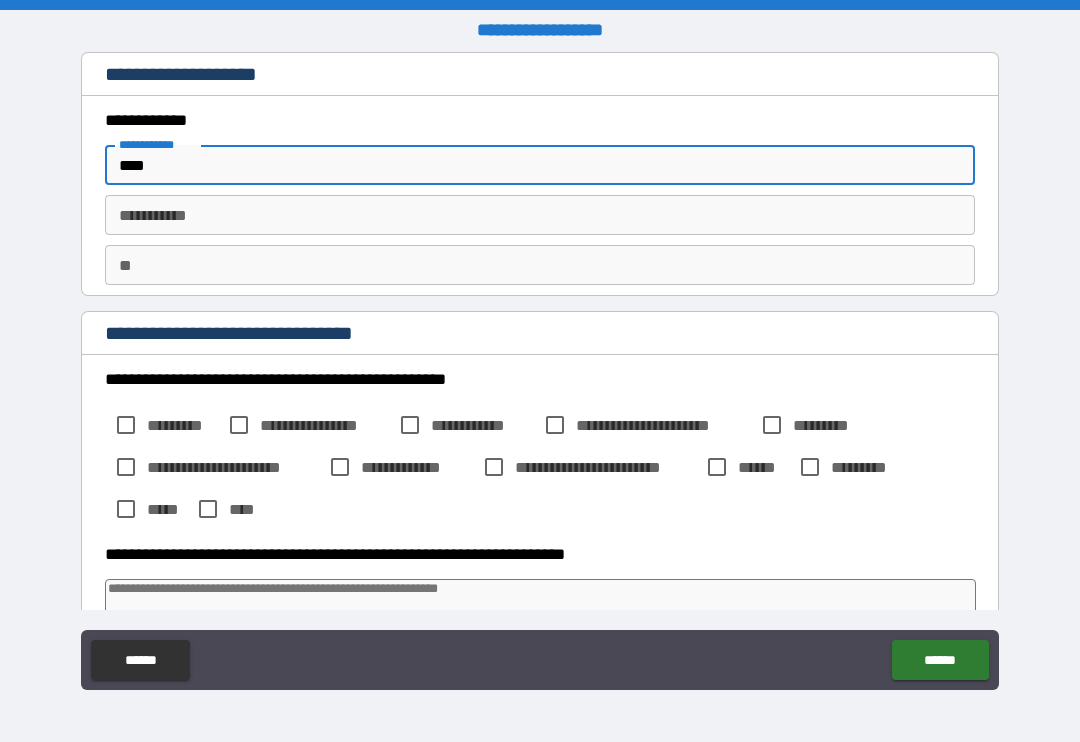 type on "*" 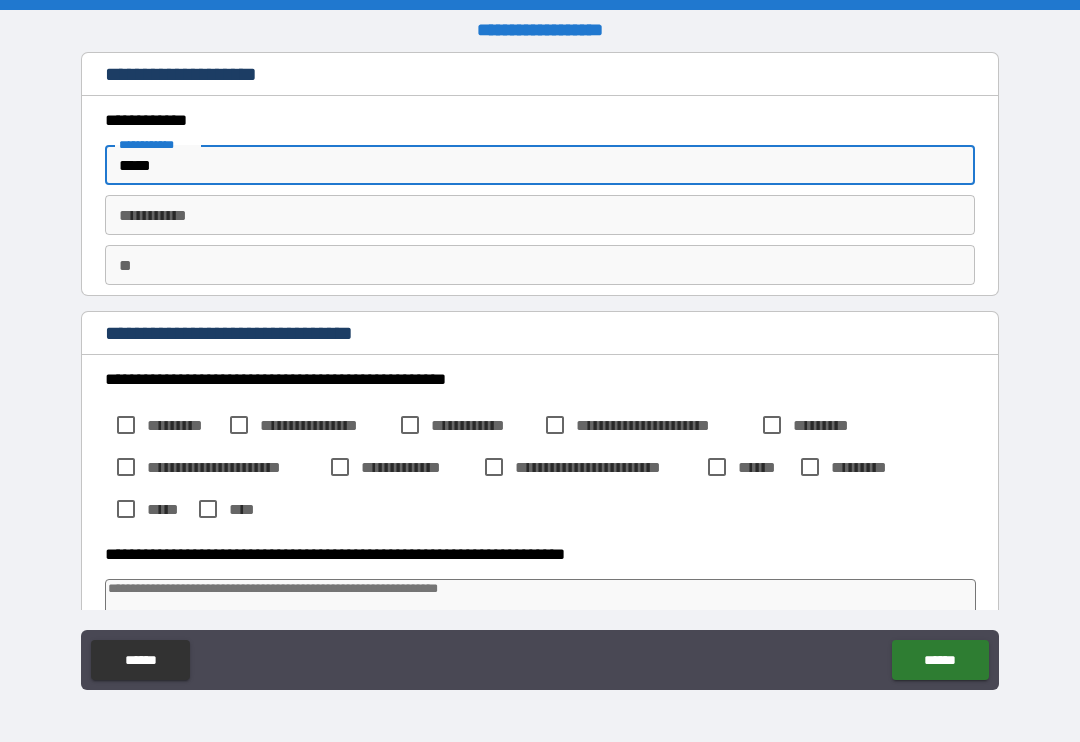 type on "*" 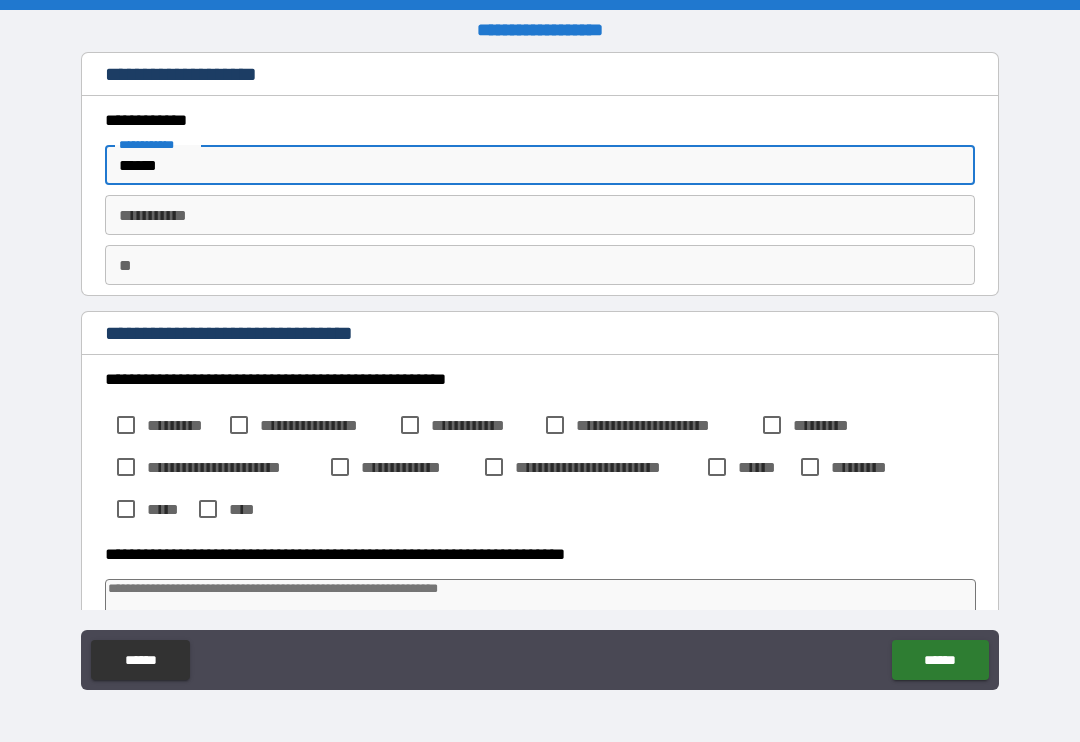 type on "*" 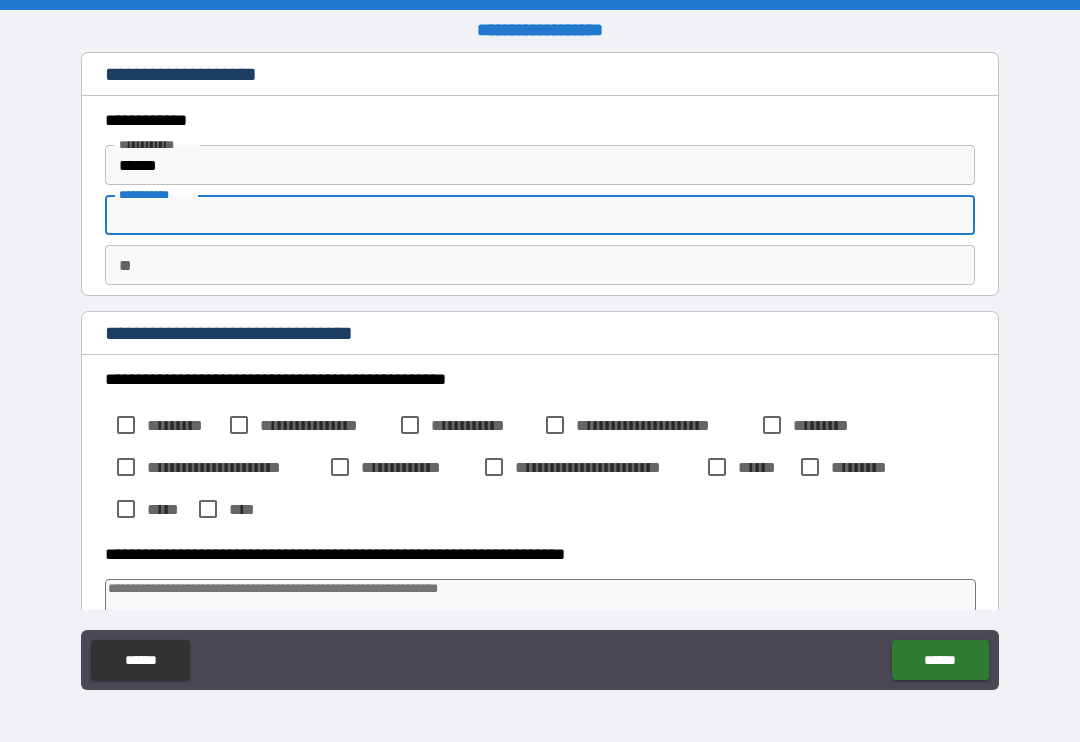 type on "*" 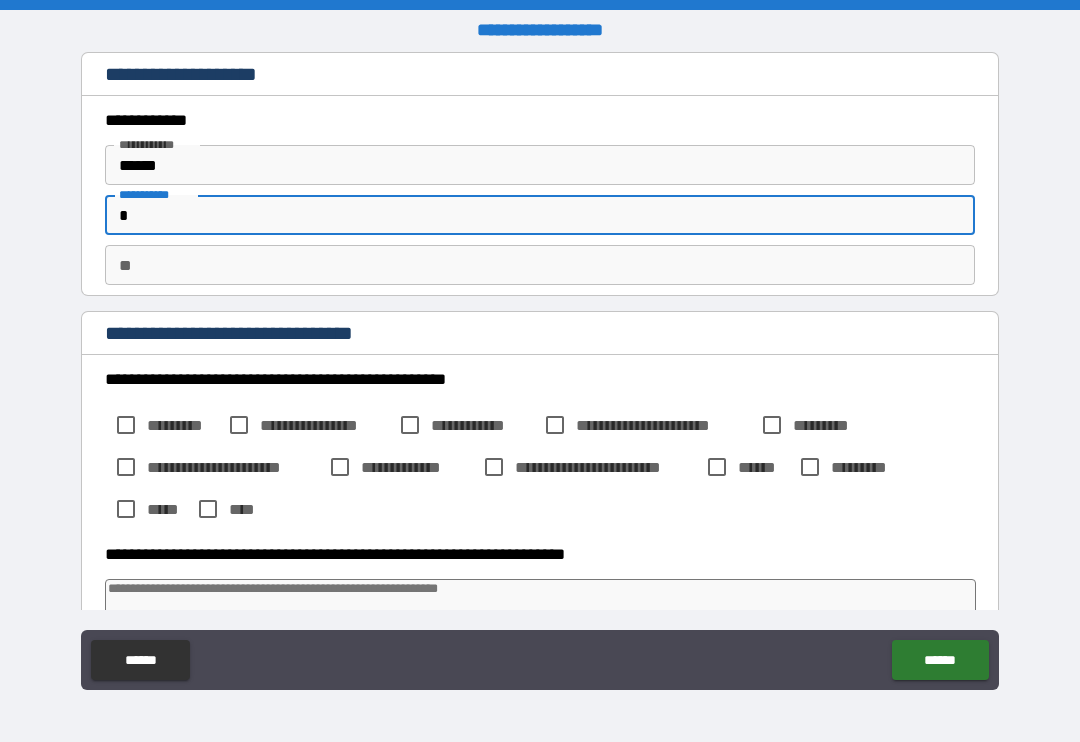 type on "*" 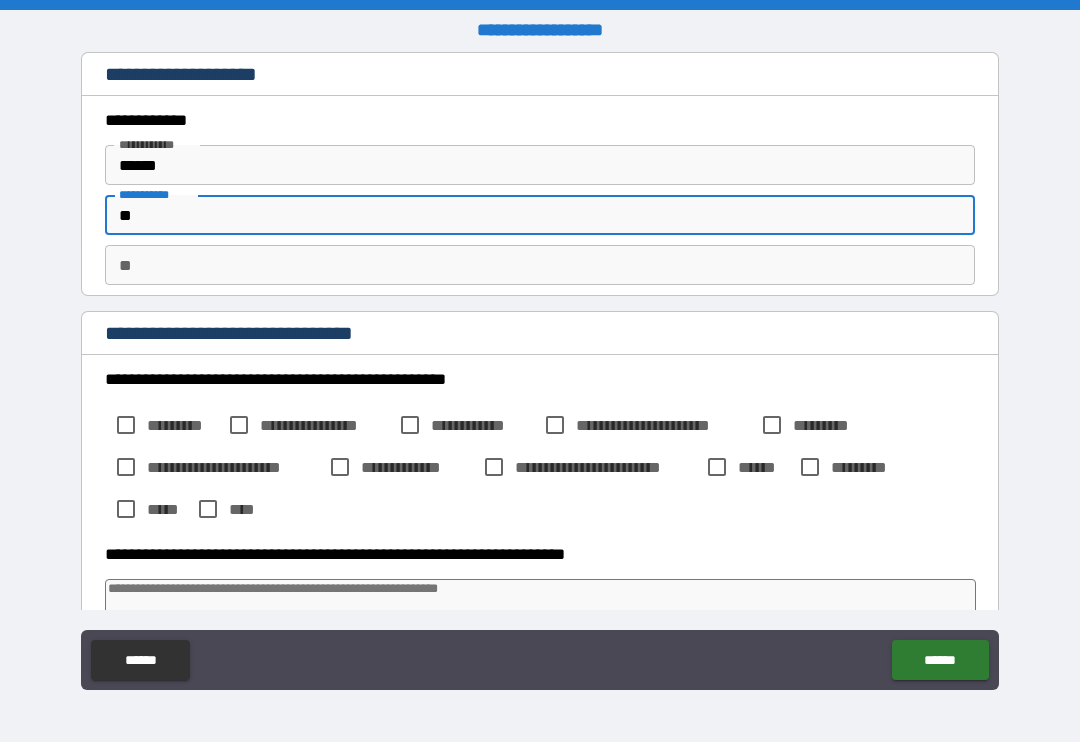 type on "*" 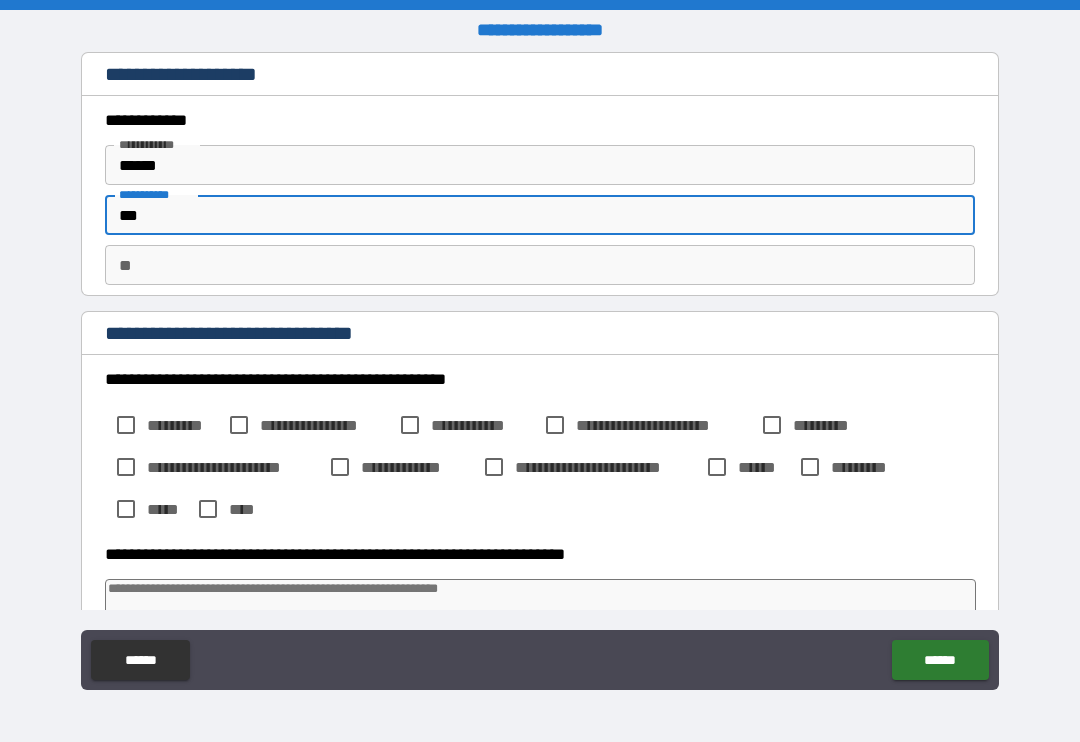 type on "*" 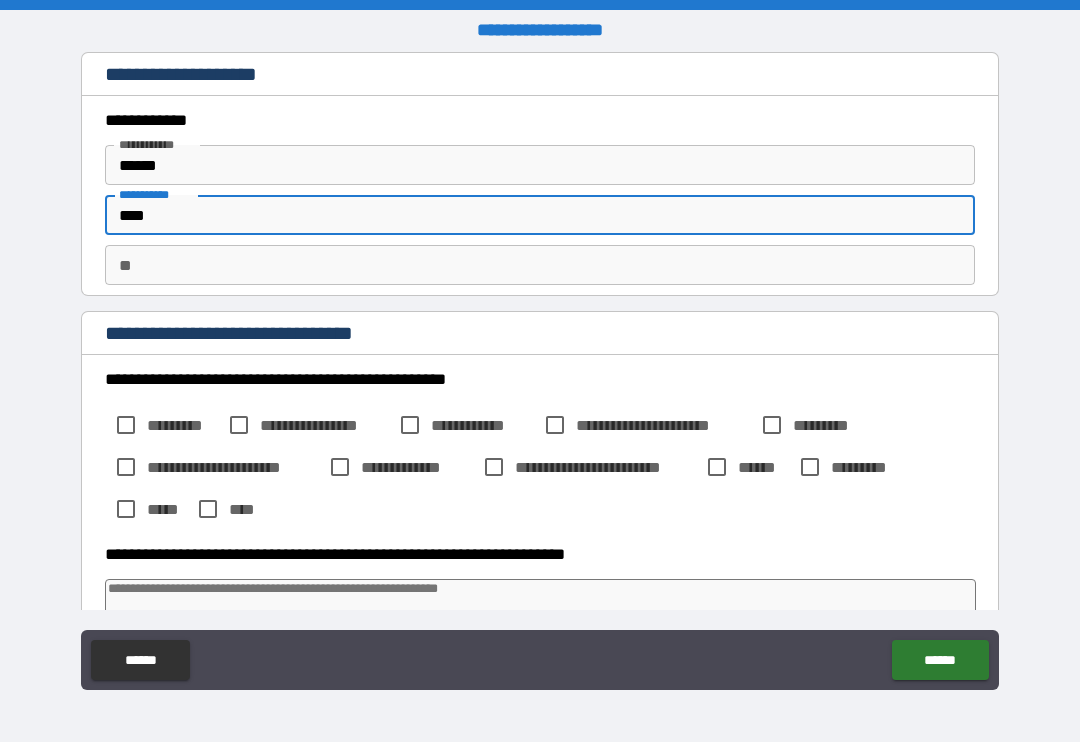 type on "*" 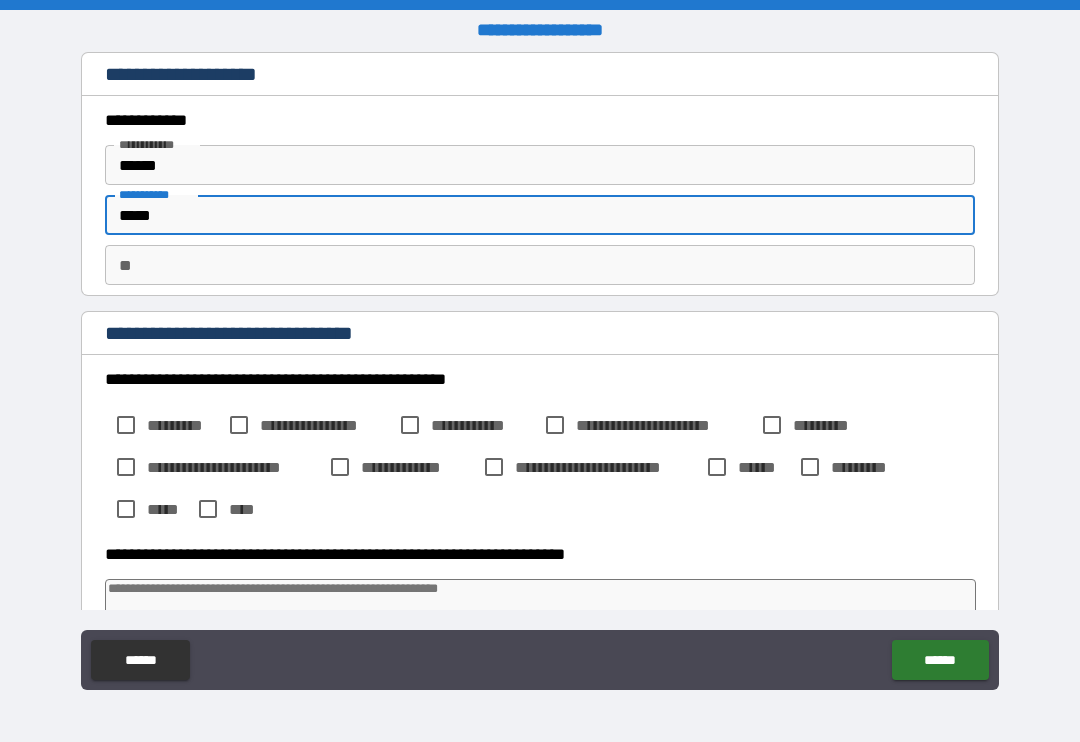type on "*" 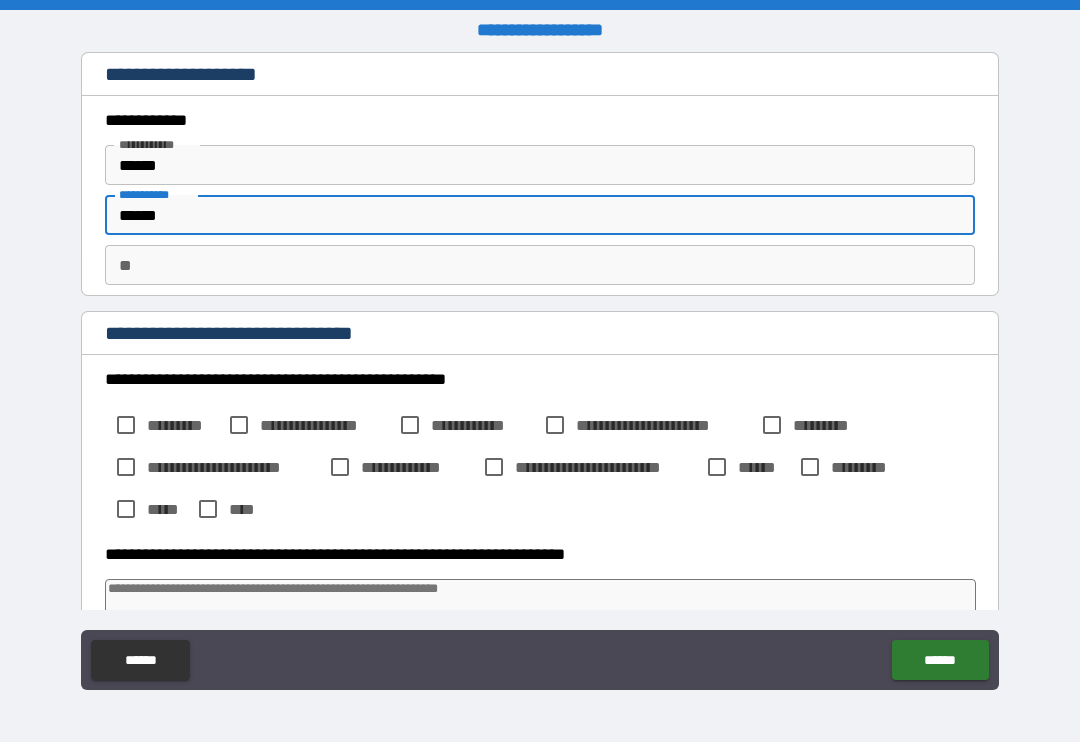 type on "*" 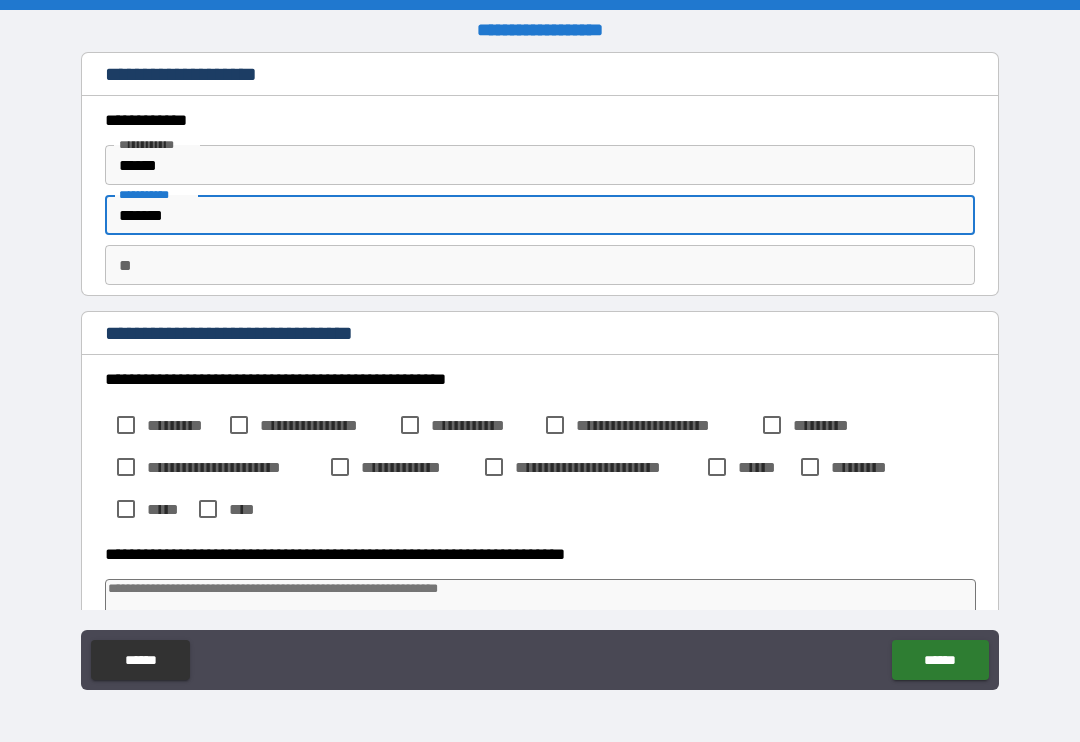 type on "*" 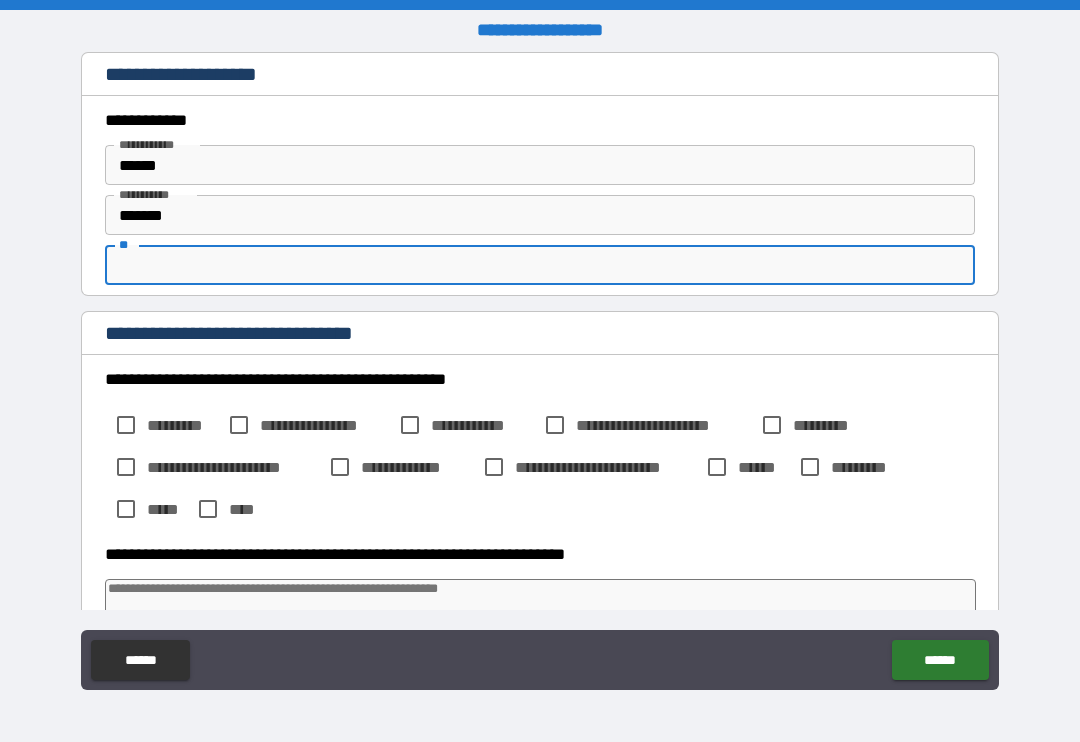 type on "*" 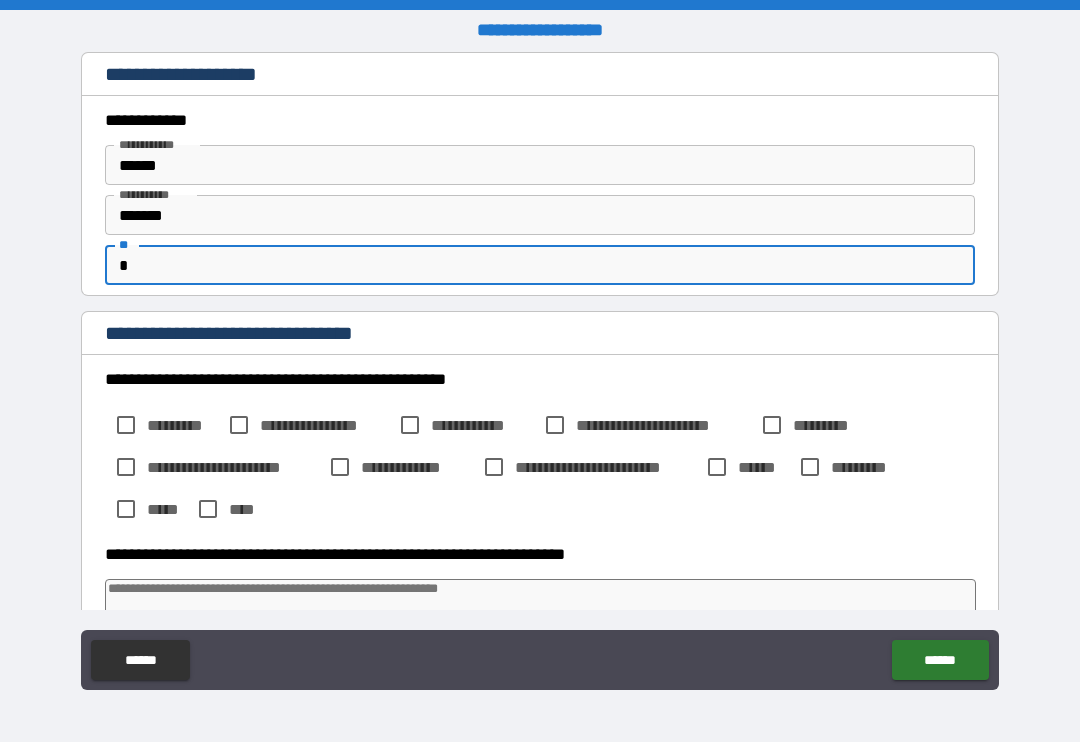 type on "*" 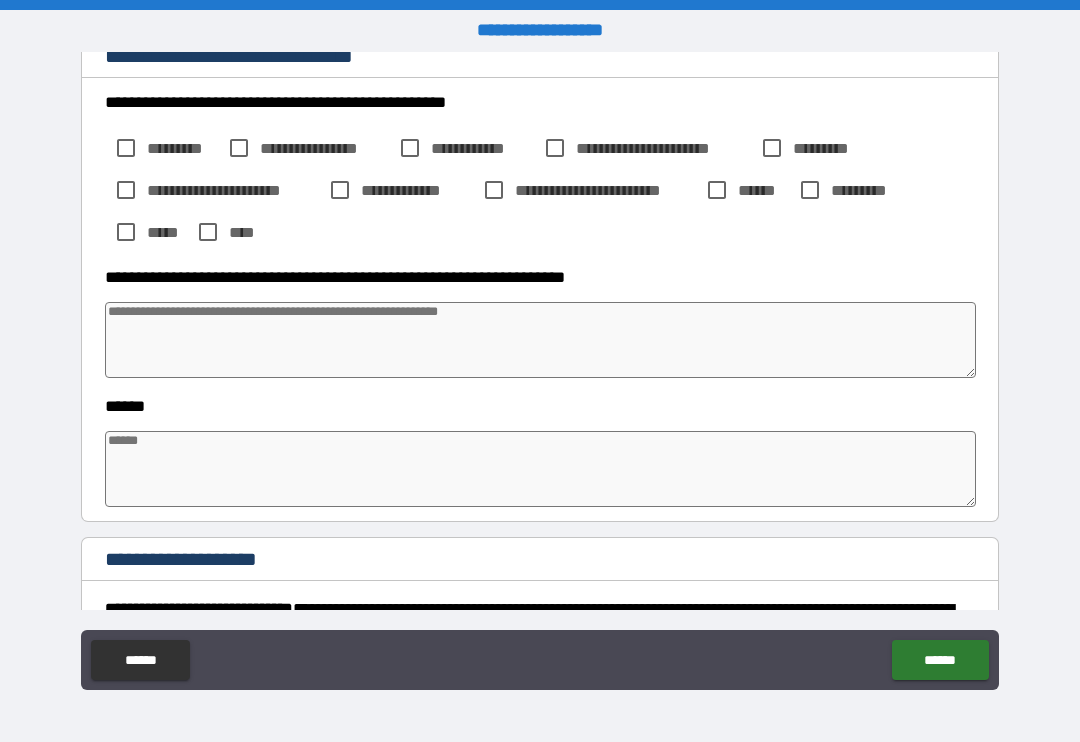 scroll, scrollTop: 280, scrollLeft: 0, axis: vertical 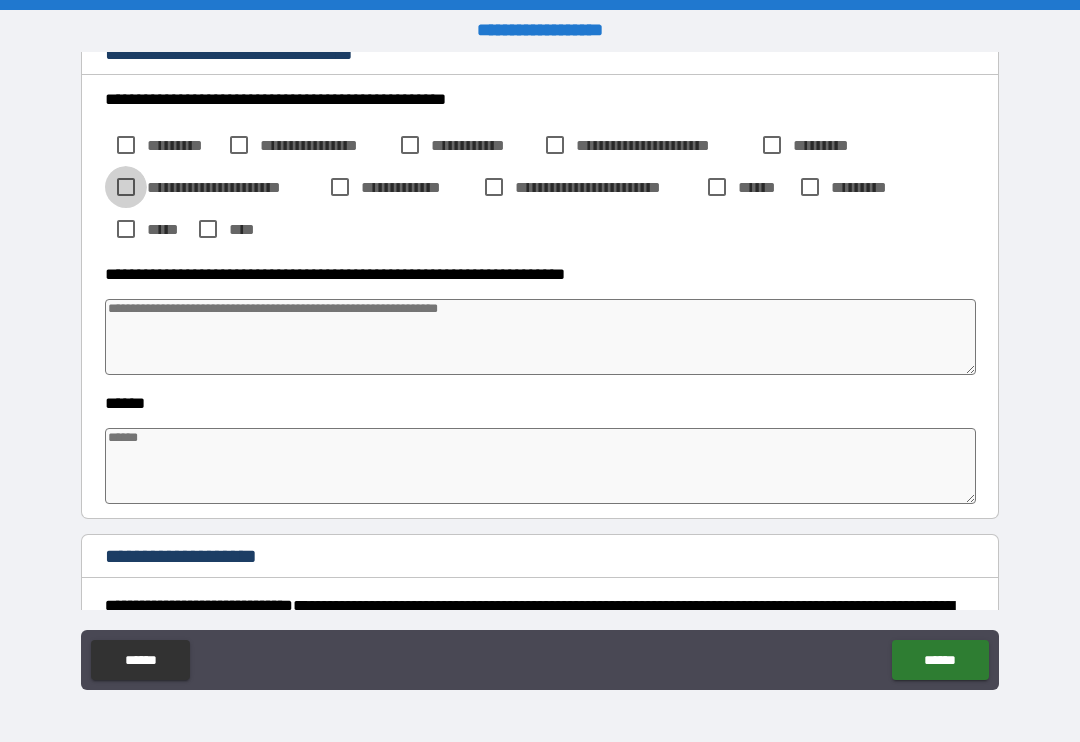 type on "*" 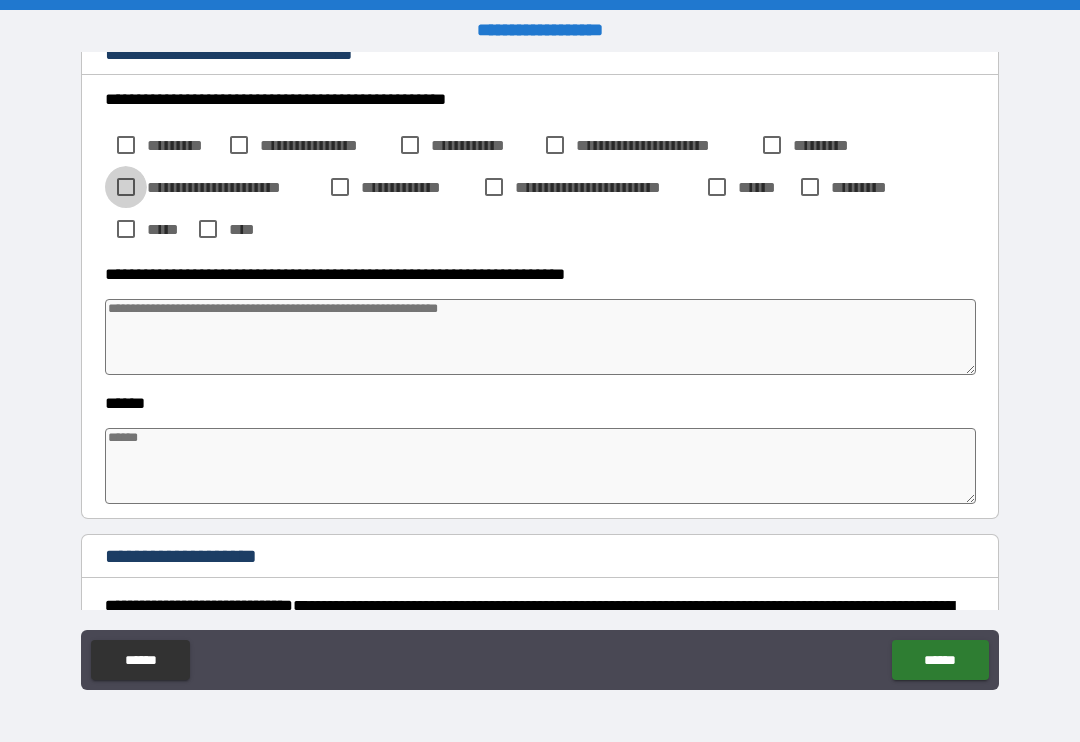 type on "*" 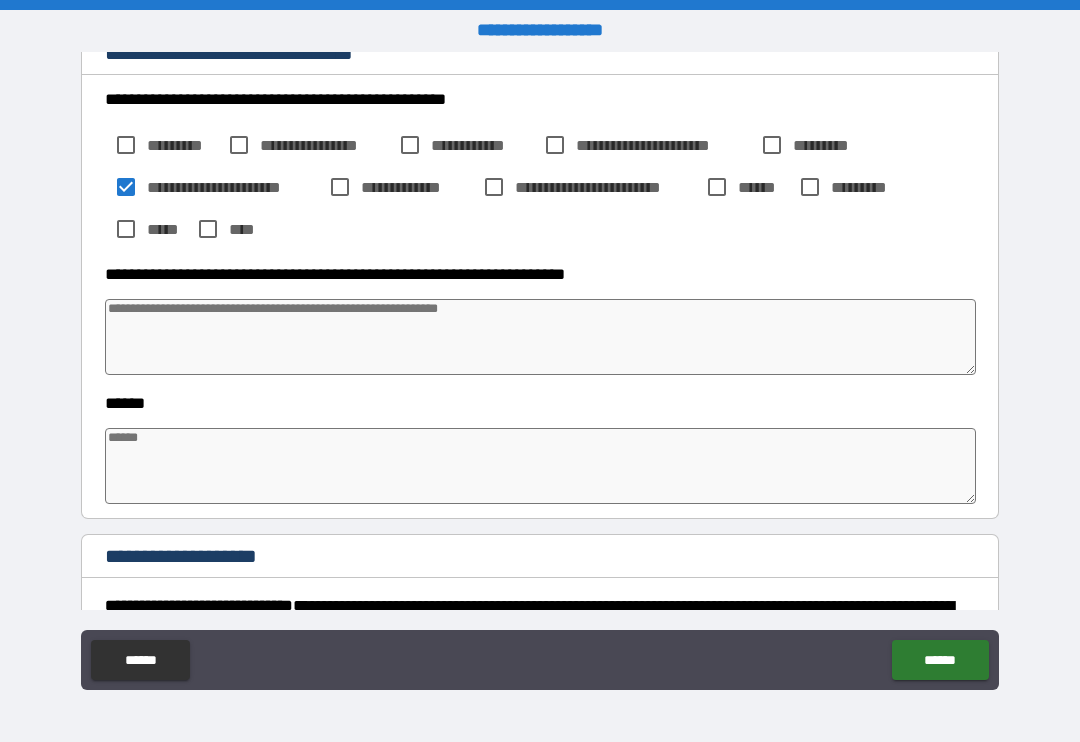 click at bounding box center (540, 337) 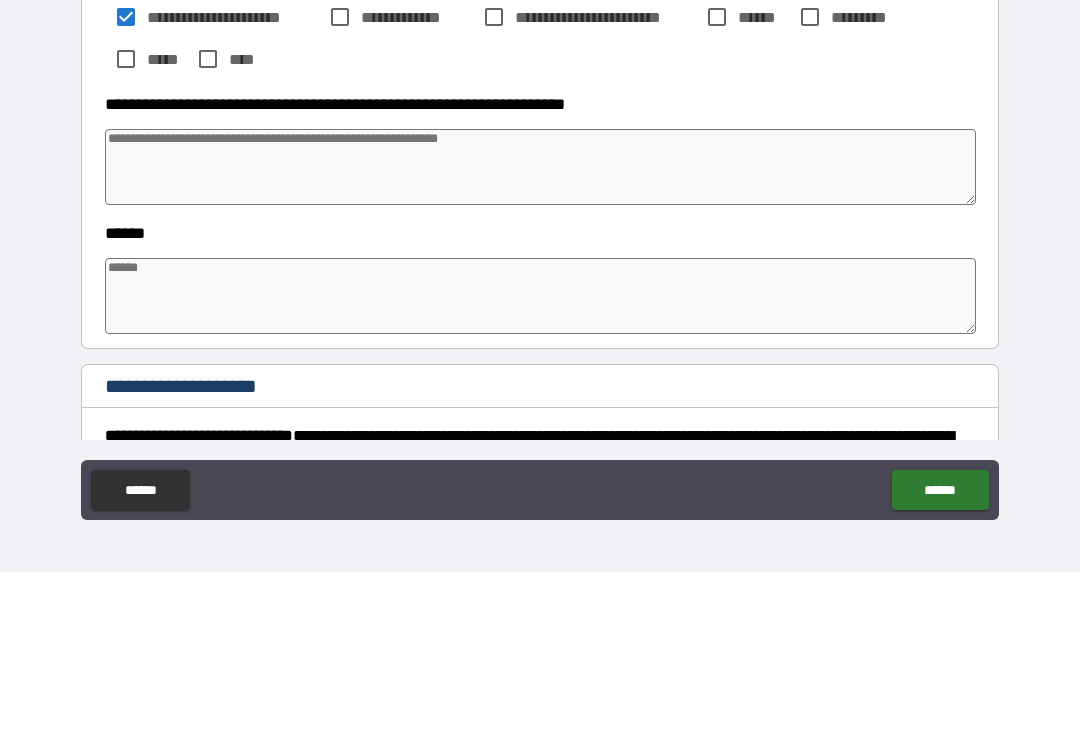 type on "*" 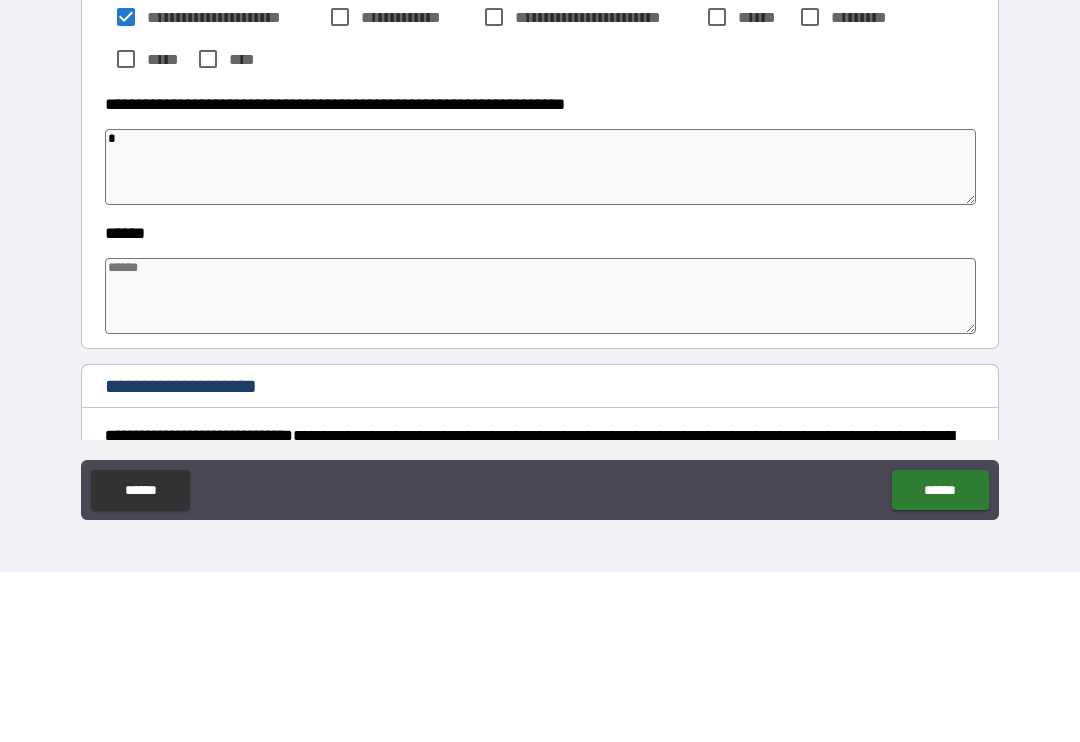 type on "*" 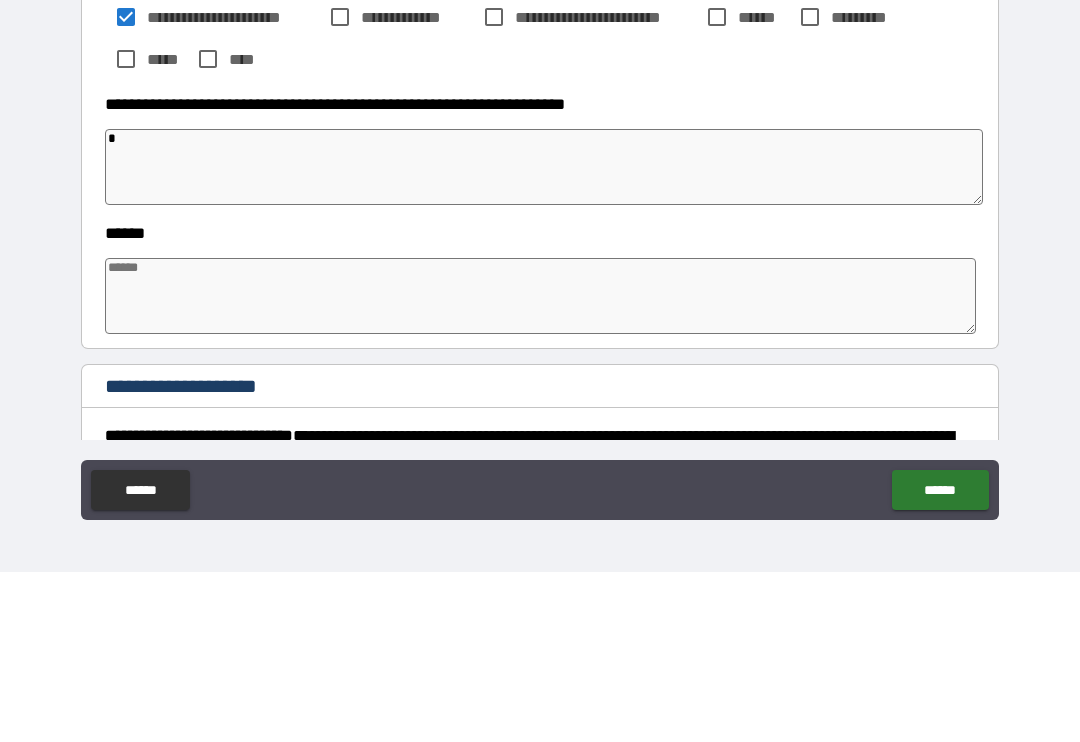 type on "**" 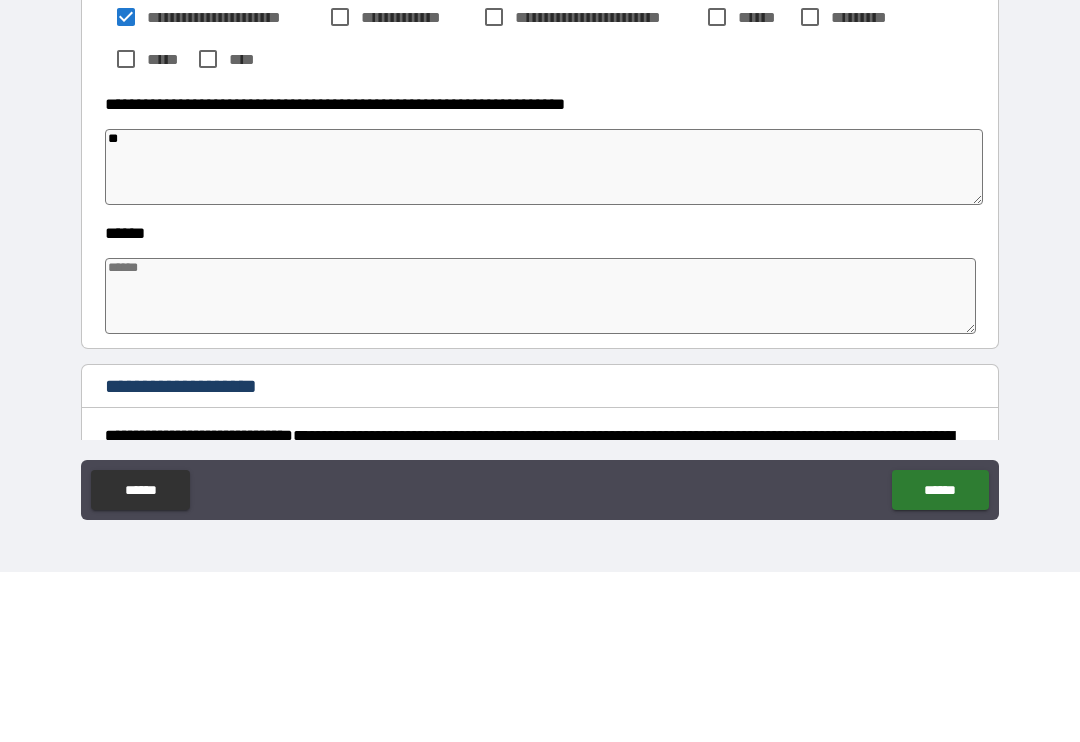 type on "*" 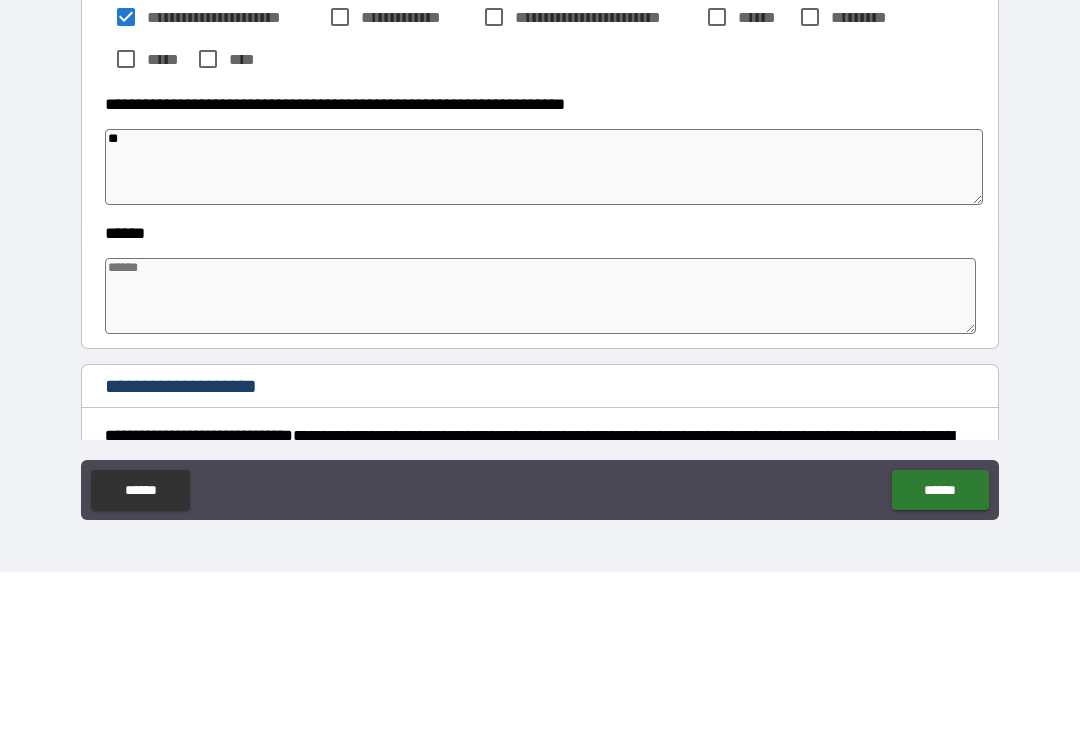 type on "*" 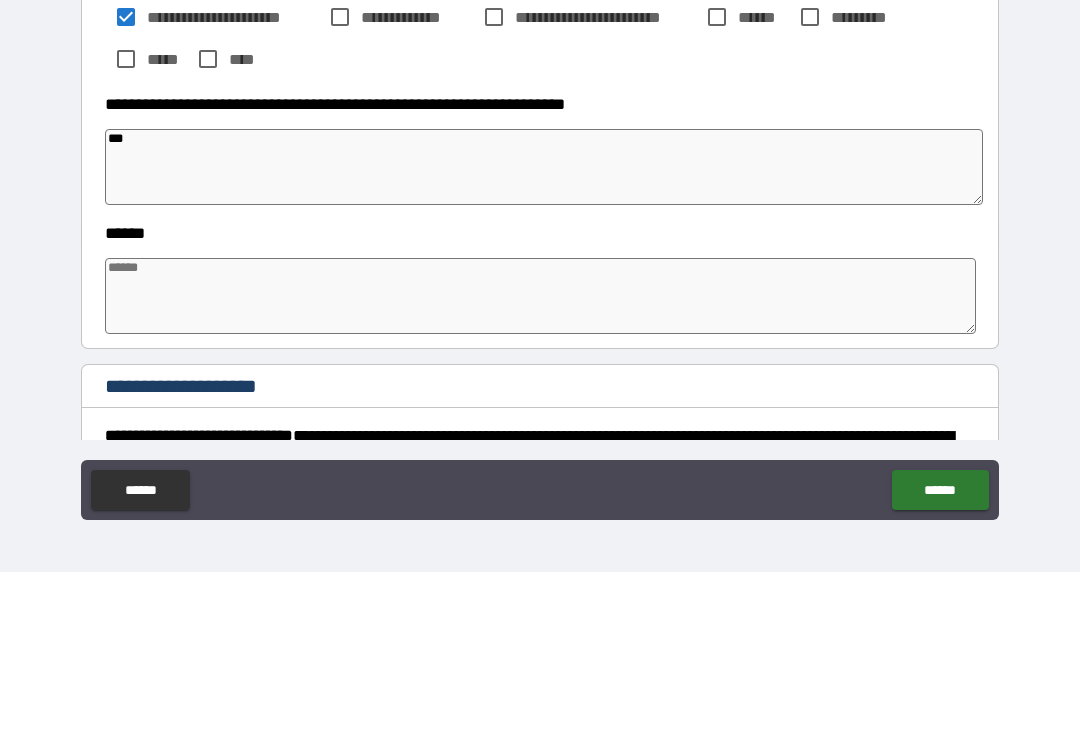 type on "*" 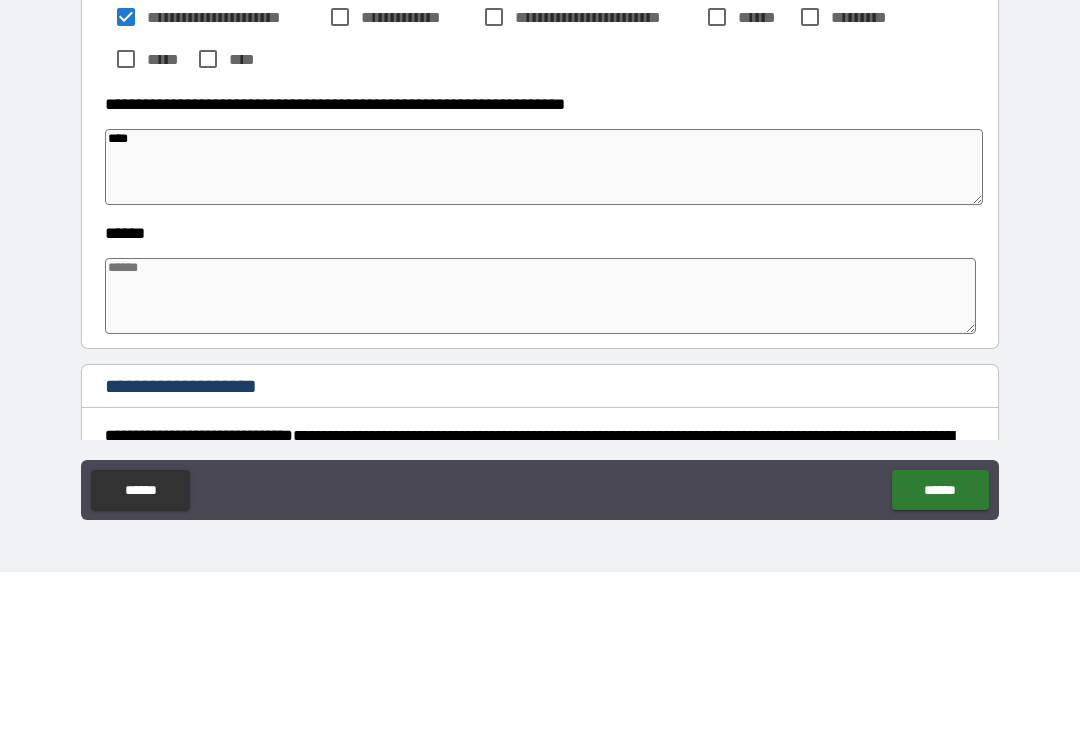 type on "*" 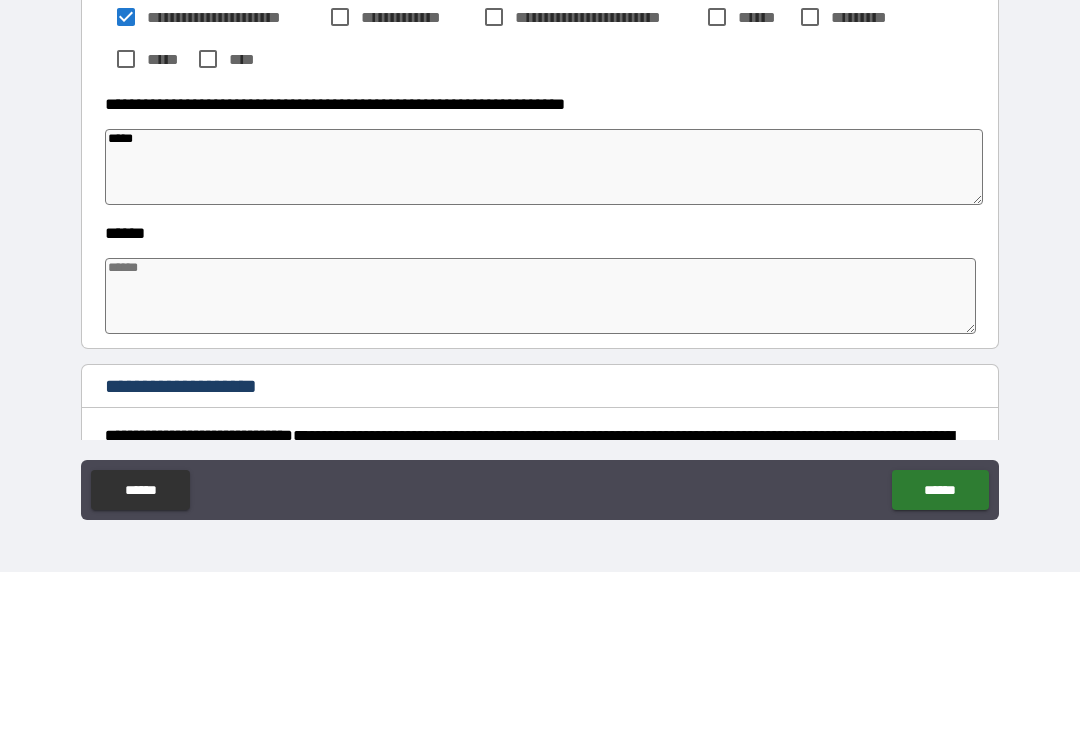 type on "*" 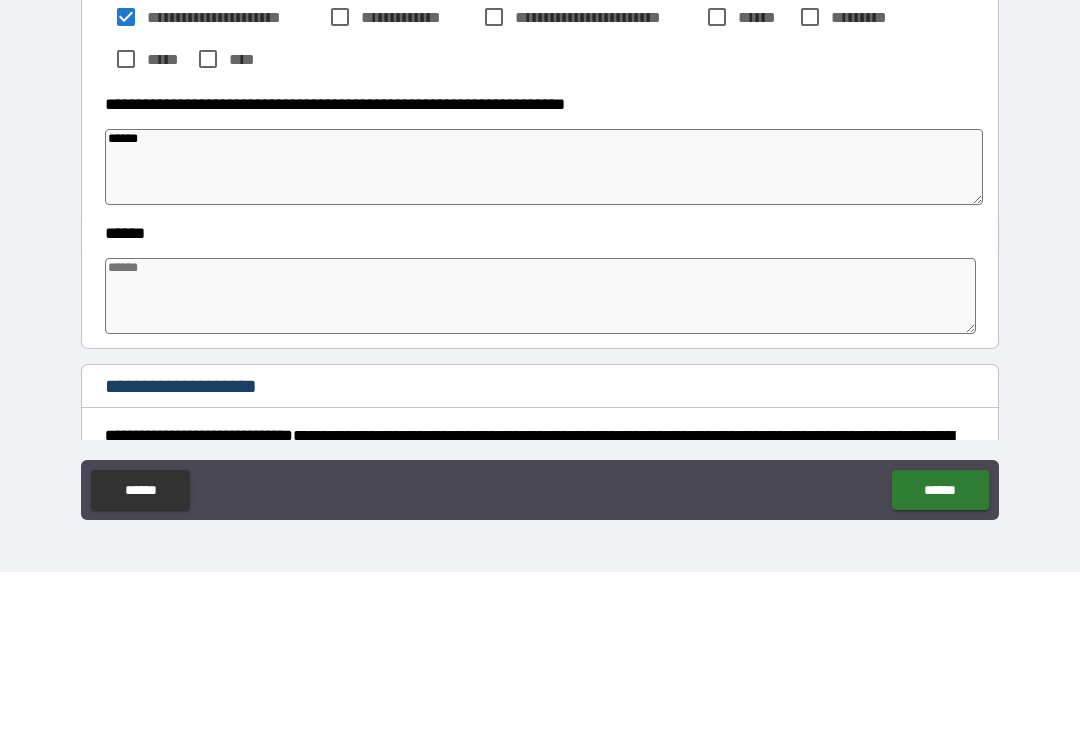 type on "*" 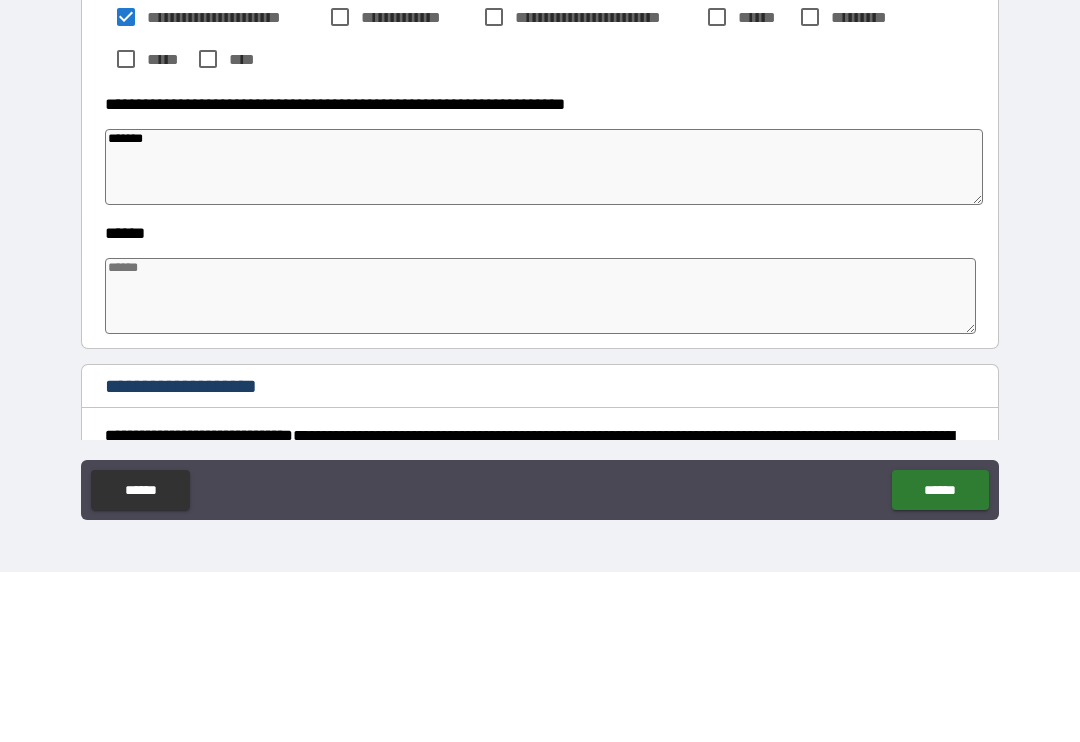 type on "*" 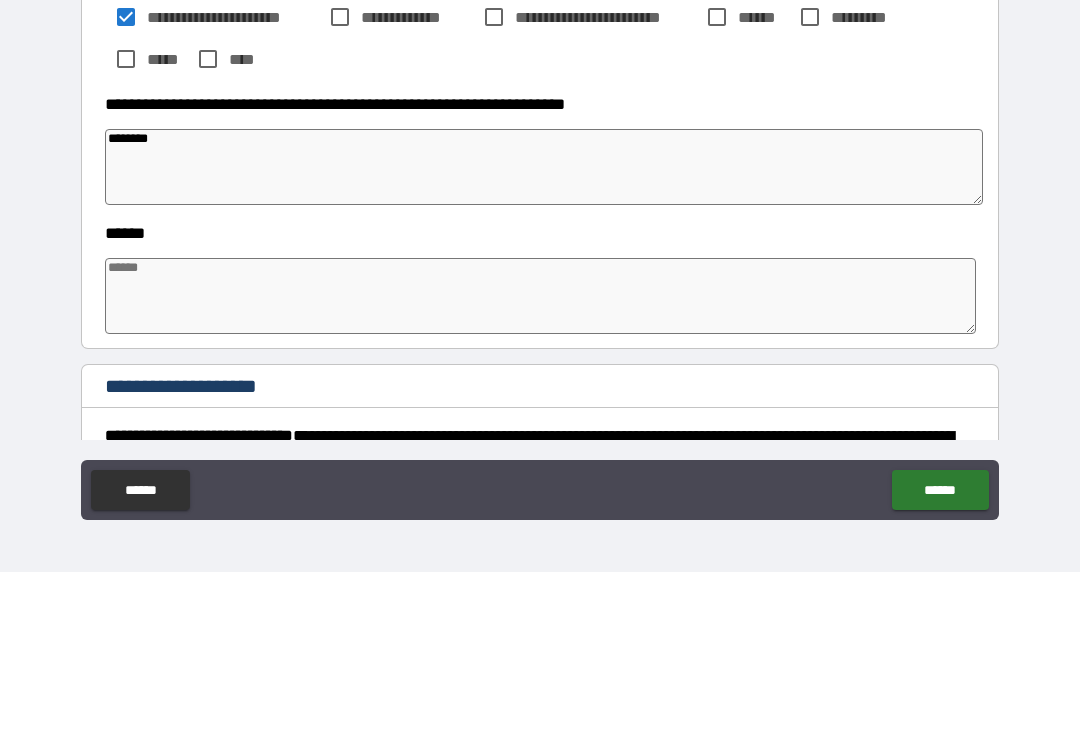 type on "*" 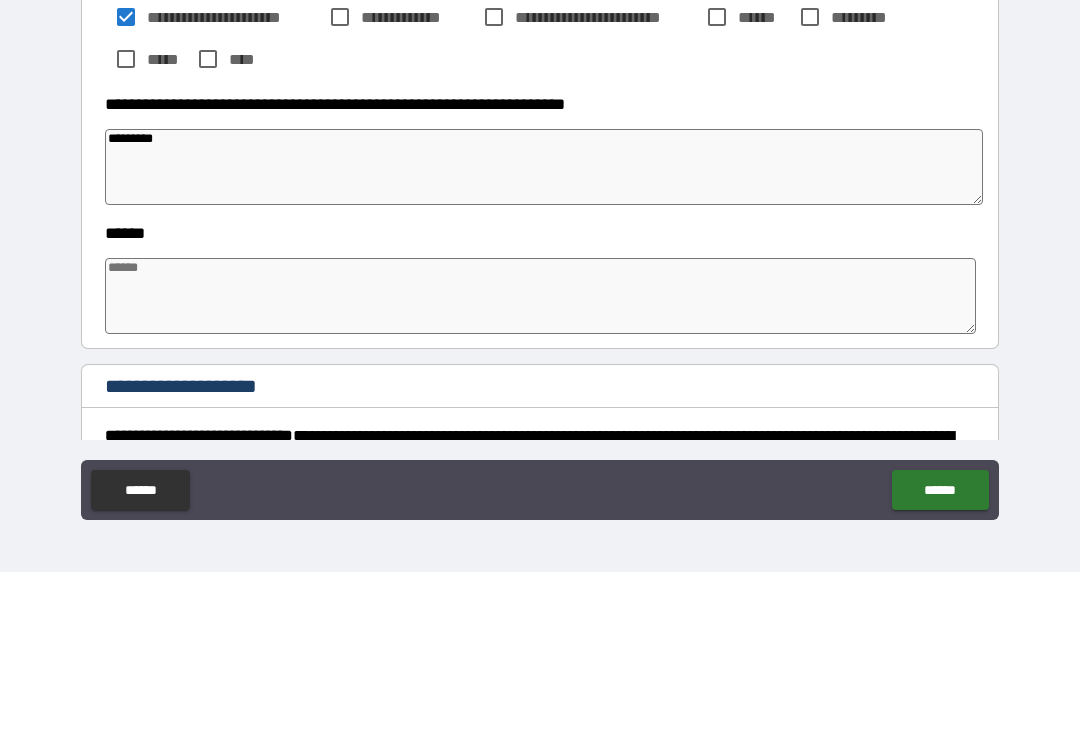 type on "*" 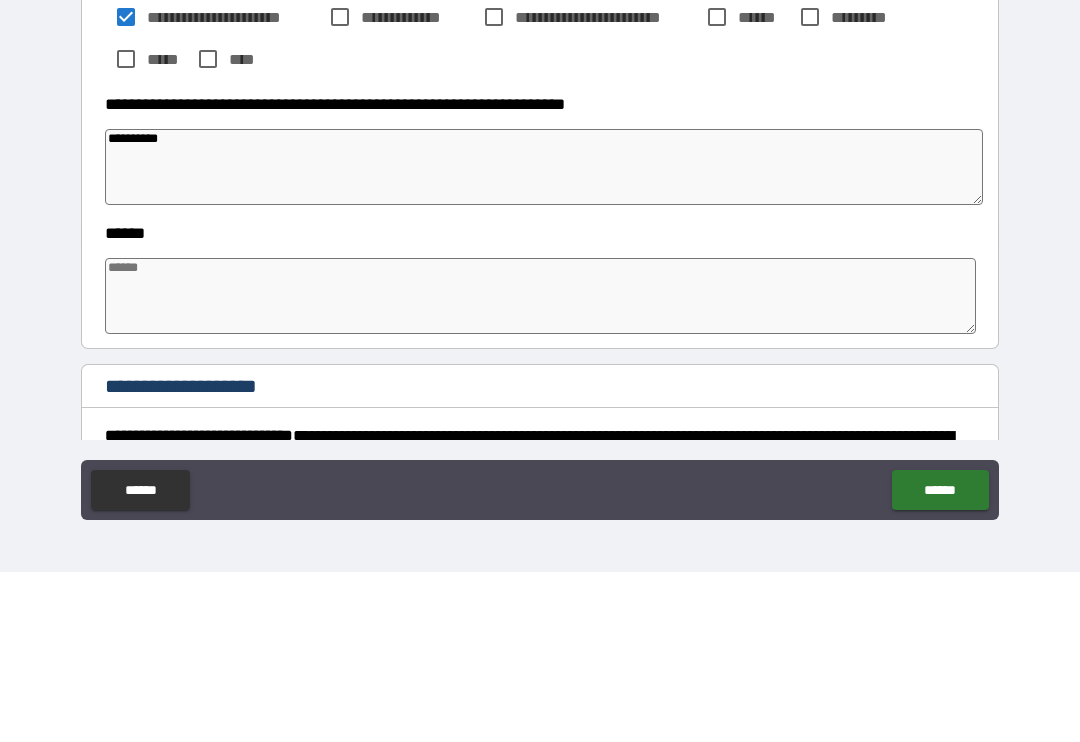 type on "*" 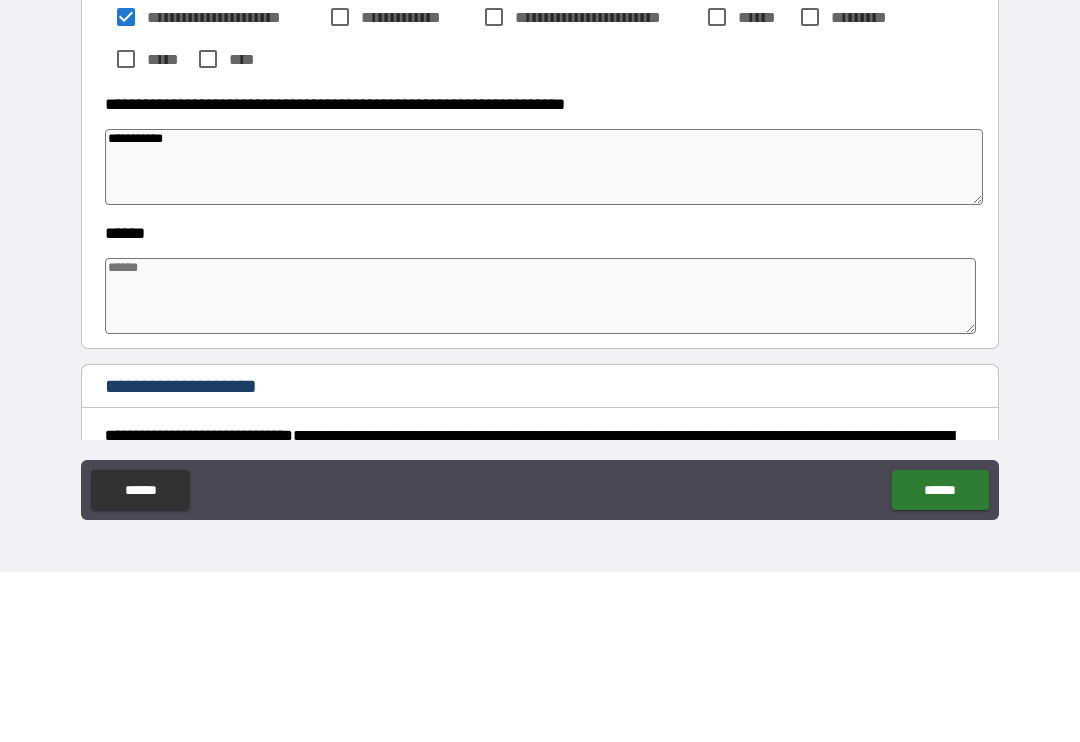 type on "*" 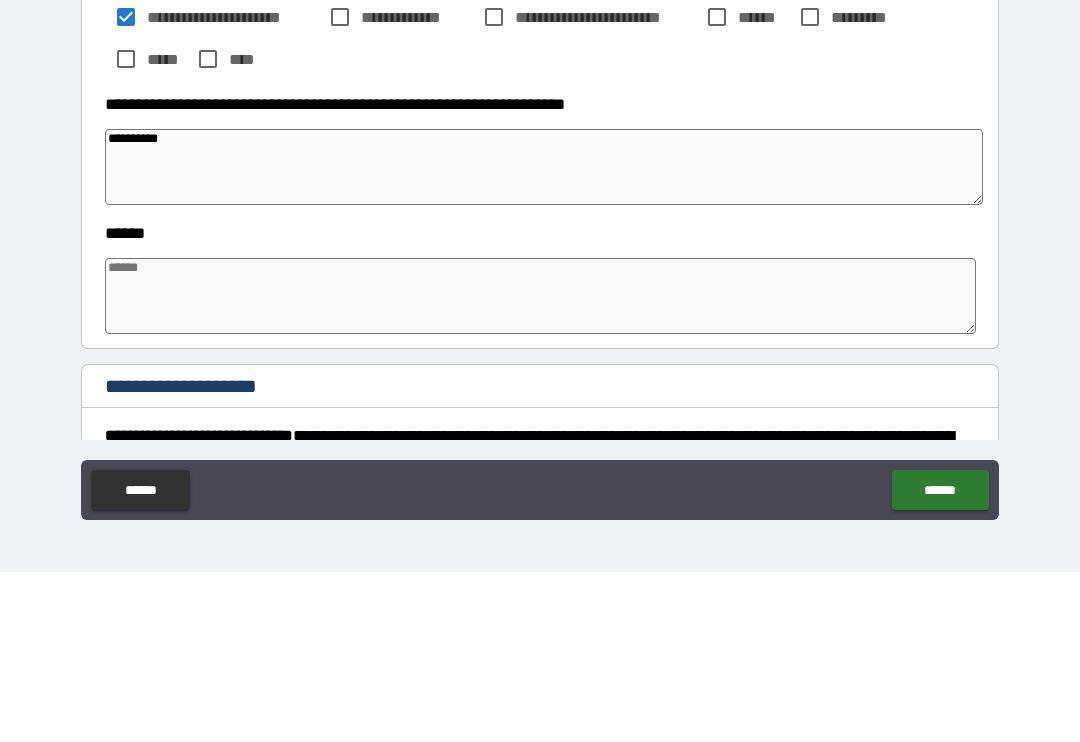 type on "*" 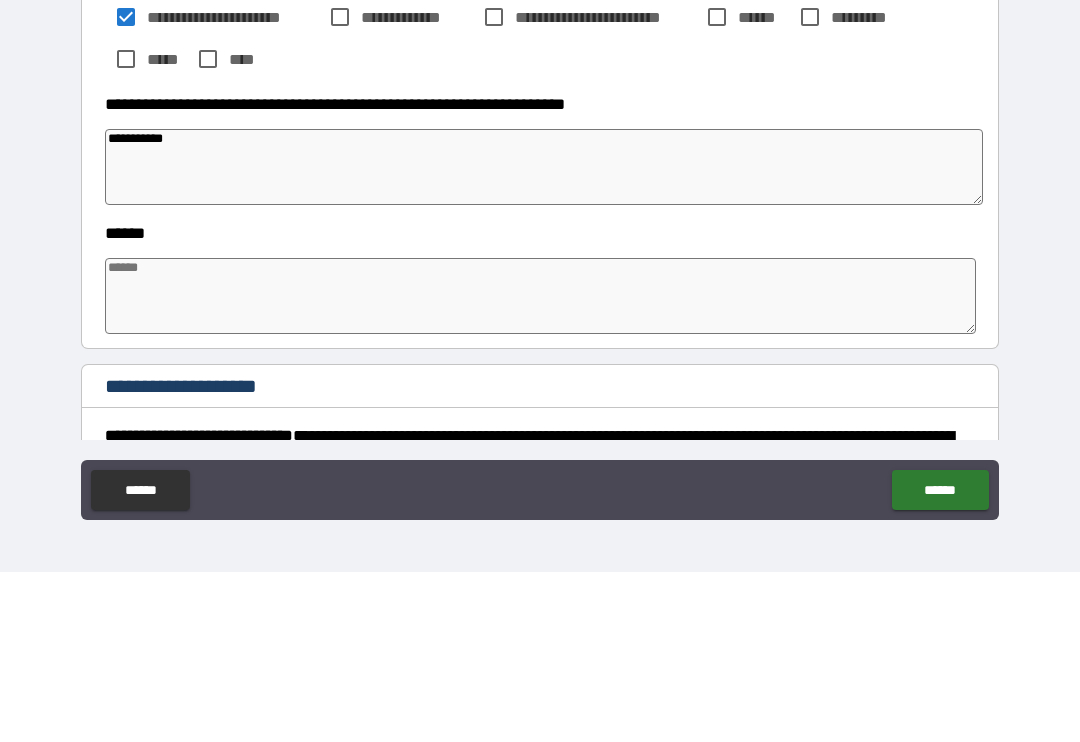 type on "*" 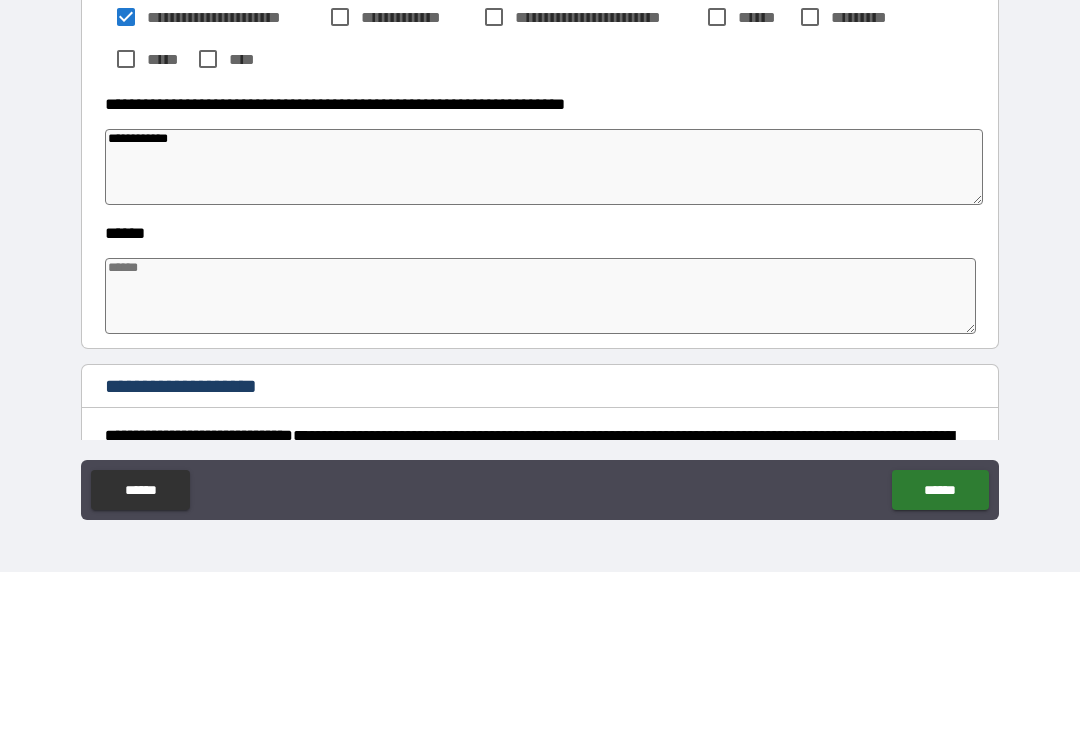 type on "*" 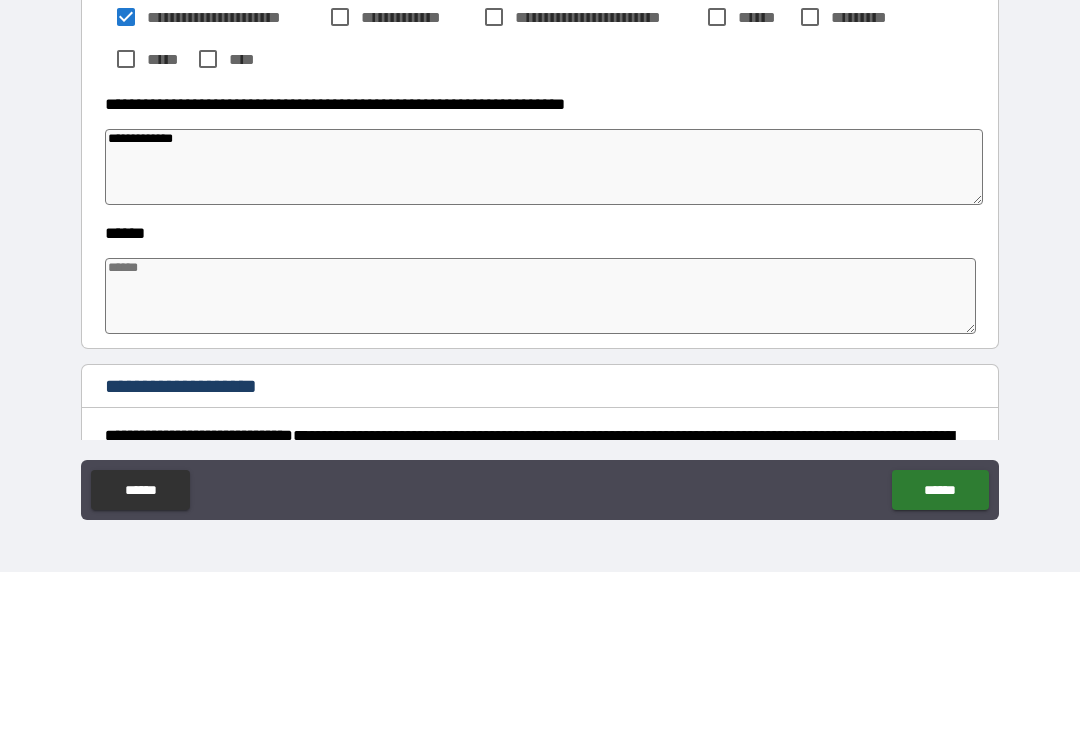 type on "*" 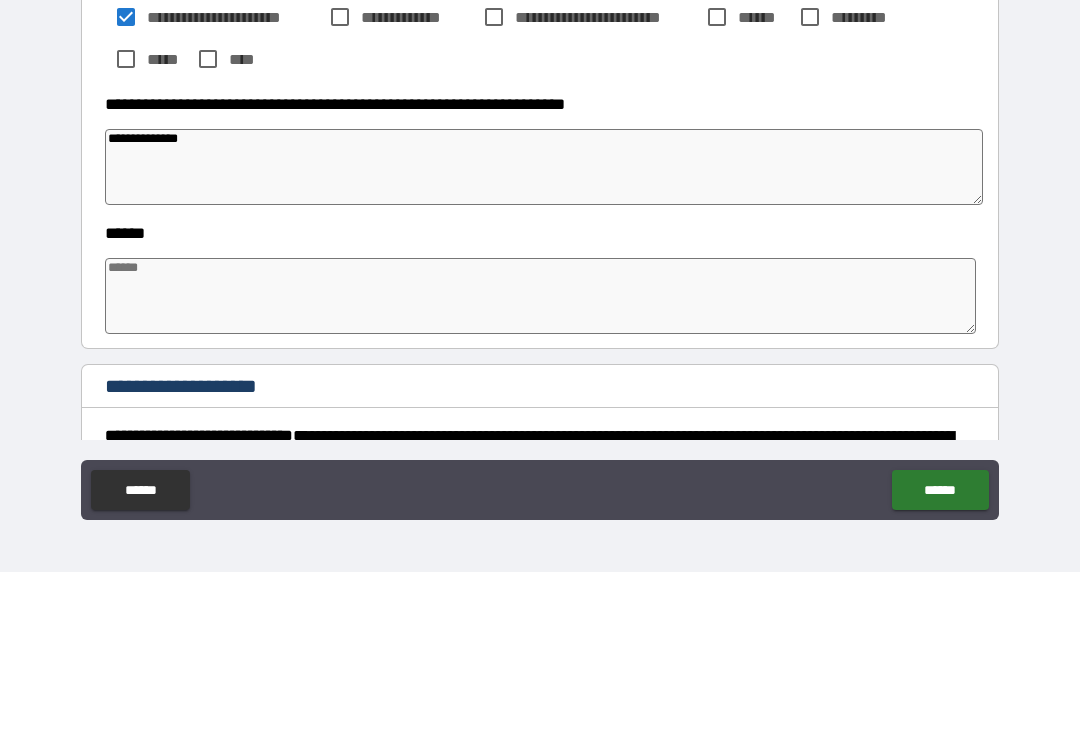 type on "*" 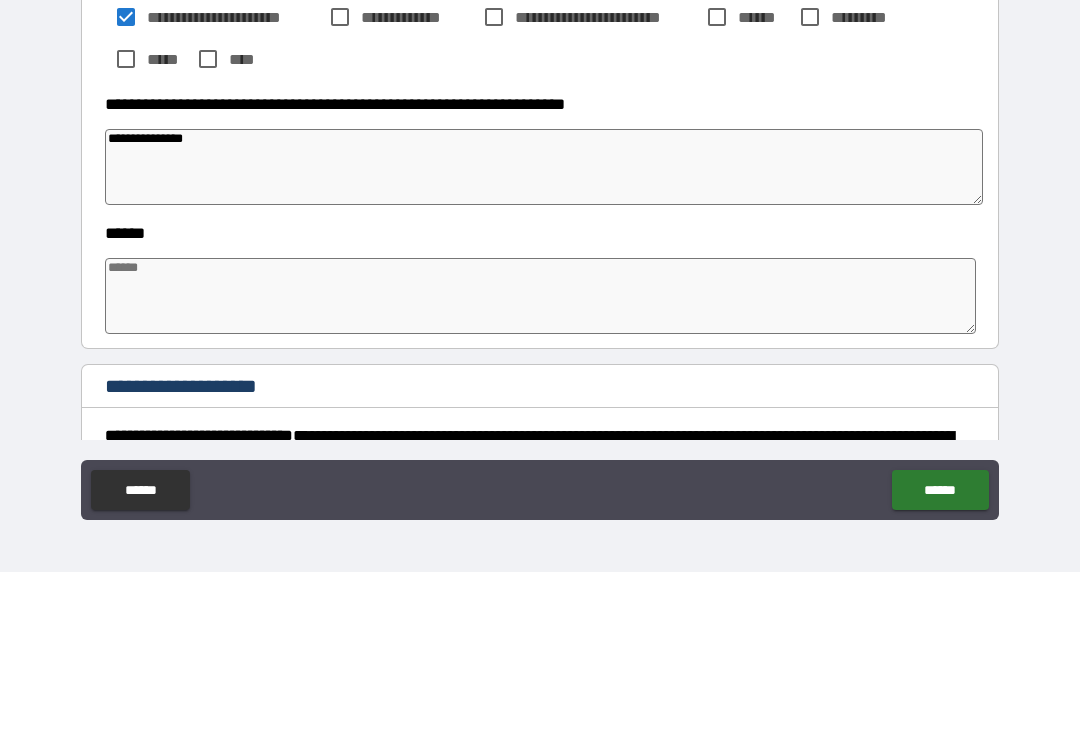 type on "*" 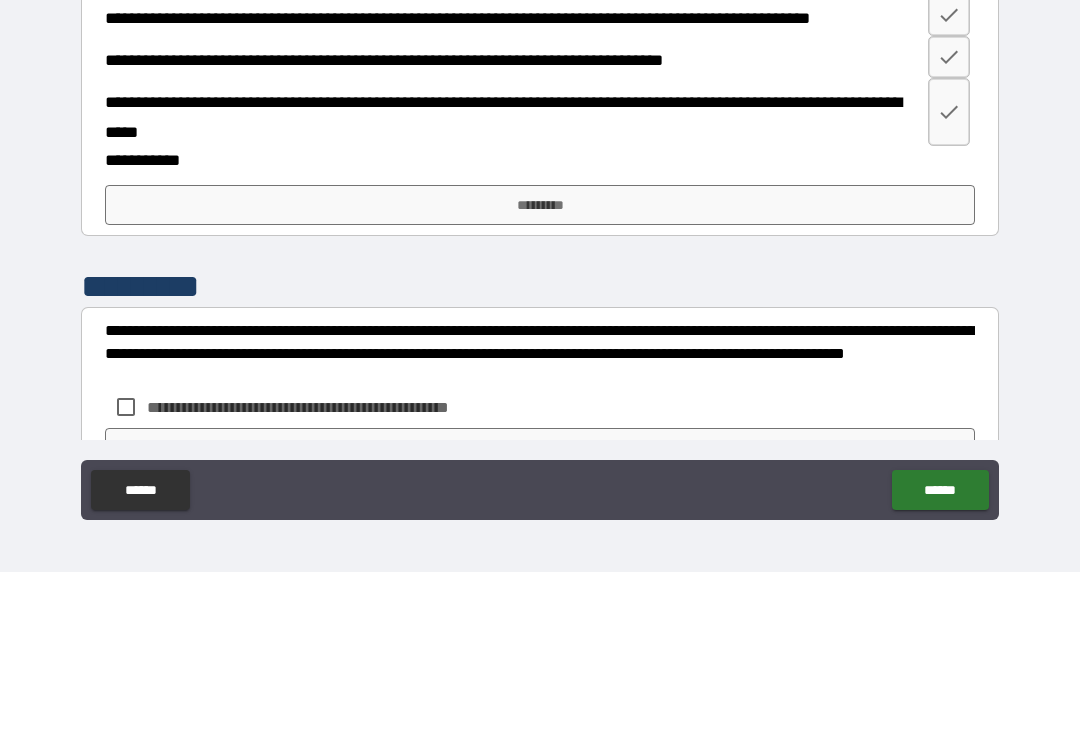 scroll, scrollTop: 1198, scrollLeft: 0, axis: vertical 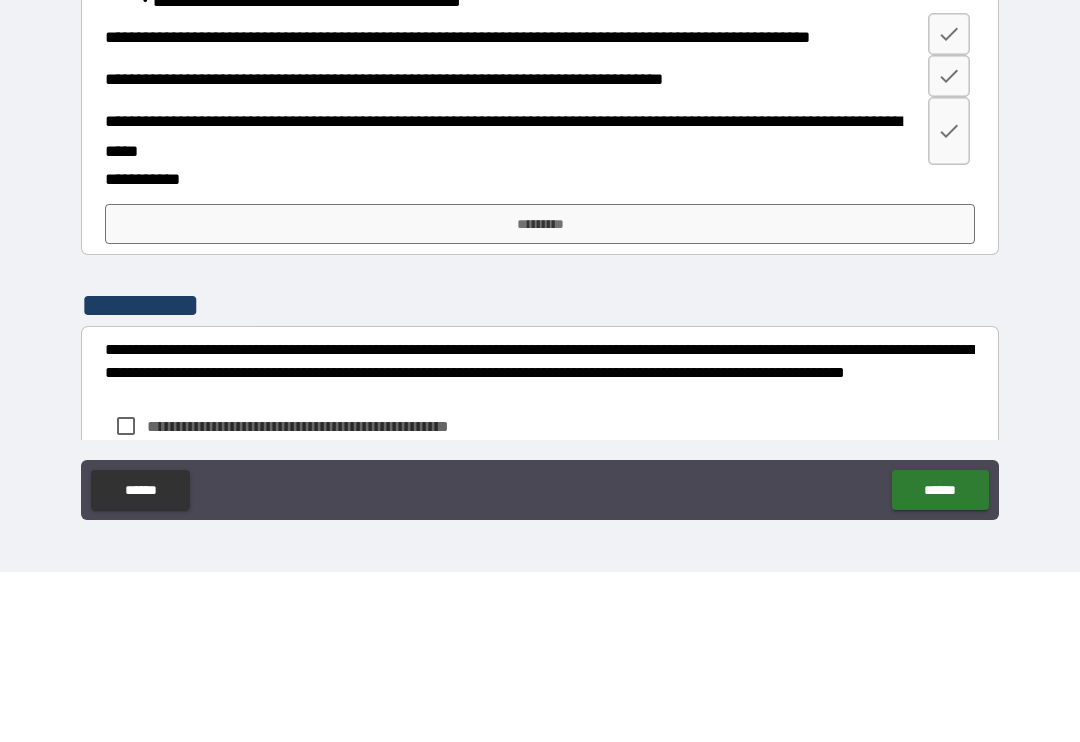 type on "**********" 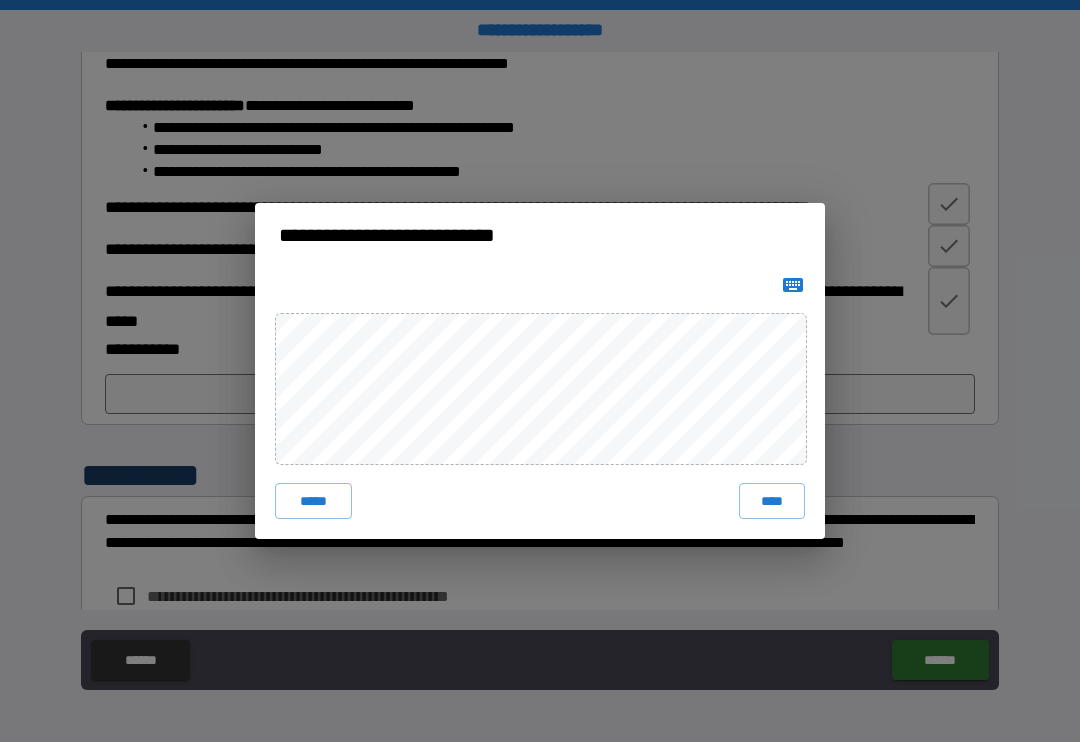 click on "***** ****" at bounding box center [540, 501] 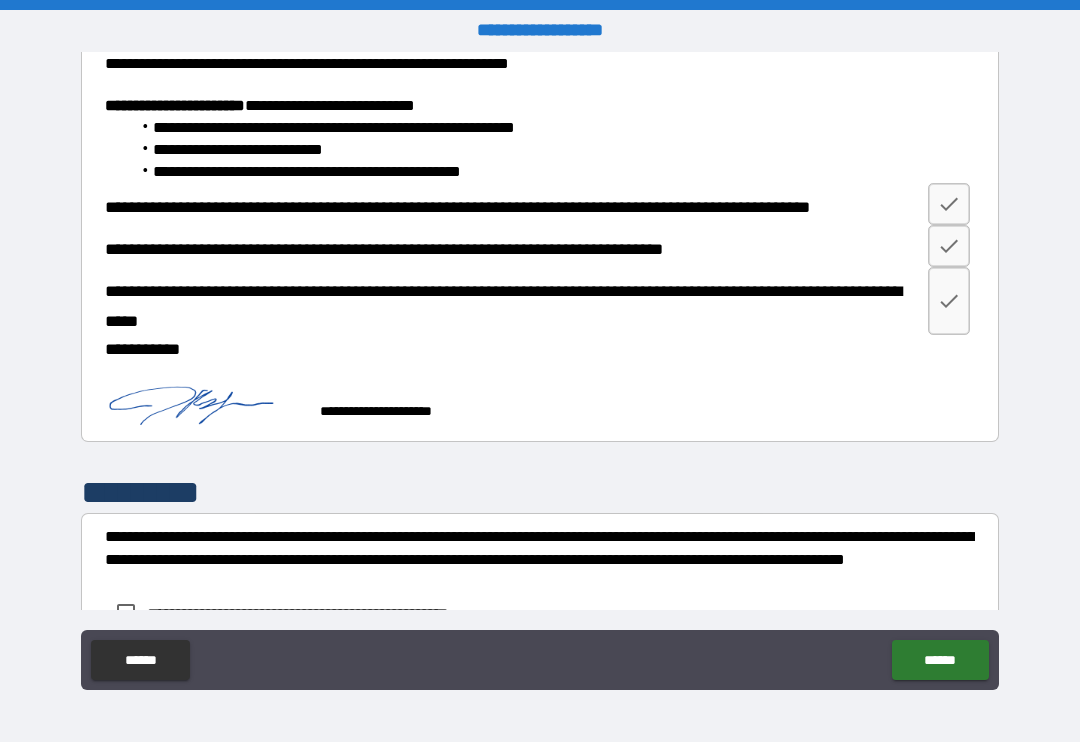 type on "*" 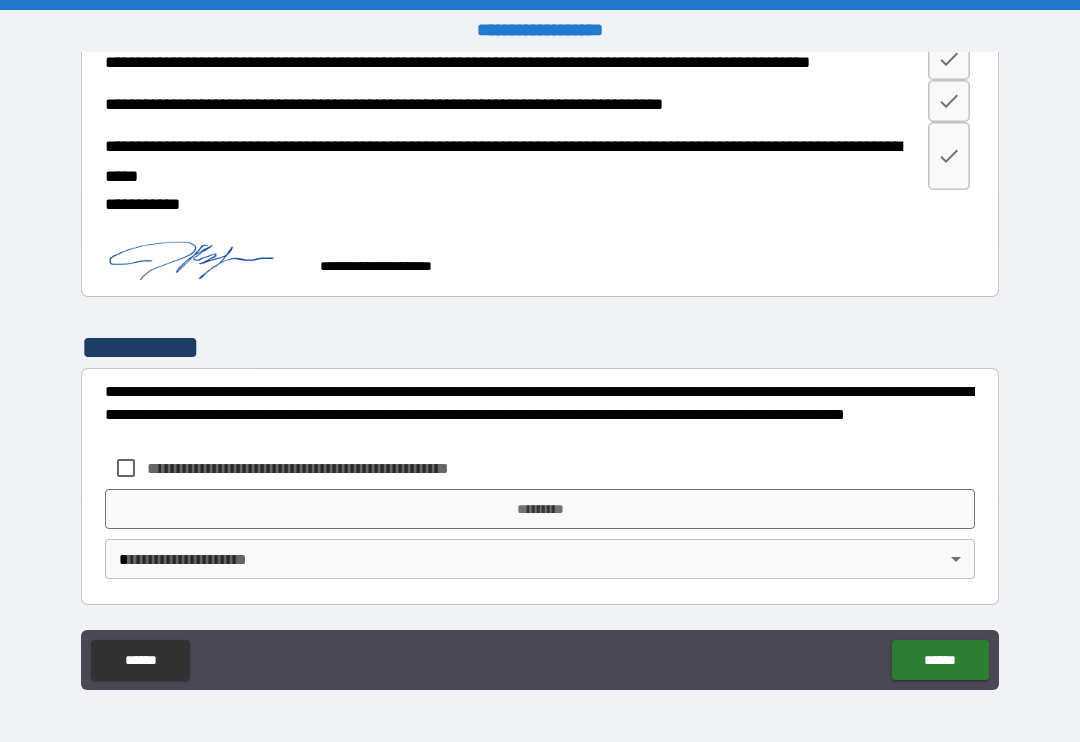 scroll, scrollTop: 1343, scrollLeft: 0, axis: vertical 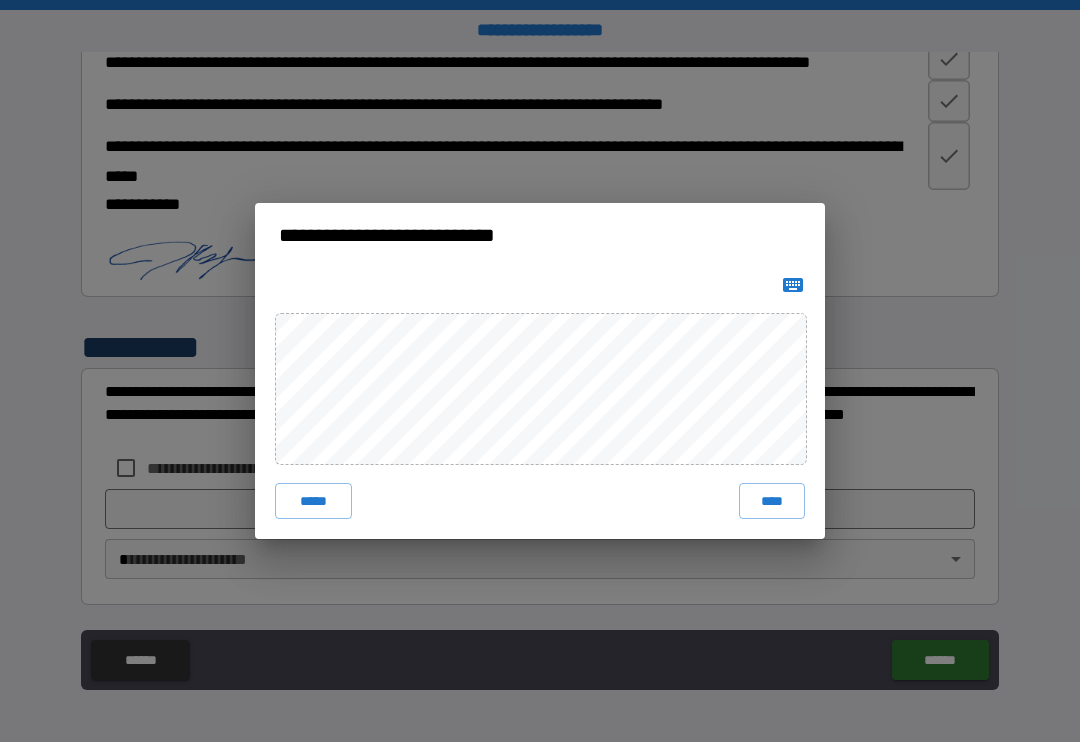 click on "****" at bounding box center (772, 501) 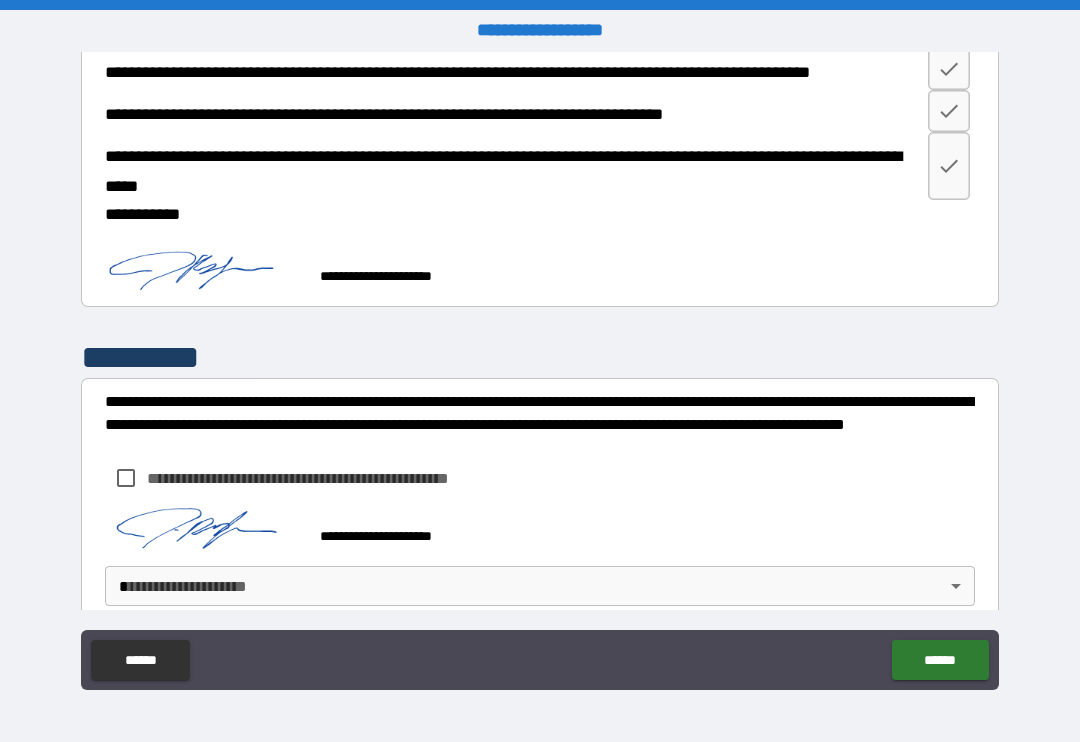 type on "*" 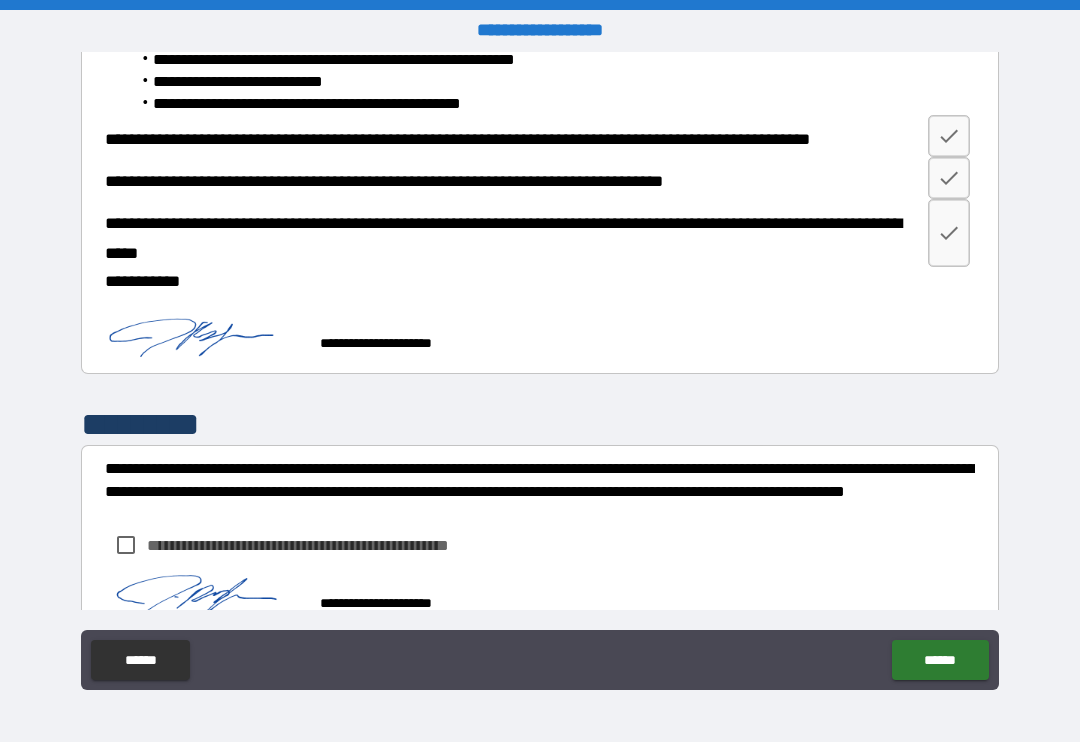 click 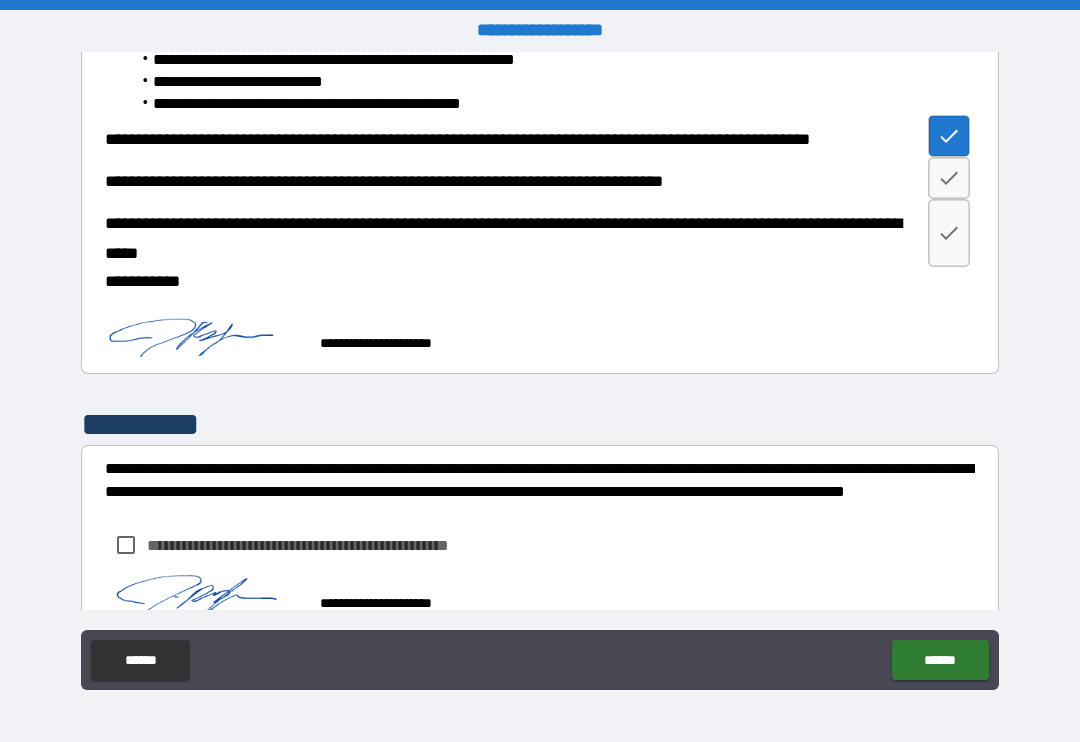 type on "*" 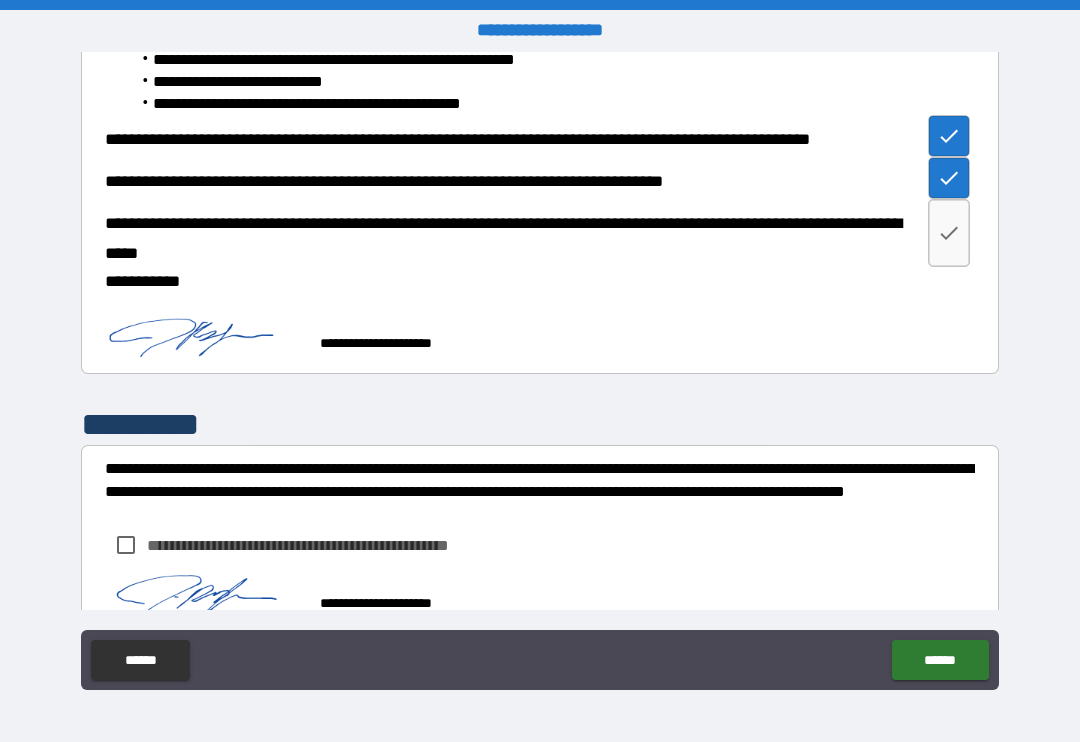 type on "*" 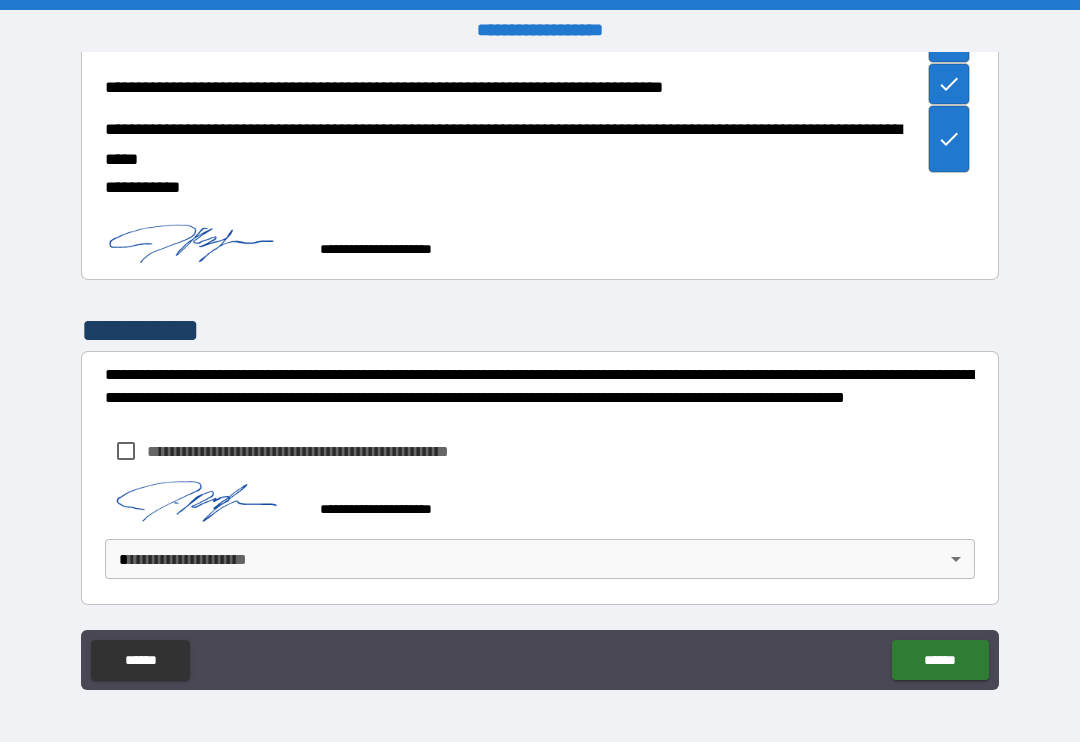 scroll, scrollTop: 1360, scrollLeft: 0, axis: vertical 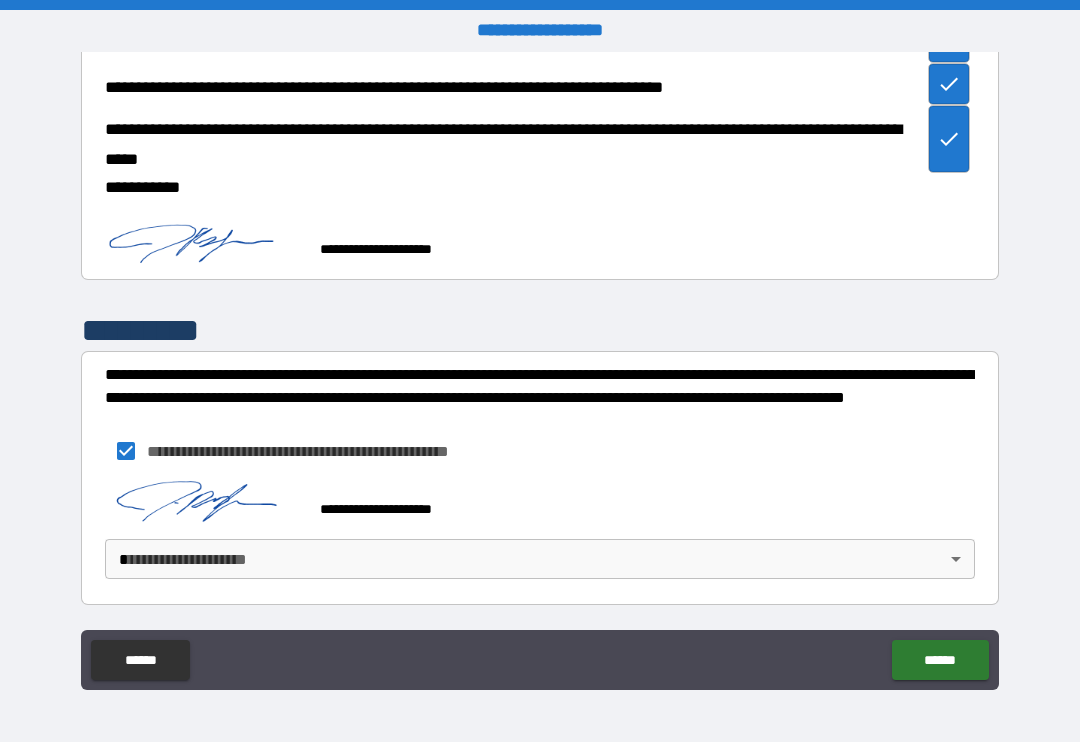 type on "*" 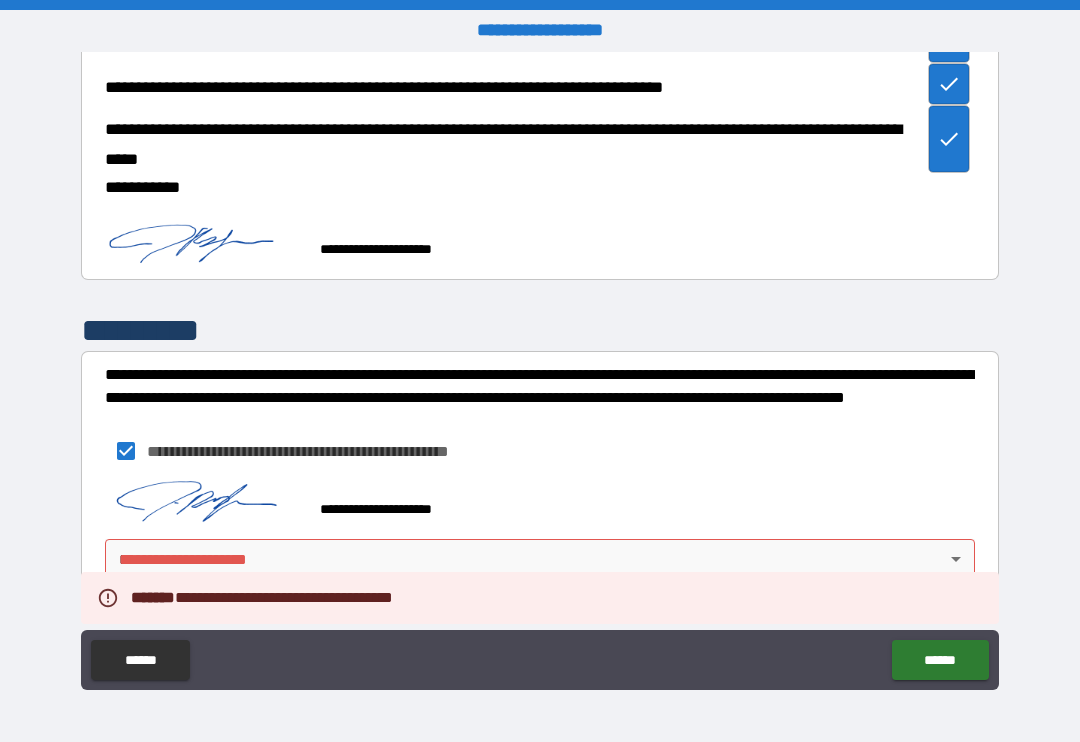 type on "*" 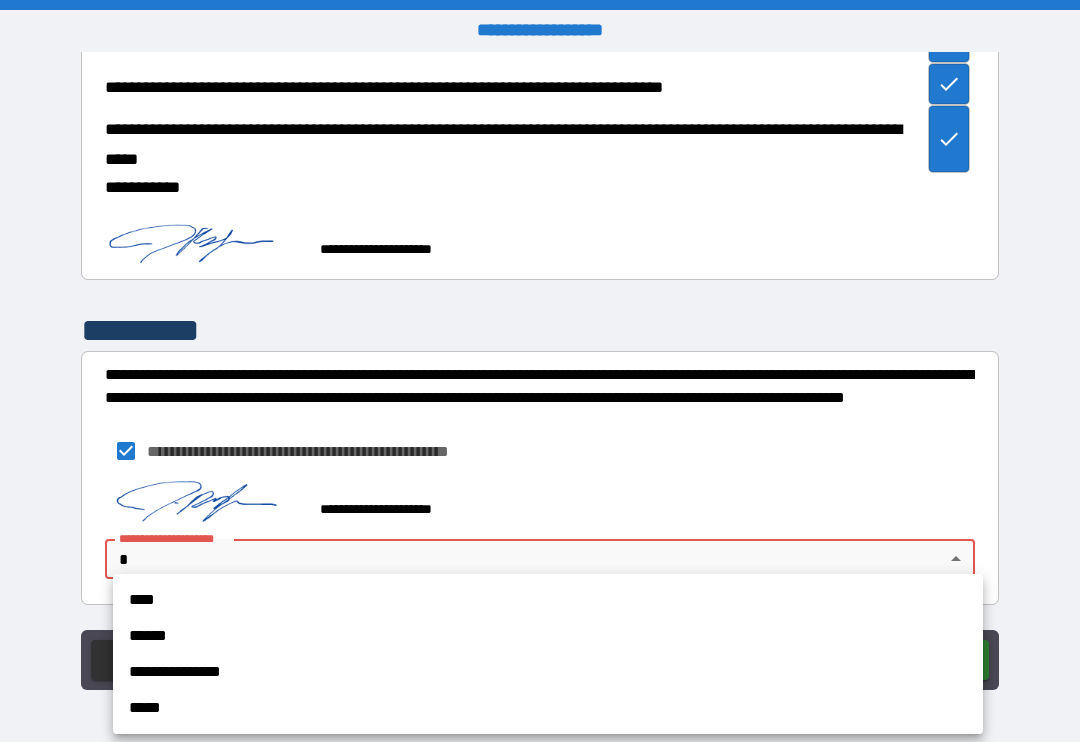 click on "****" at bounding box center (548, 600) 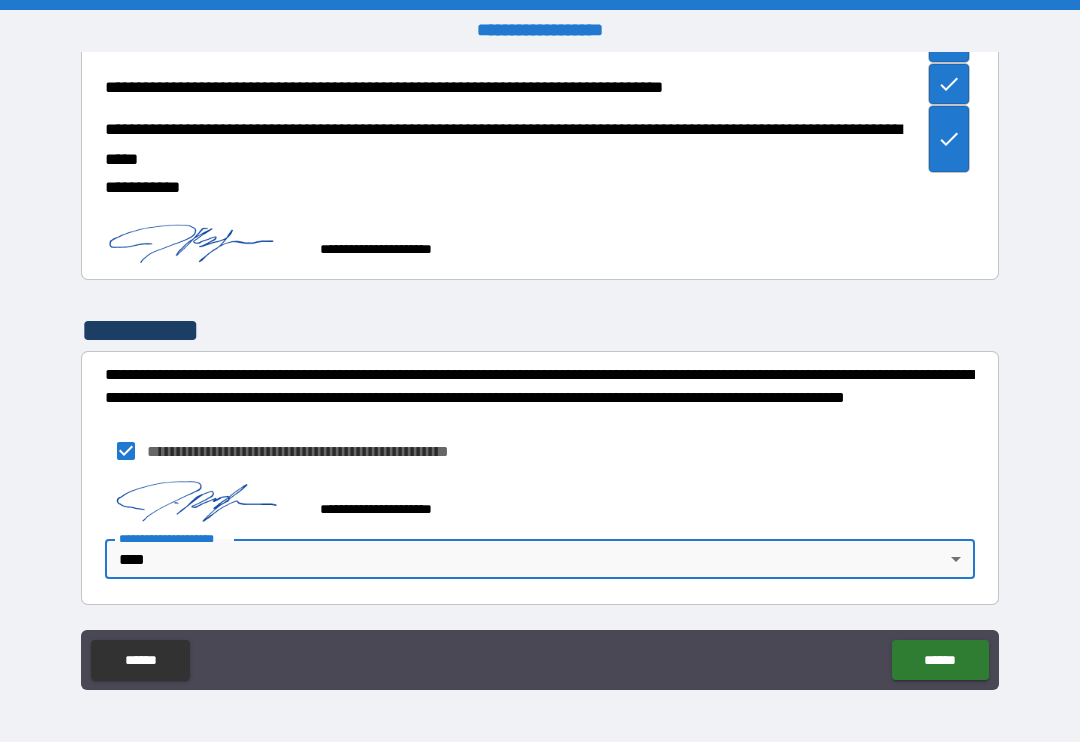 click on "******" at bounding box center (940, 660) 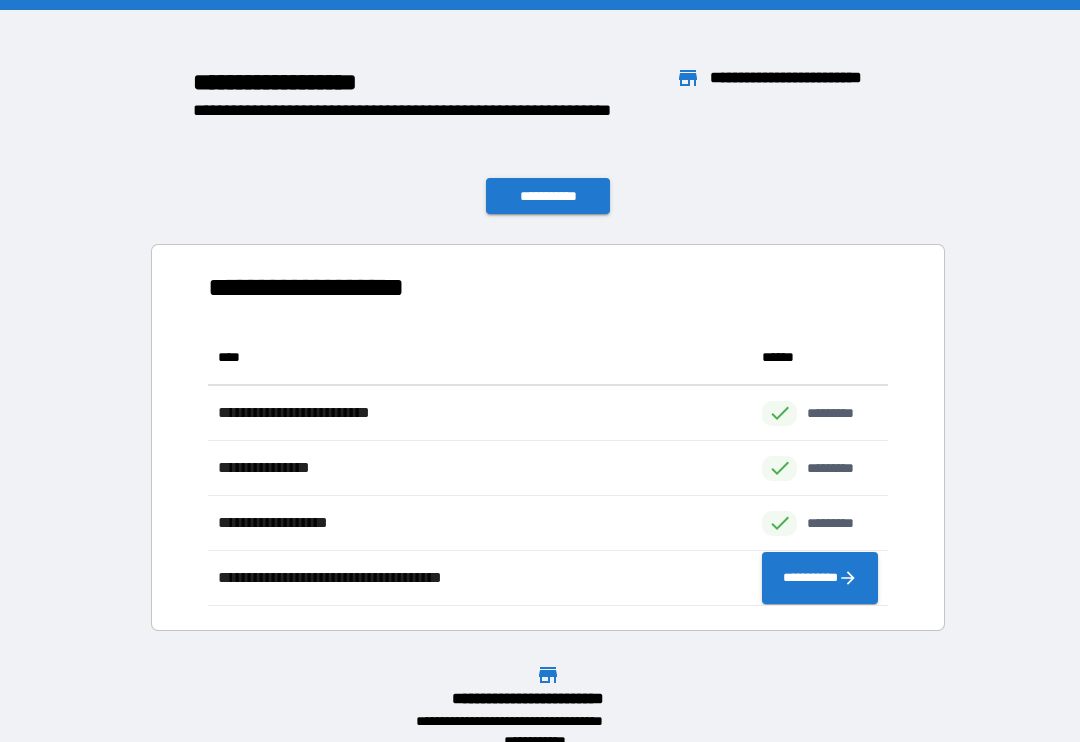 scroll, scrollTop: 276, scrollLeft: 680, axis: both 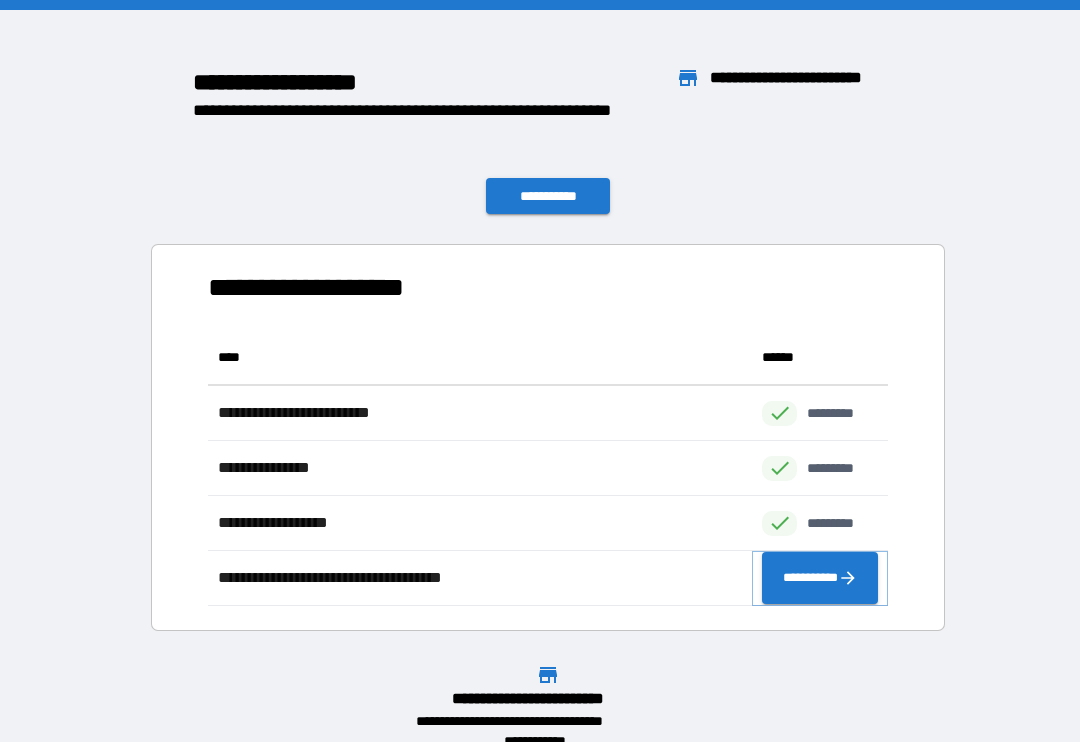 click on "**********" at bounding box center [820, 578] 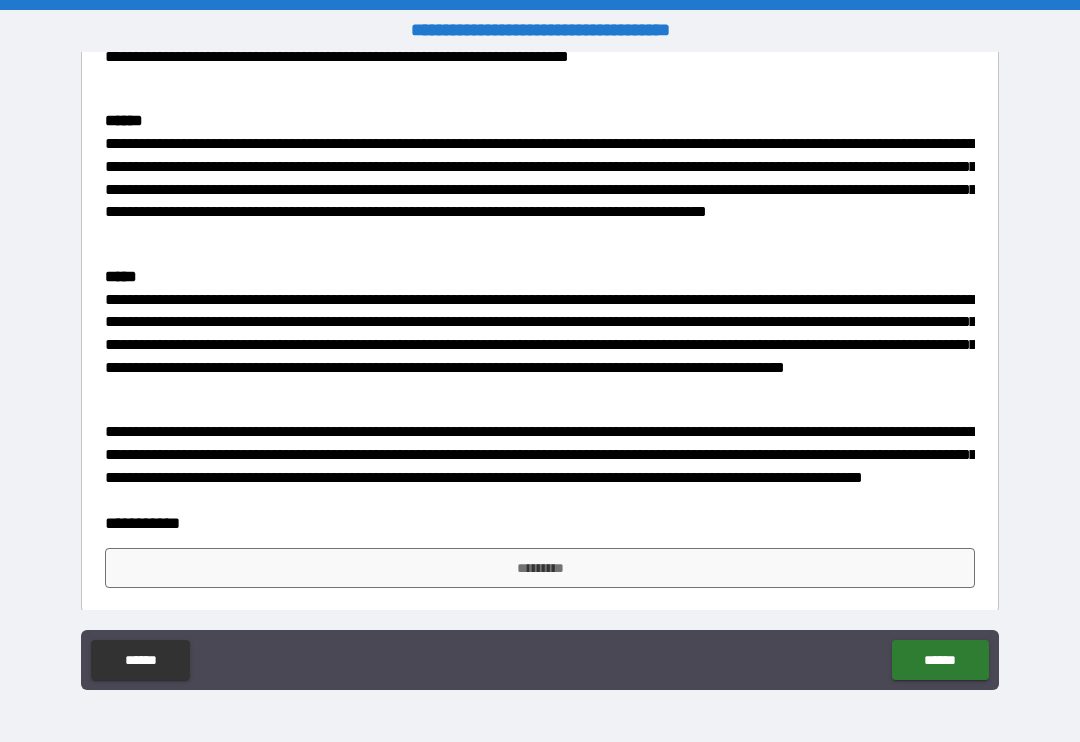 scroll, scrollTop: 1492, scrollLeft: 0, axis: vertical 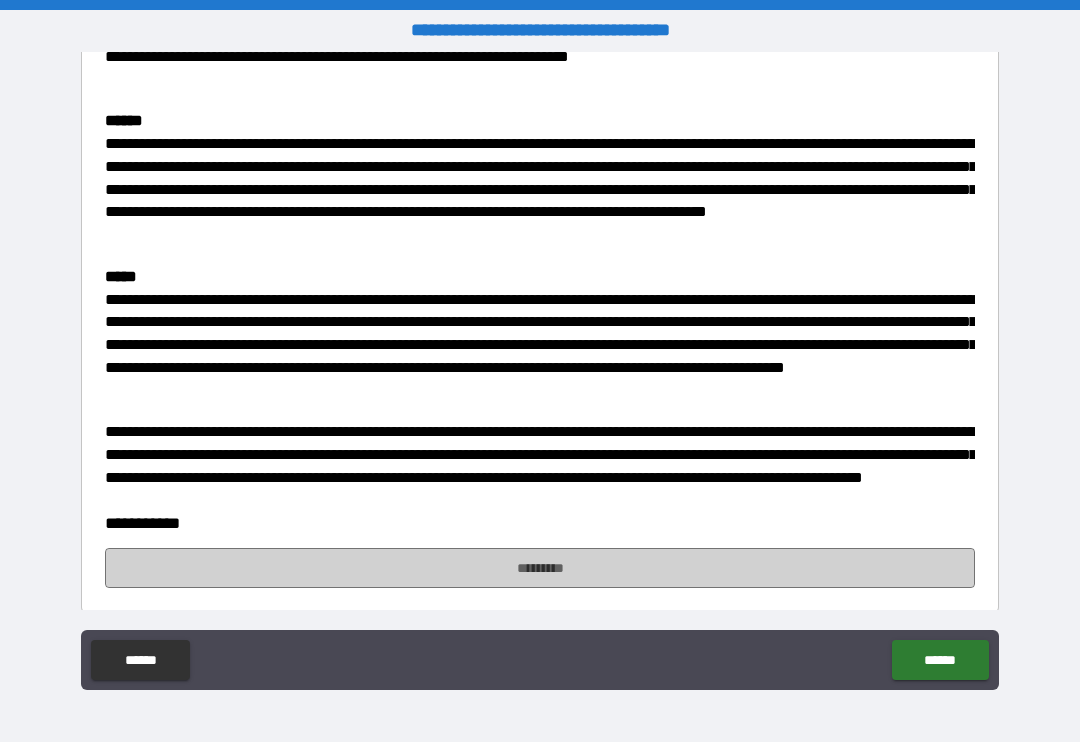 click on "*********" at bounding box center (540, 568) 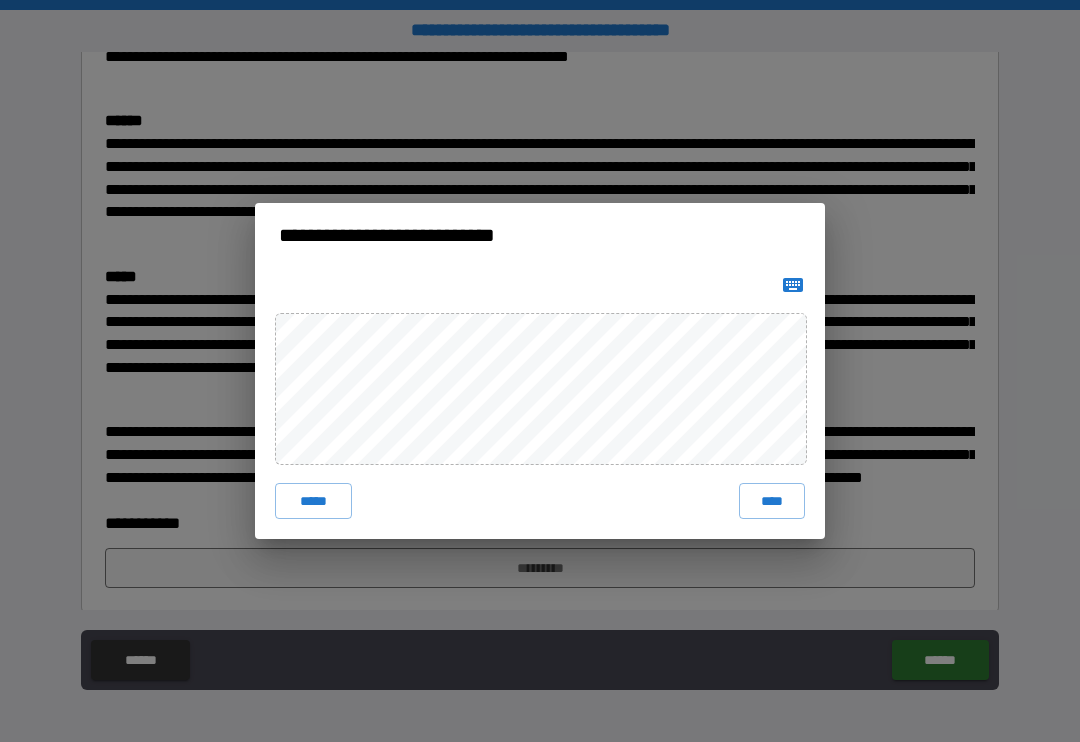 click on "****" at bounding box center (772, 501) 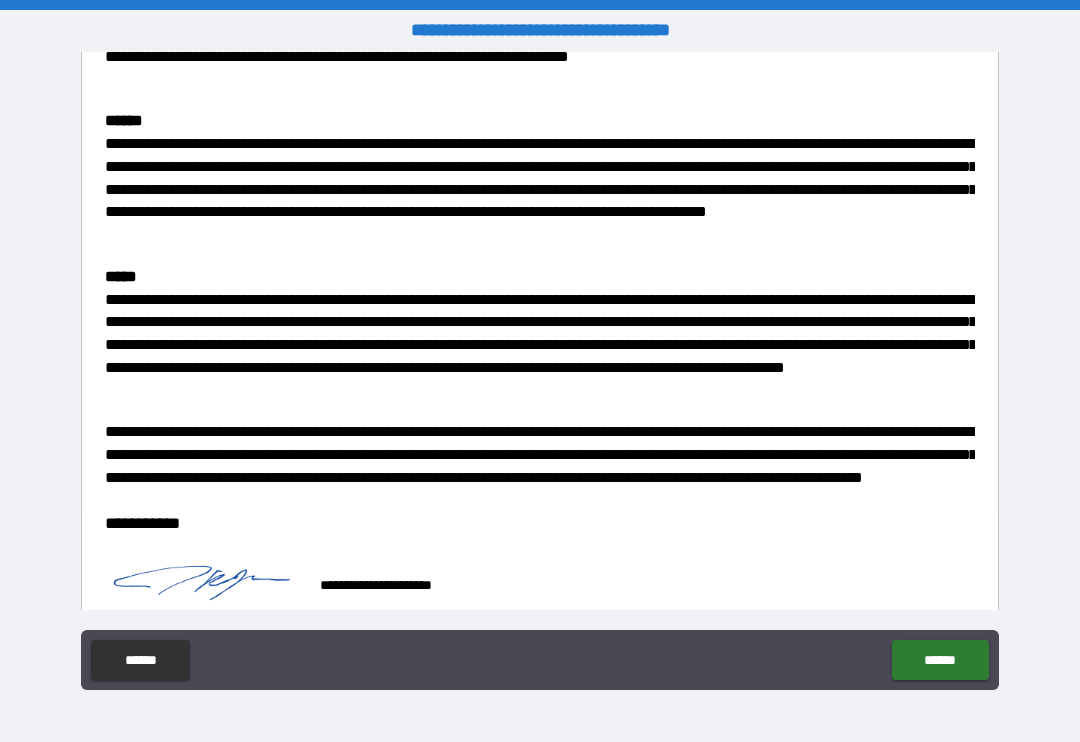 scroll, scrollTop: 1482, scrollLeft: 0, axis: vertical 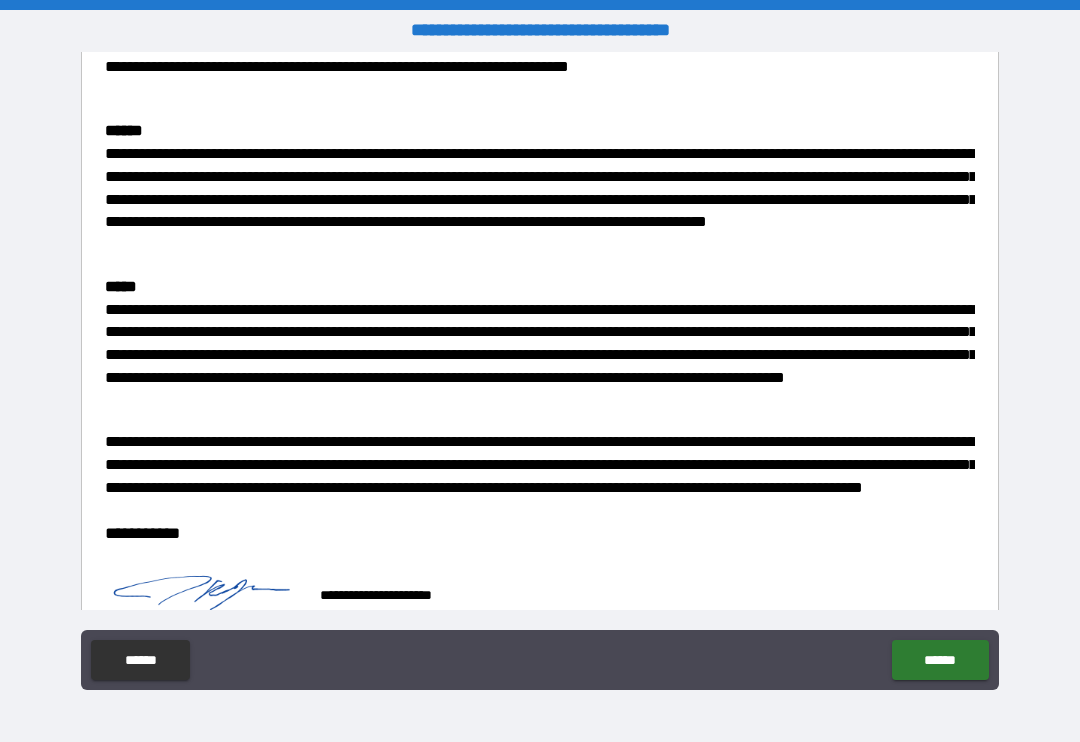 click on "******" at bounding box center (940, 660) 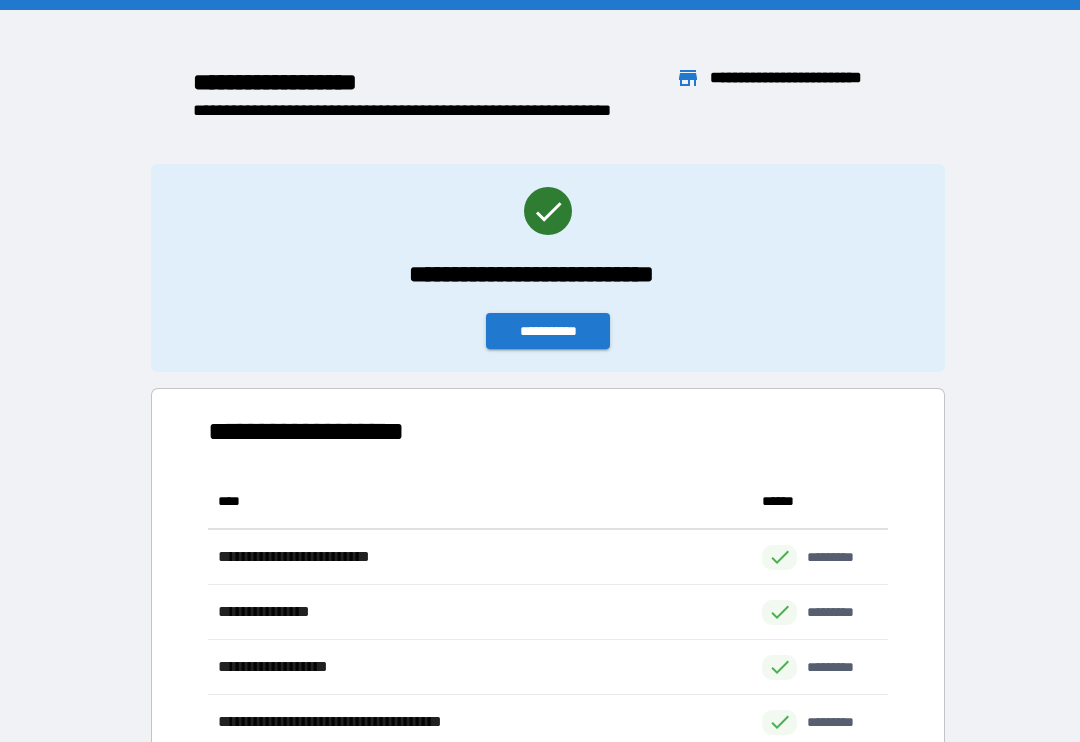 scroll, scrollTop: 1, scrollLeft: 1, axis: both 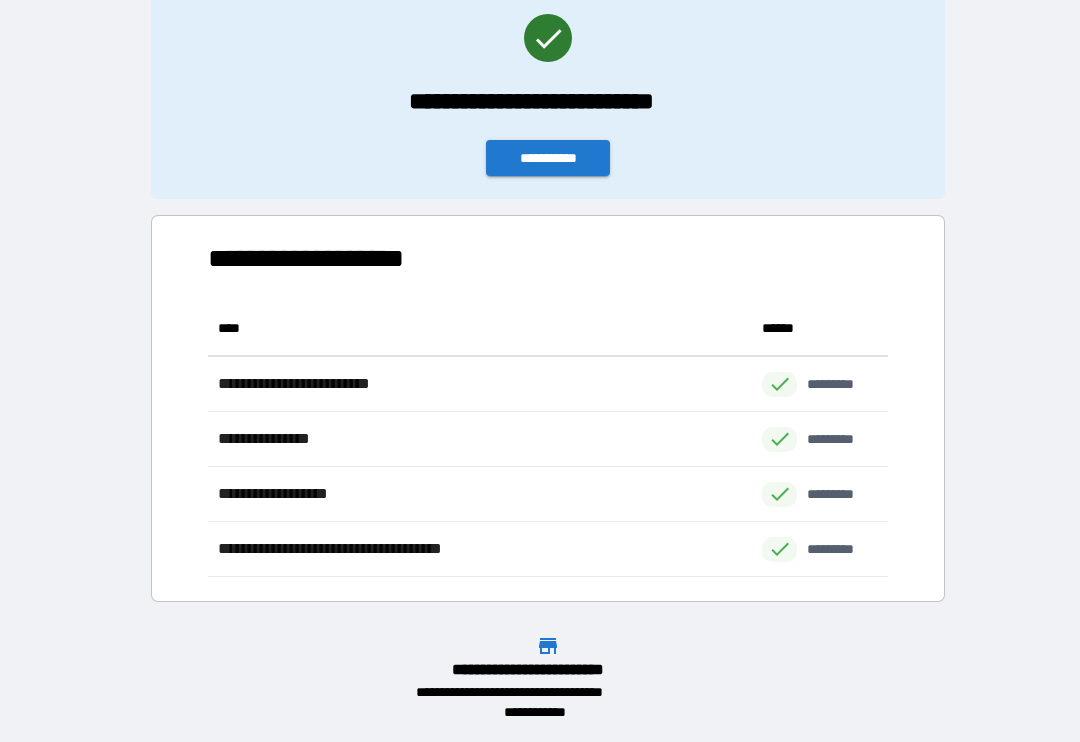 click on "**********" at bounding box center [548, 158] 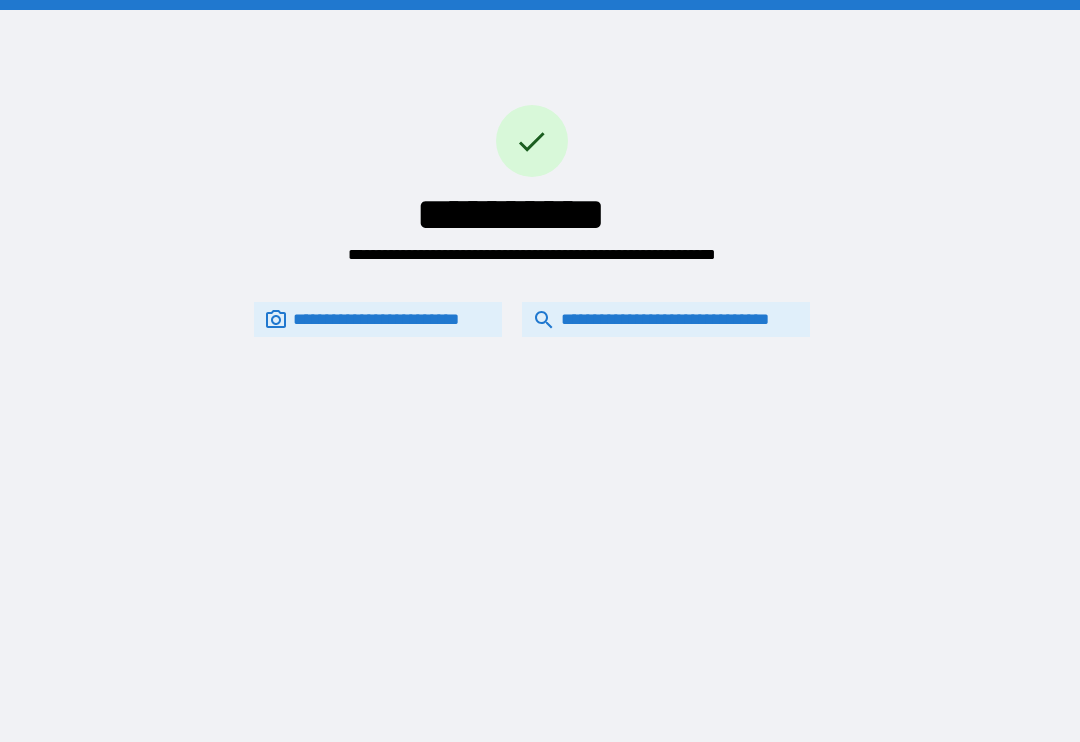 scroll, scrollTop: 0, scrollLeft: 0, axis: both 